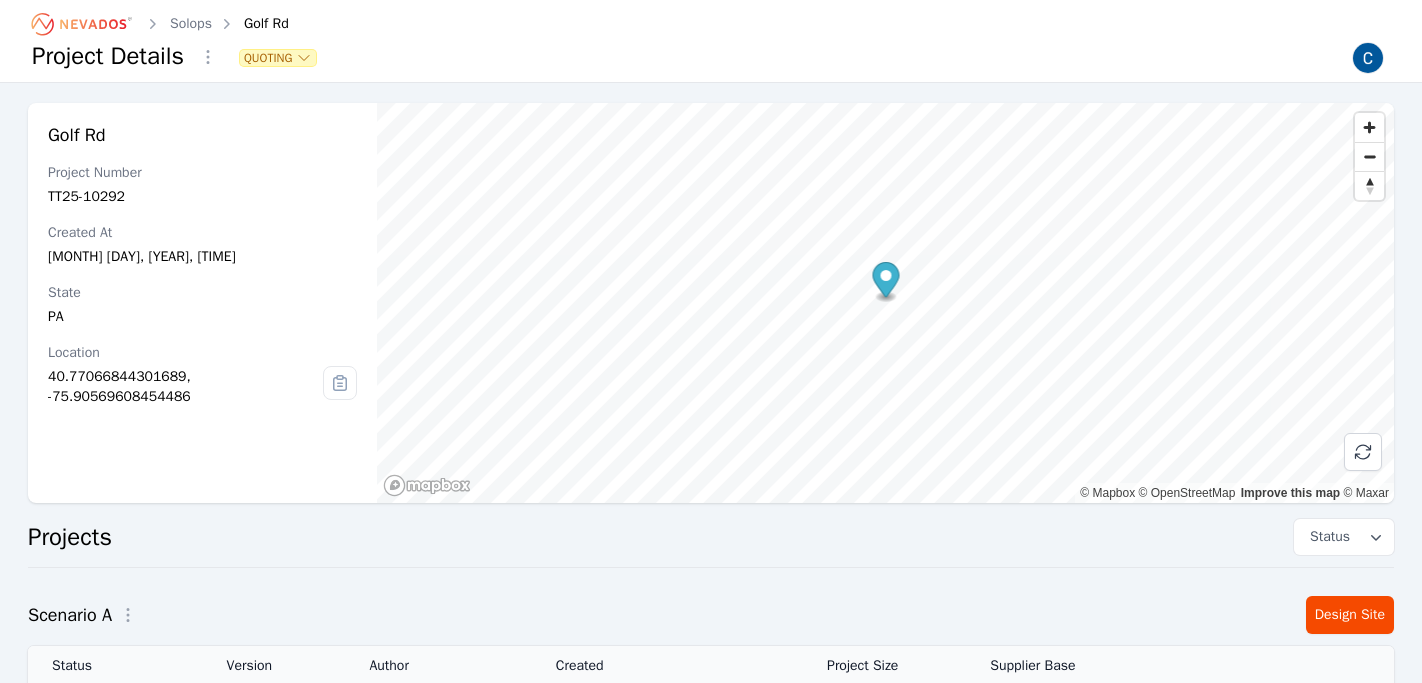 scroll, scrollTop: 0, scrollLeft: 0, axis: both 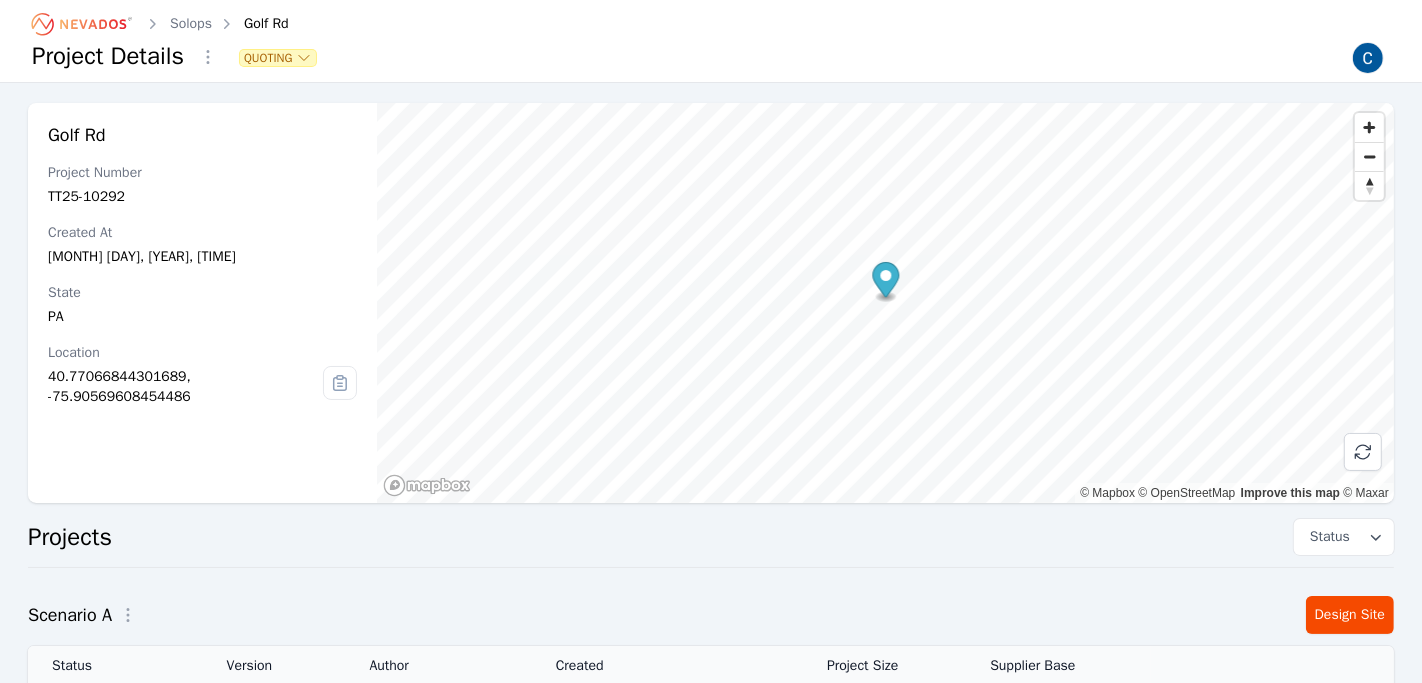 click 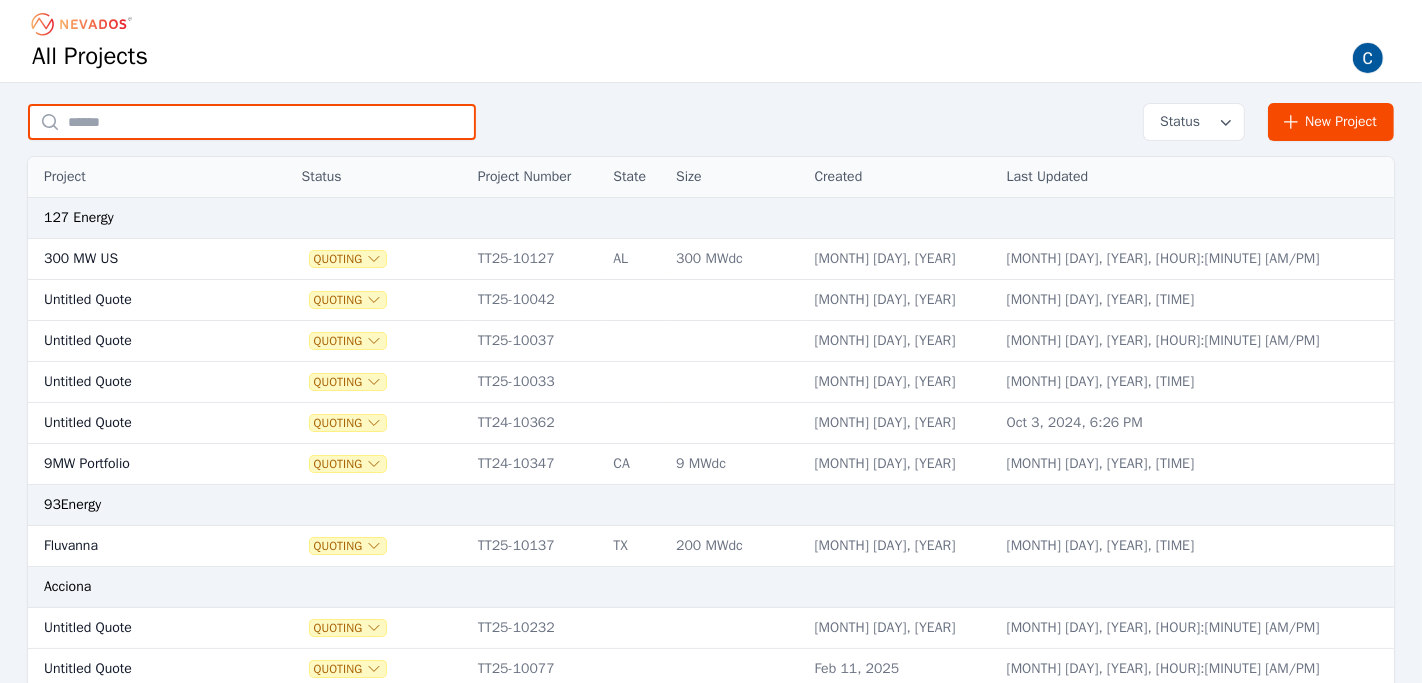 paste on "**********" 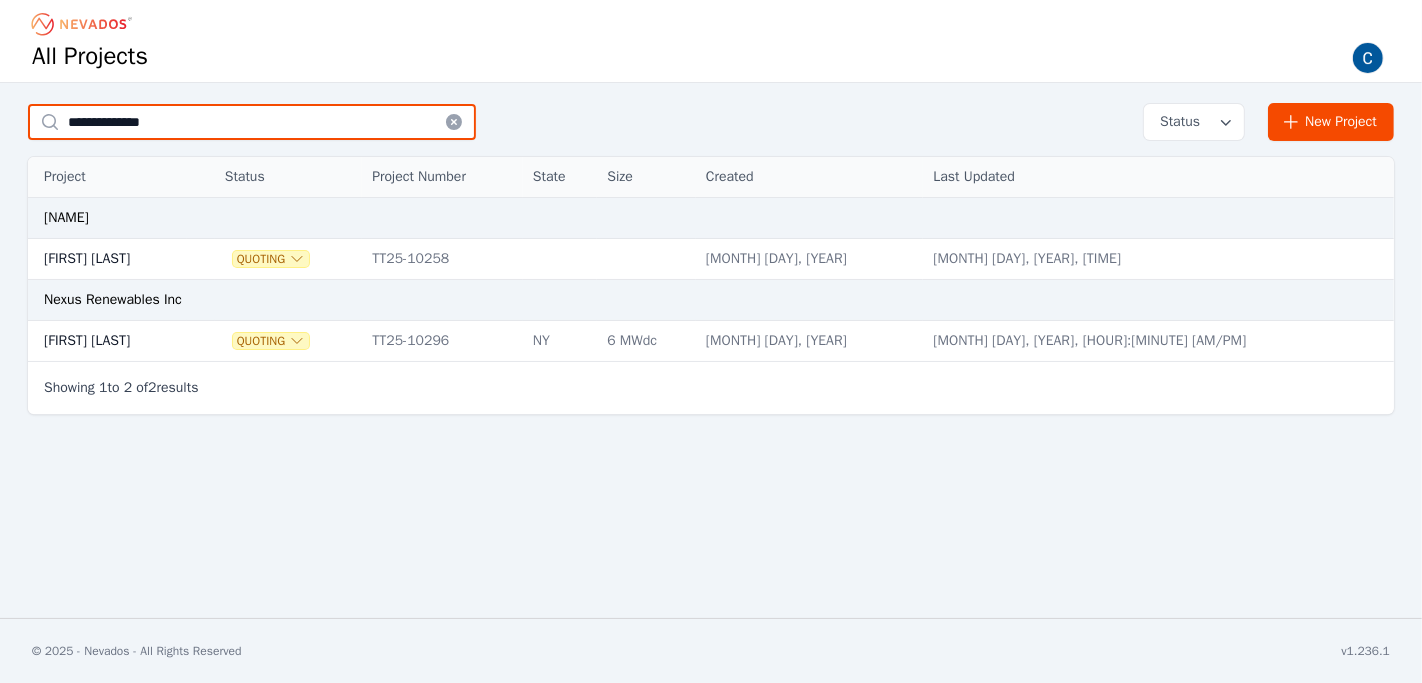 type on "**********" 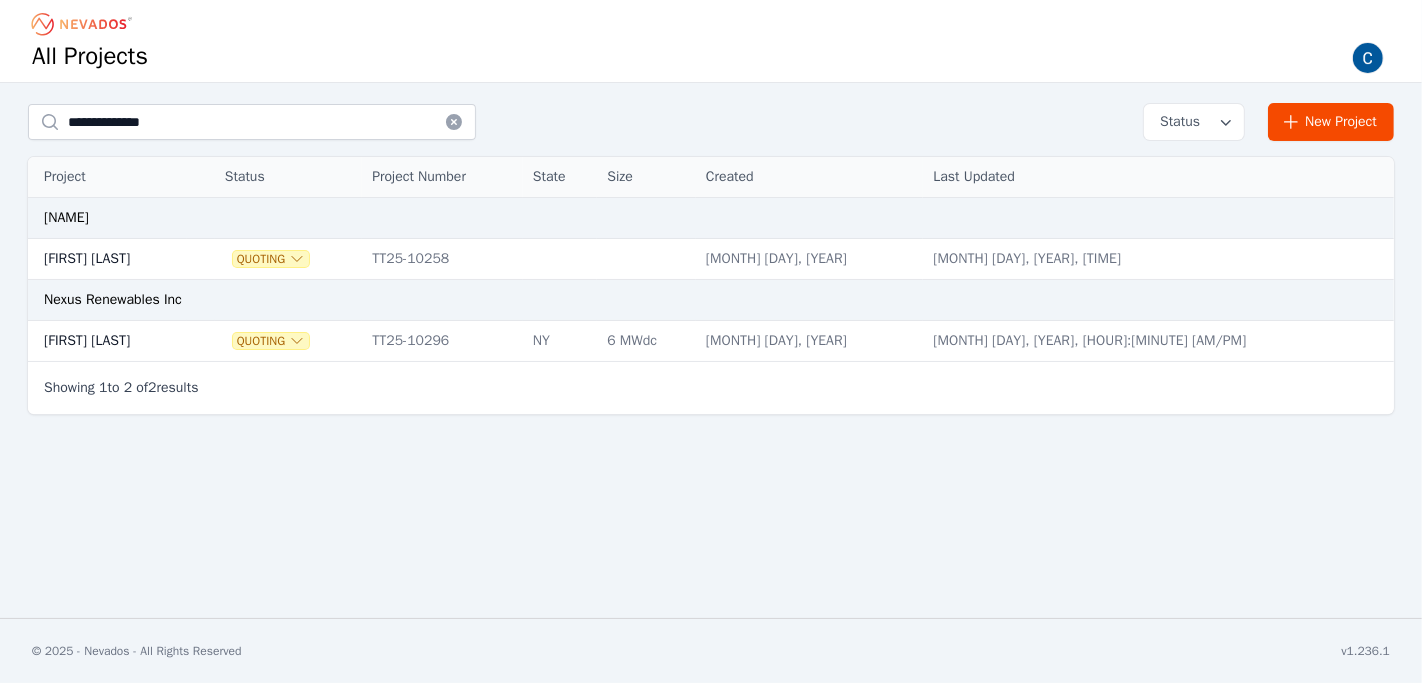 click on "[FIRST] [LAST]" at bounding box center (107, 259) 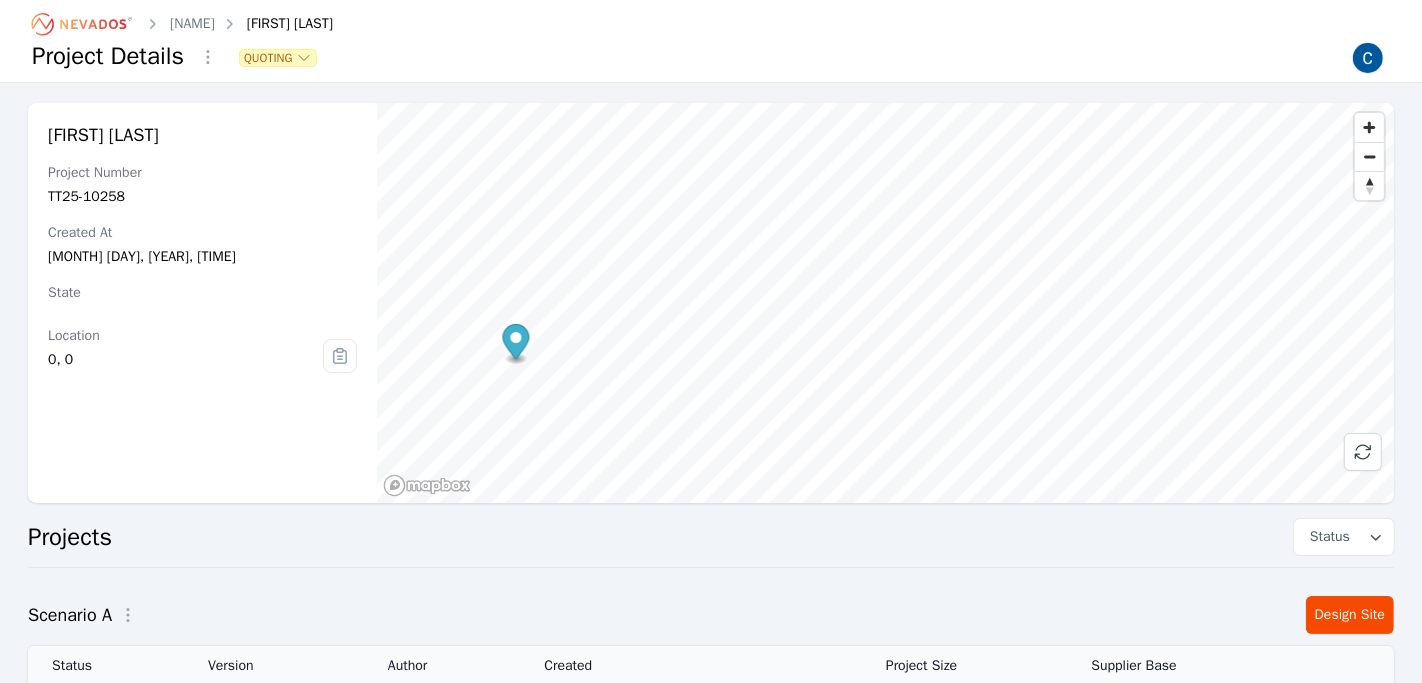 click on "Nexus Rockland Project Number TT25-10258 Created At [MONTH] [DAY], [YEAR], [HOUR]:[MINUTE] [AM/PM] State Location 0, 0 Projects Status Scenario A Design Site Status Version Author Created Project Size Supplier Base Draft Version 1 [EMAIL] [MONTH] [DAY], [YEAR]" at bounding box center [711, 435] 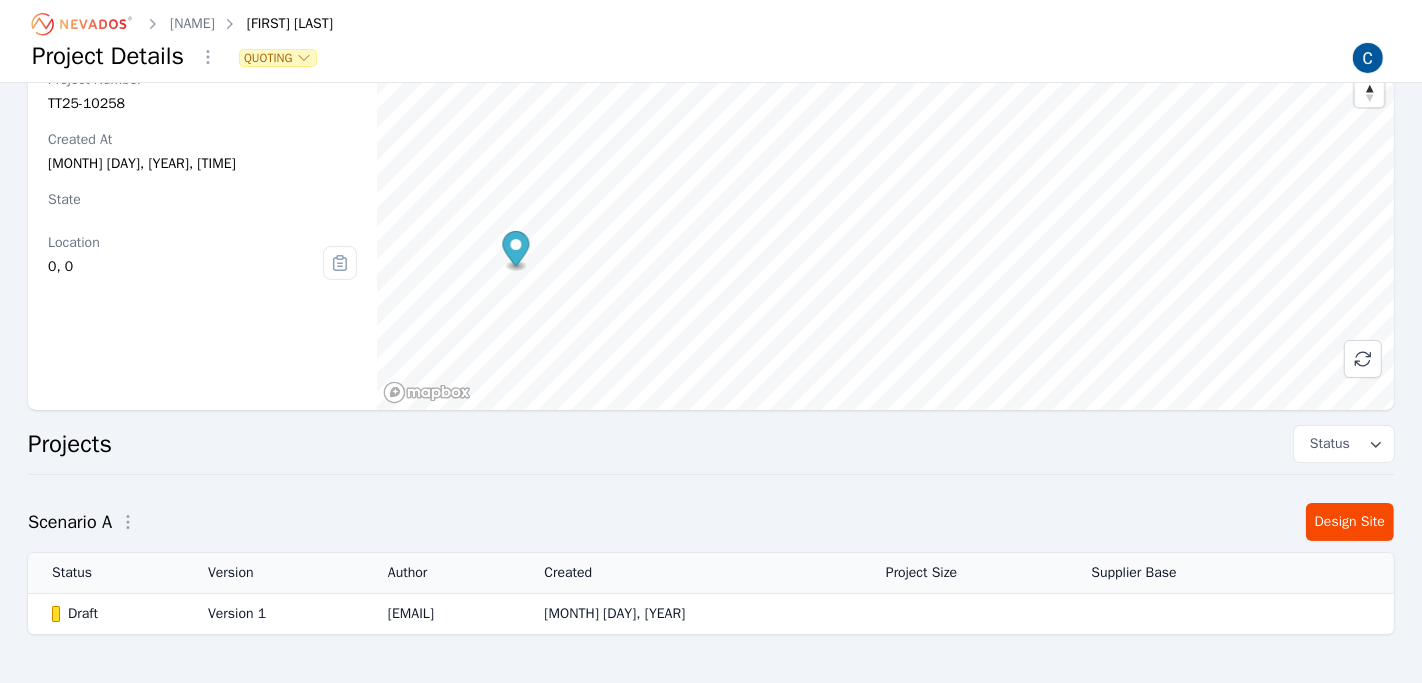 scroll, scrollTop: 100, scrollLeft: 0, axis: vertical 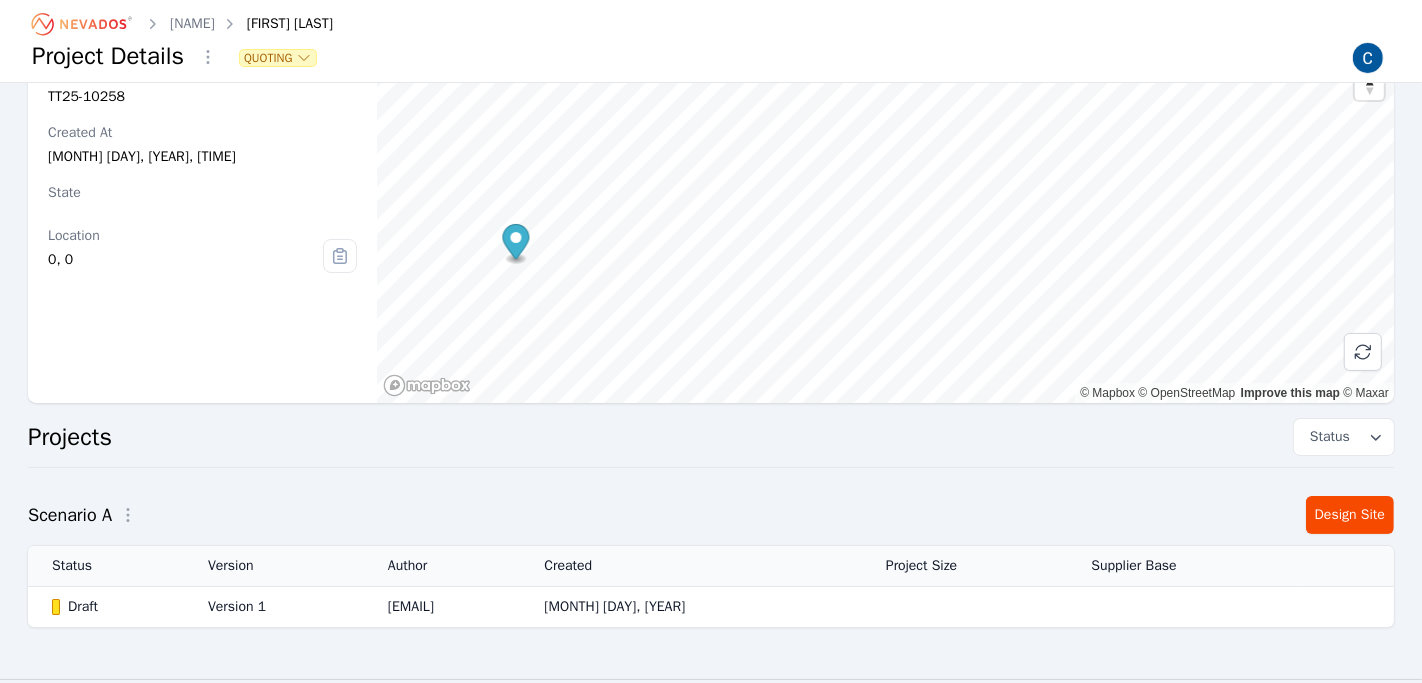 click 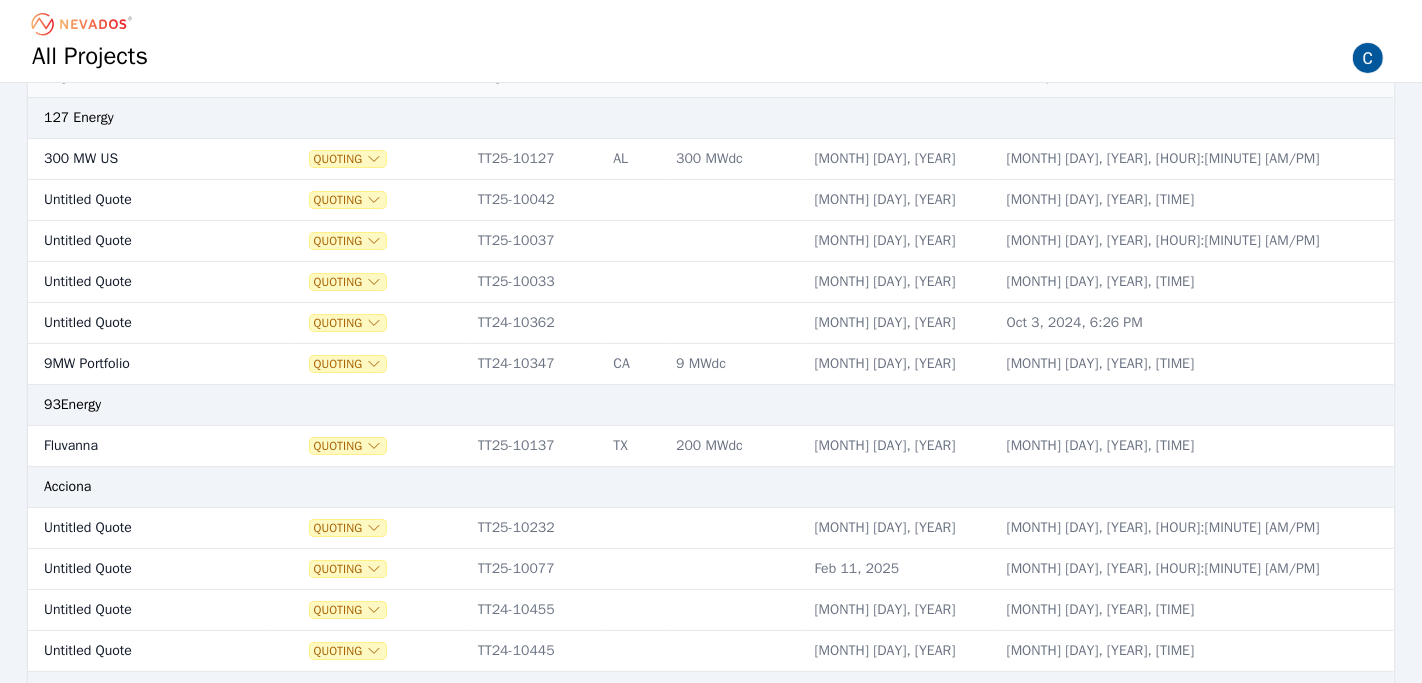 scroll, scrollTop: 0, scrollLeft: 0, axis: both 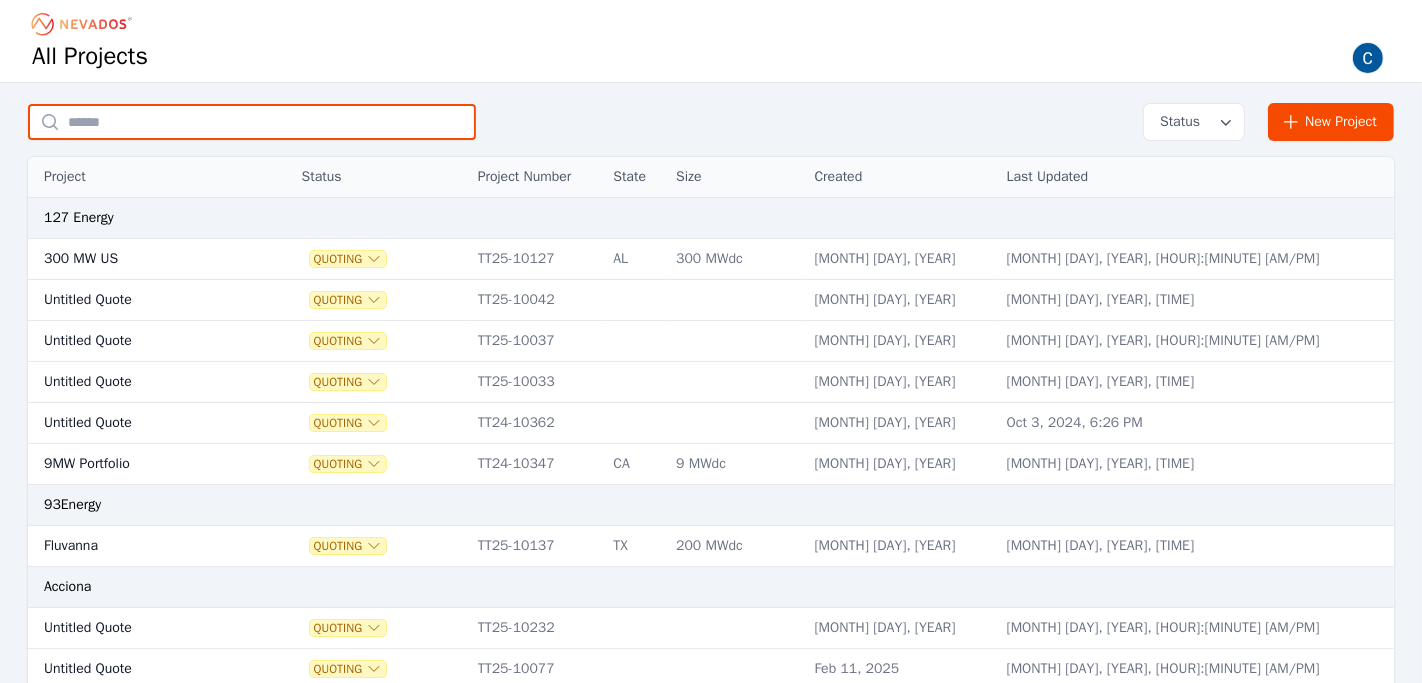 paste on "****" 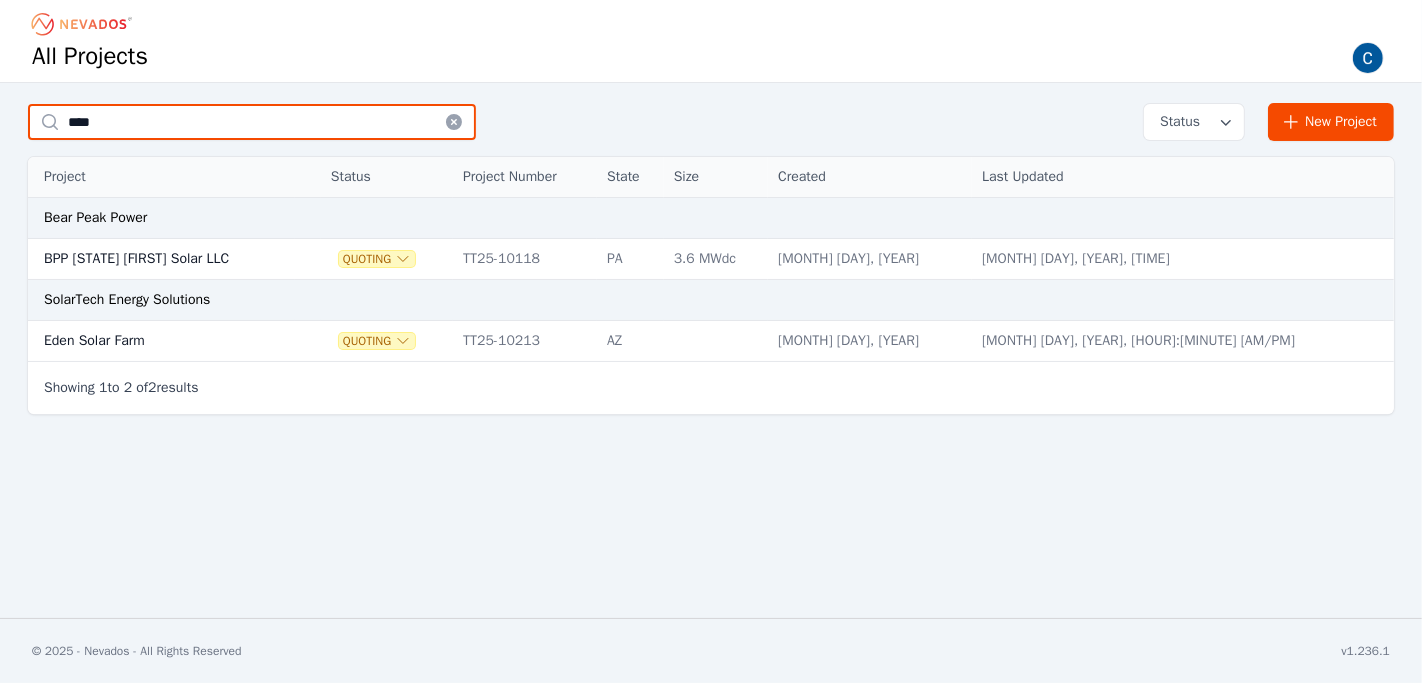type on "****" 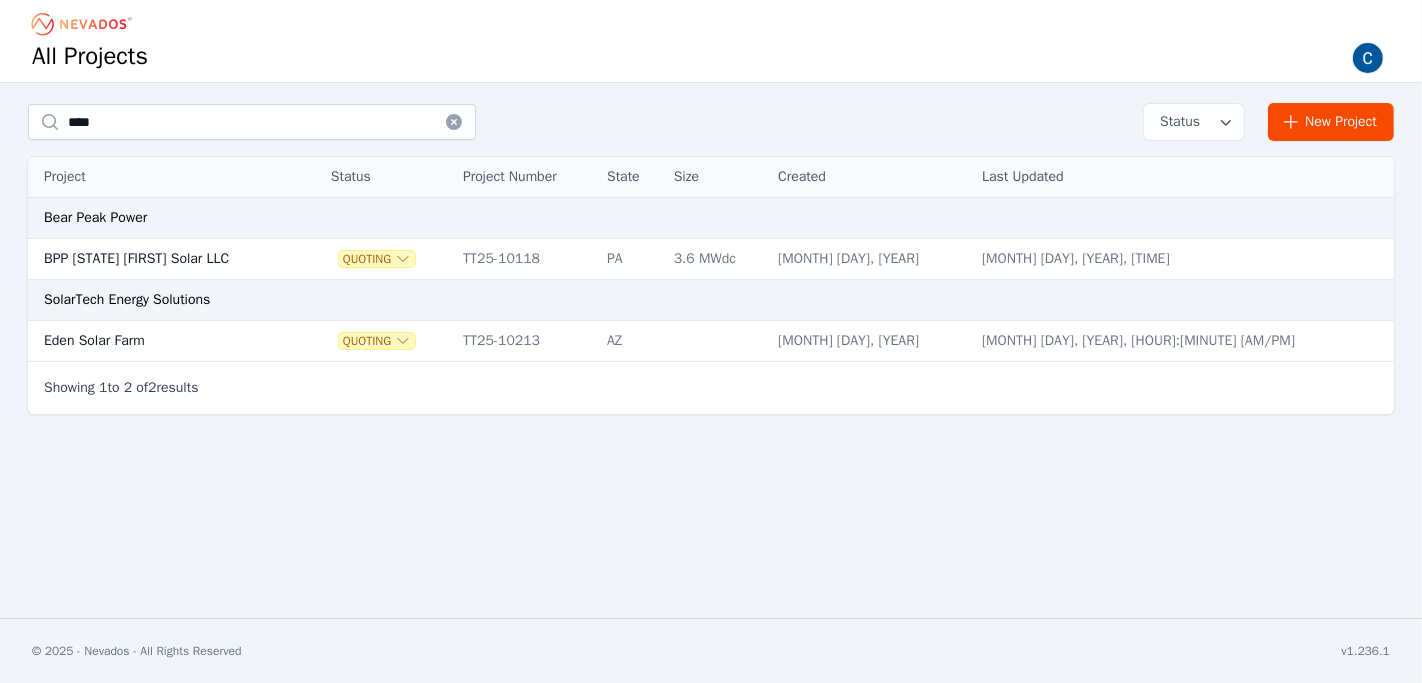 click on "Eden Solar Farm" at bounding box center [161, 341] 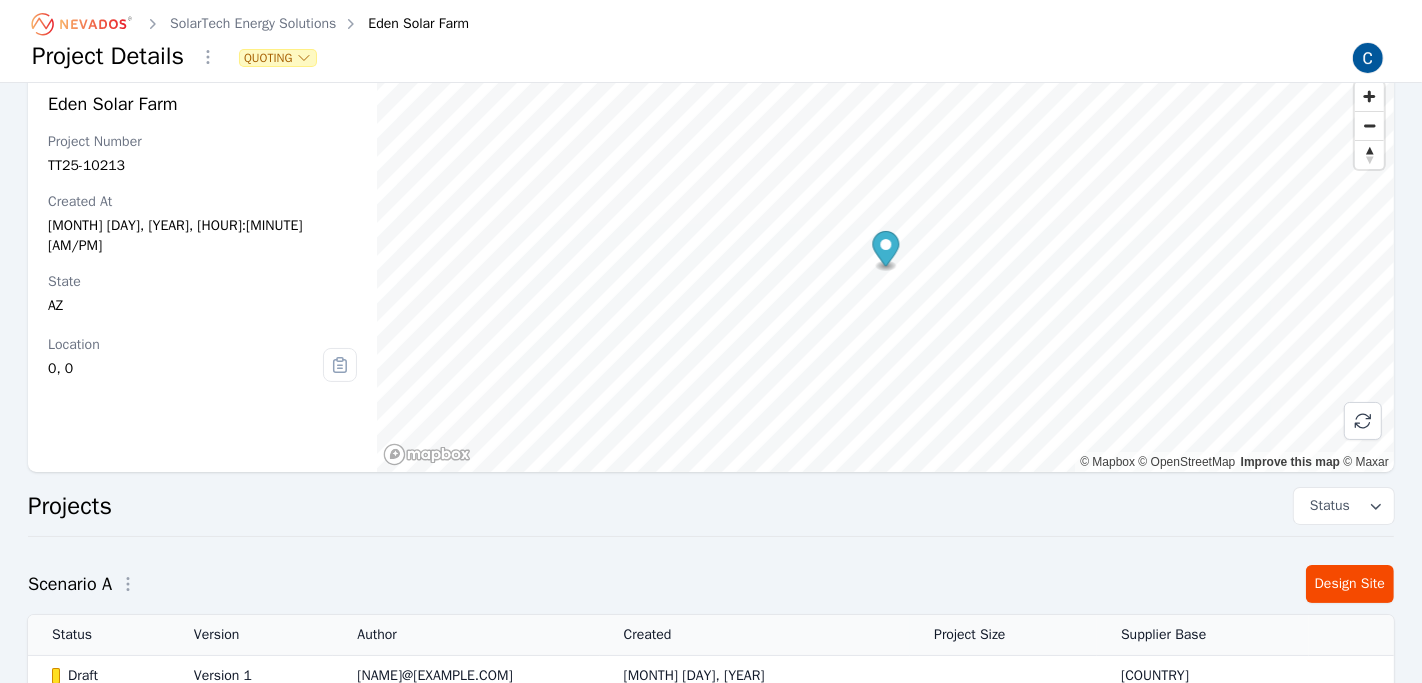 scroll, scrollTop: 0, scrollLeft: 0, axis: both 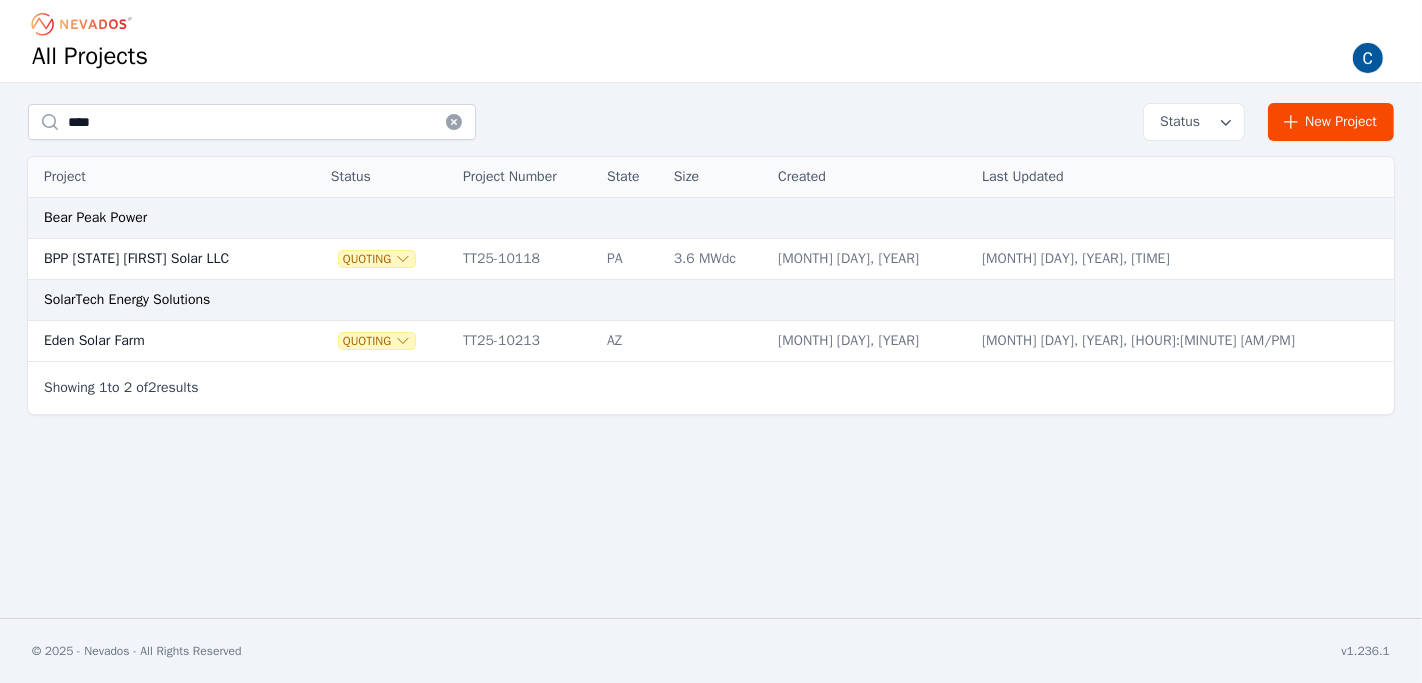 click on "Eden Solar Farm" at bounding box center (161, 341) 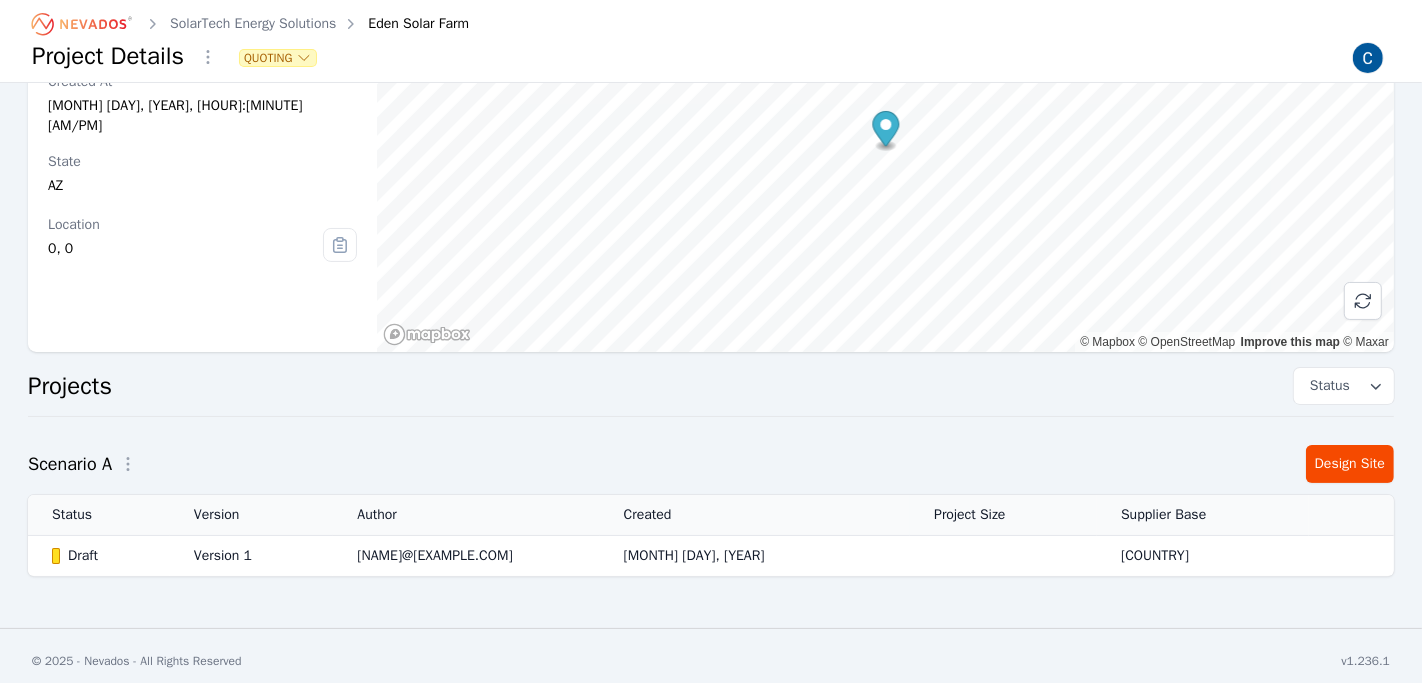 scroll, scrollTop: 157, scrollLeft: 0, axis: vertical 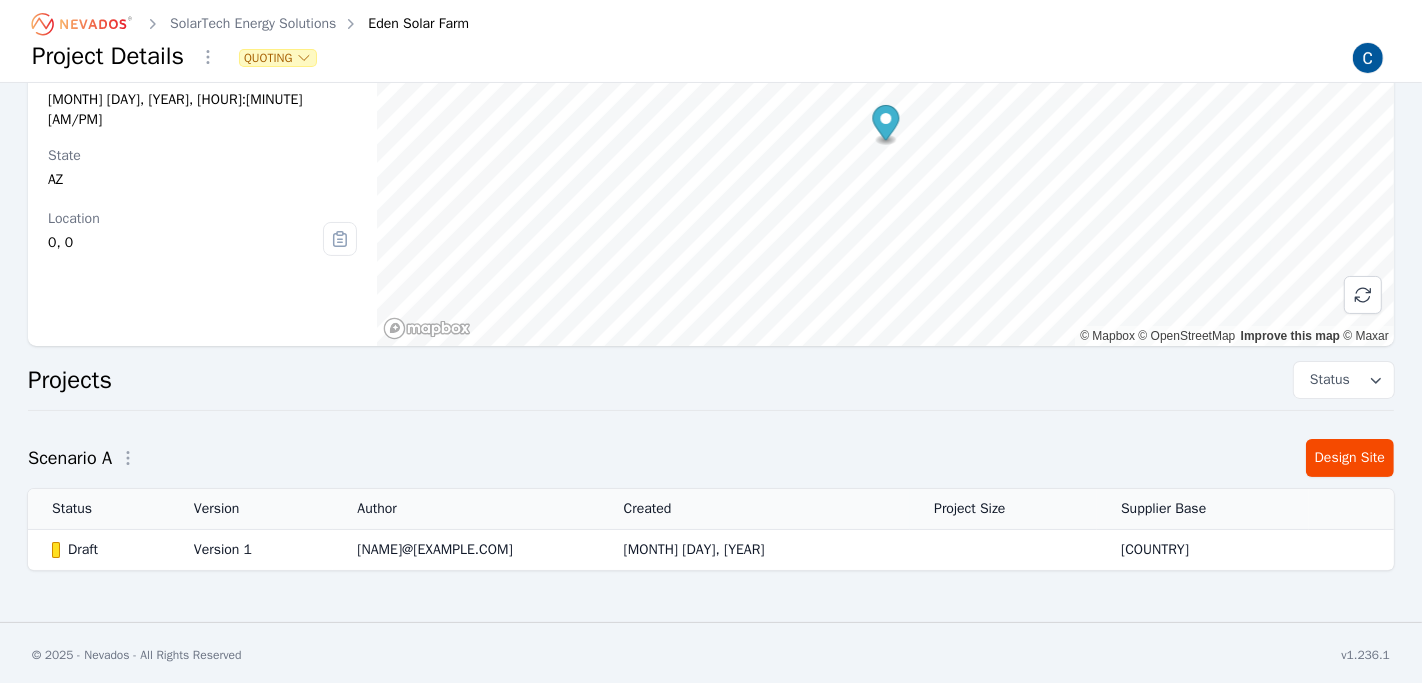 click on "Draft" at bounding box center [106, 550] 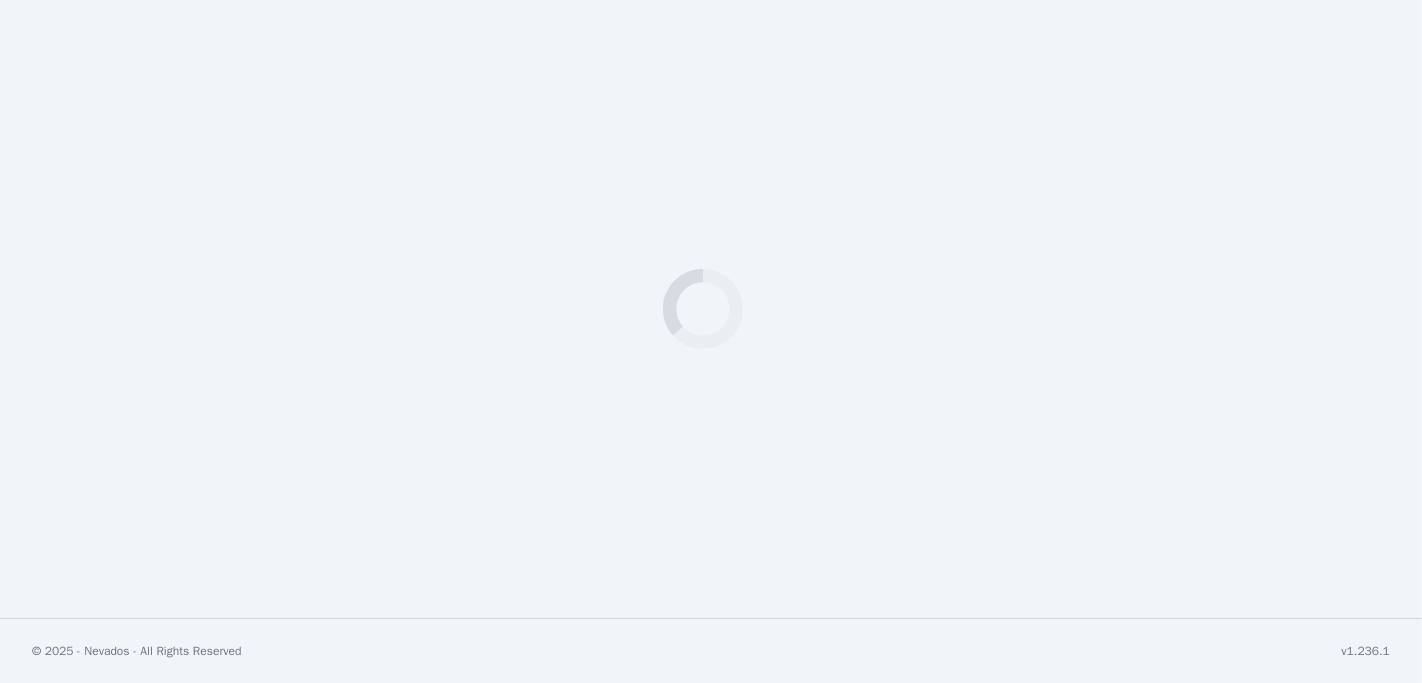 scroll, scrollTop: 0, scrollLeft: 0, axis: both 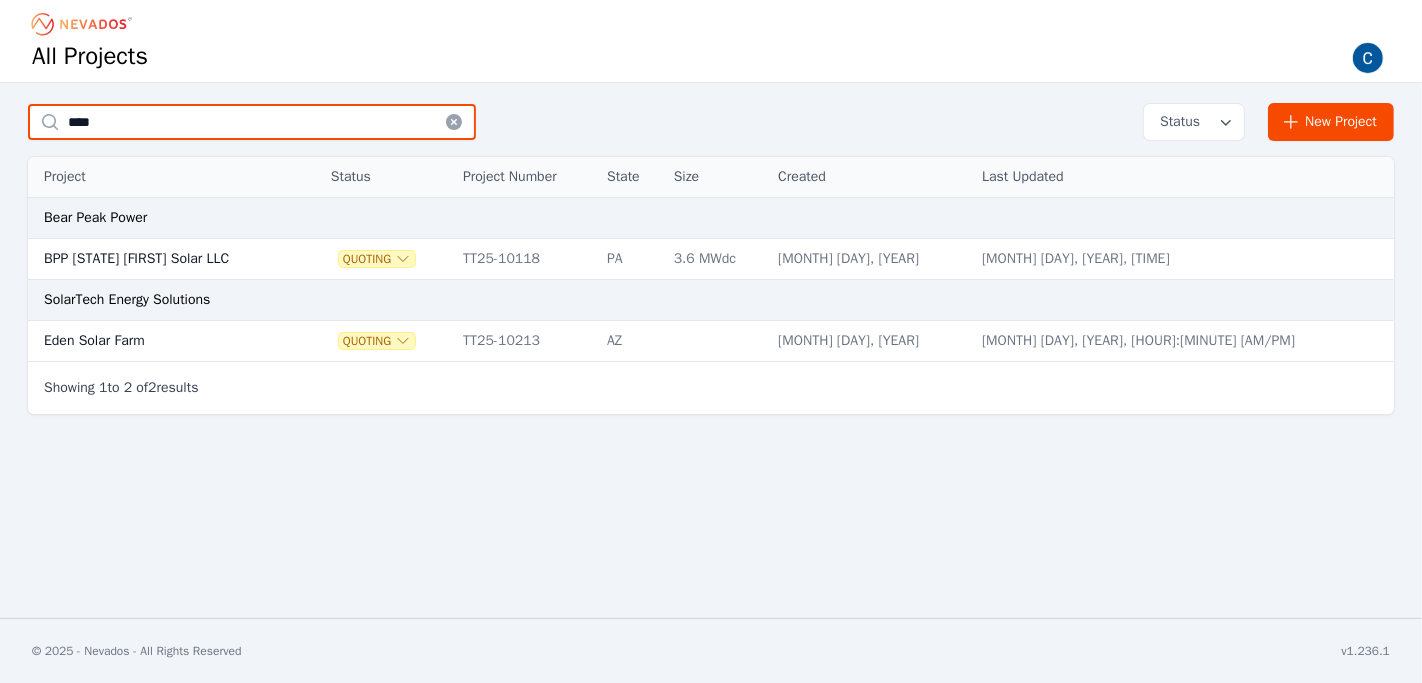 click on "****" at bounding box center [252, 122] 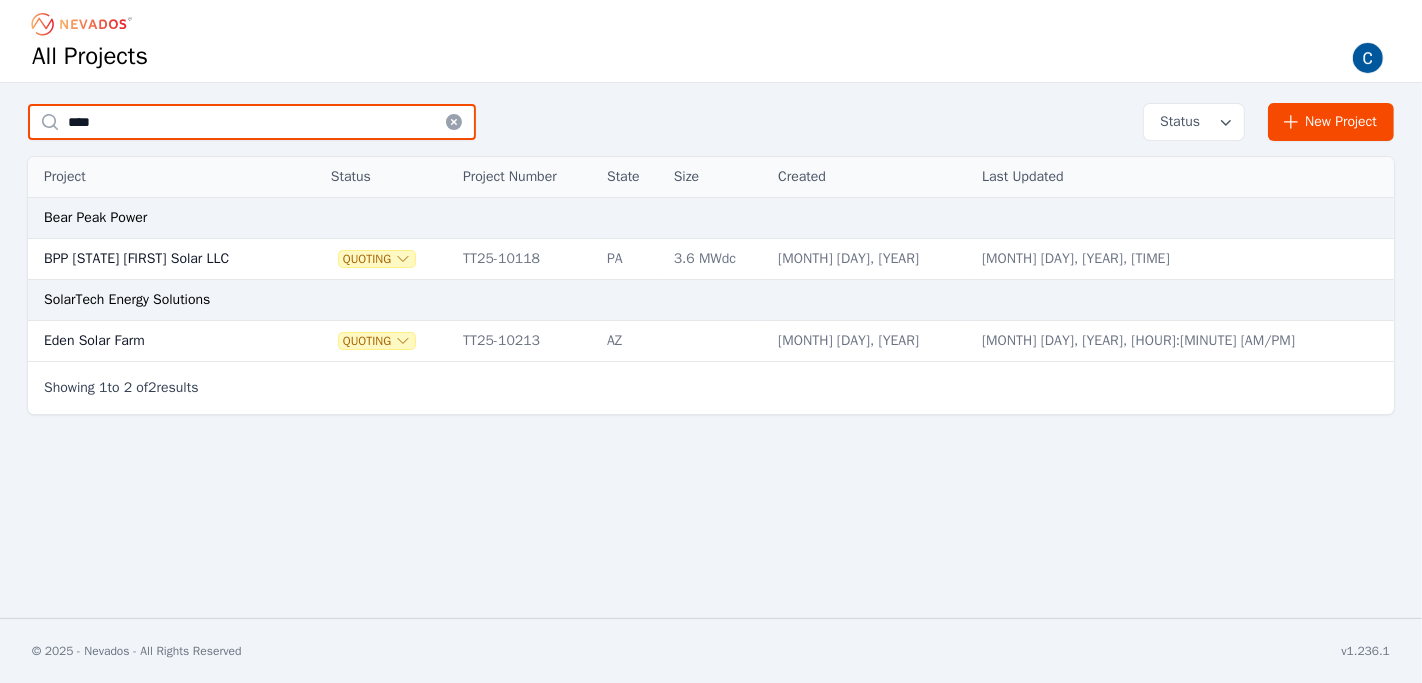 paste on "*" 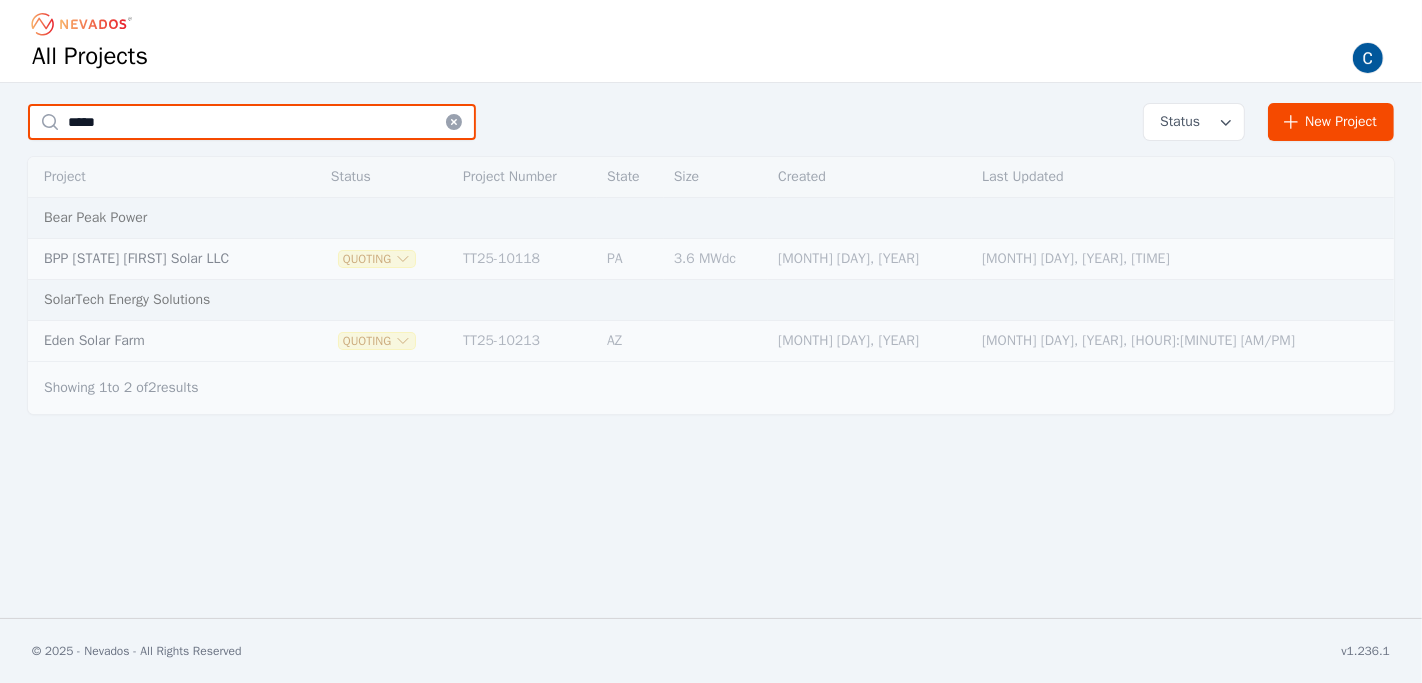 type on "*****" 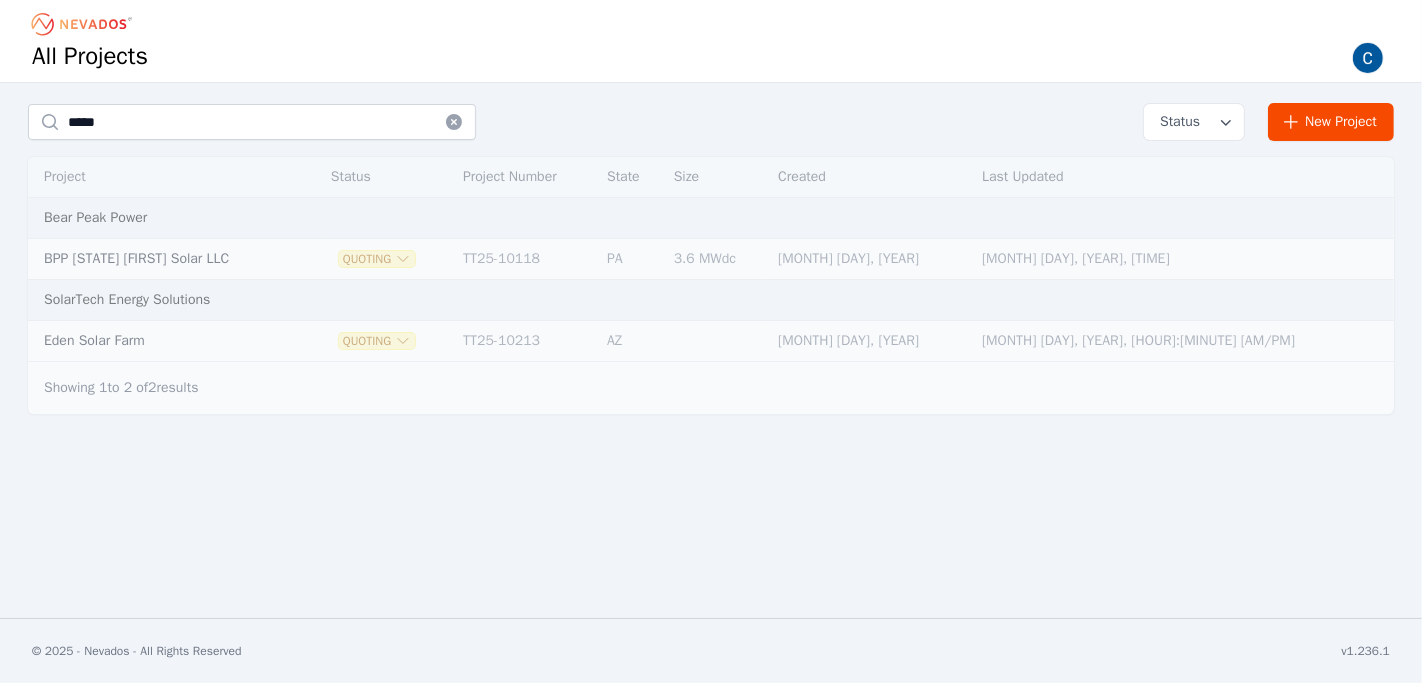 click on "***** Status New Project" at bounding box center [711, 122] 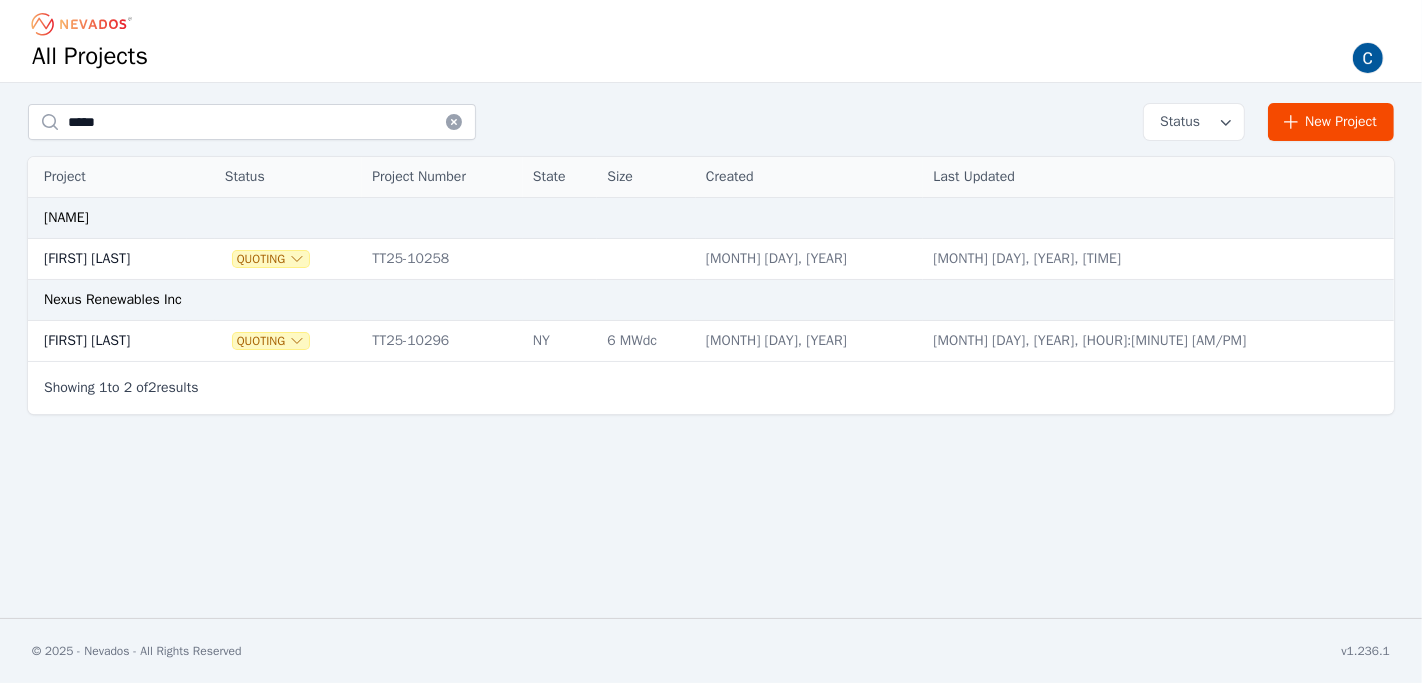 click on "[FIRST] [LAST]" at bounding box center [107, 259] 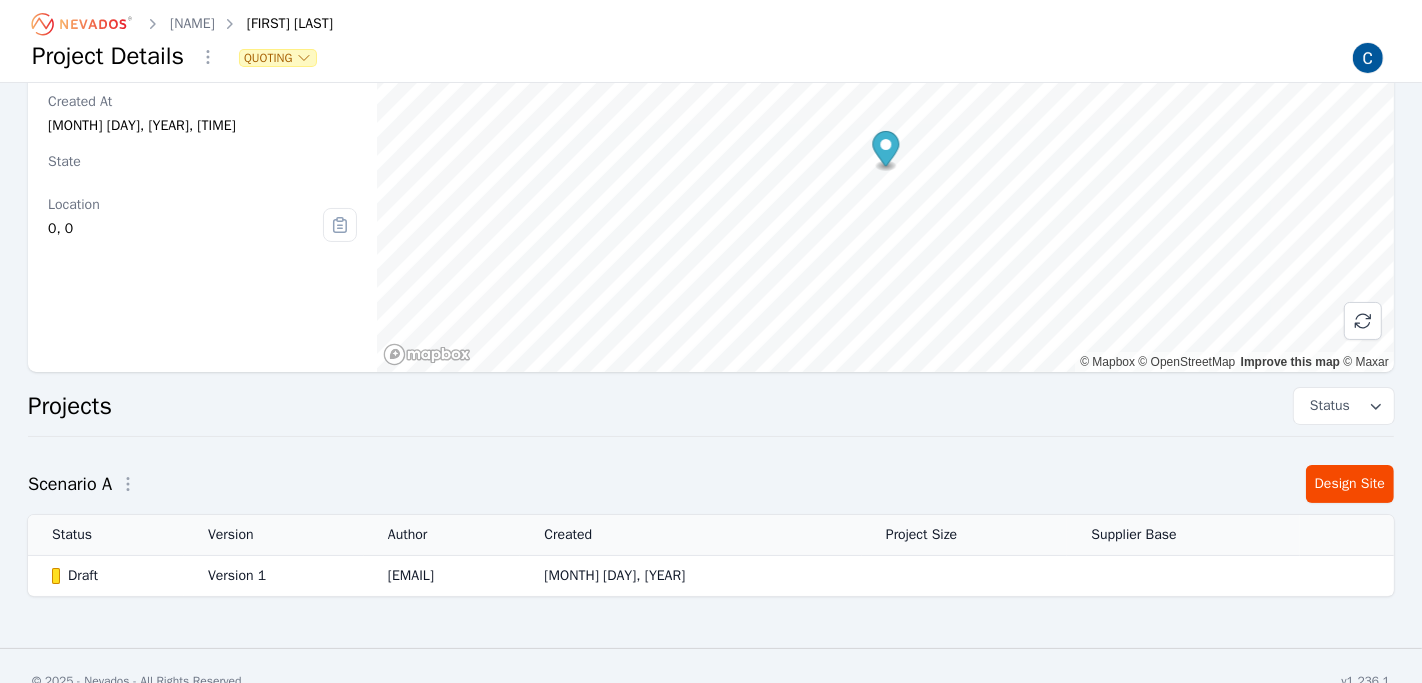 scroll, scrollTop: 157, scrollLeft: 0, axis: vertical 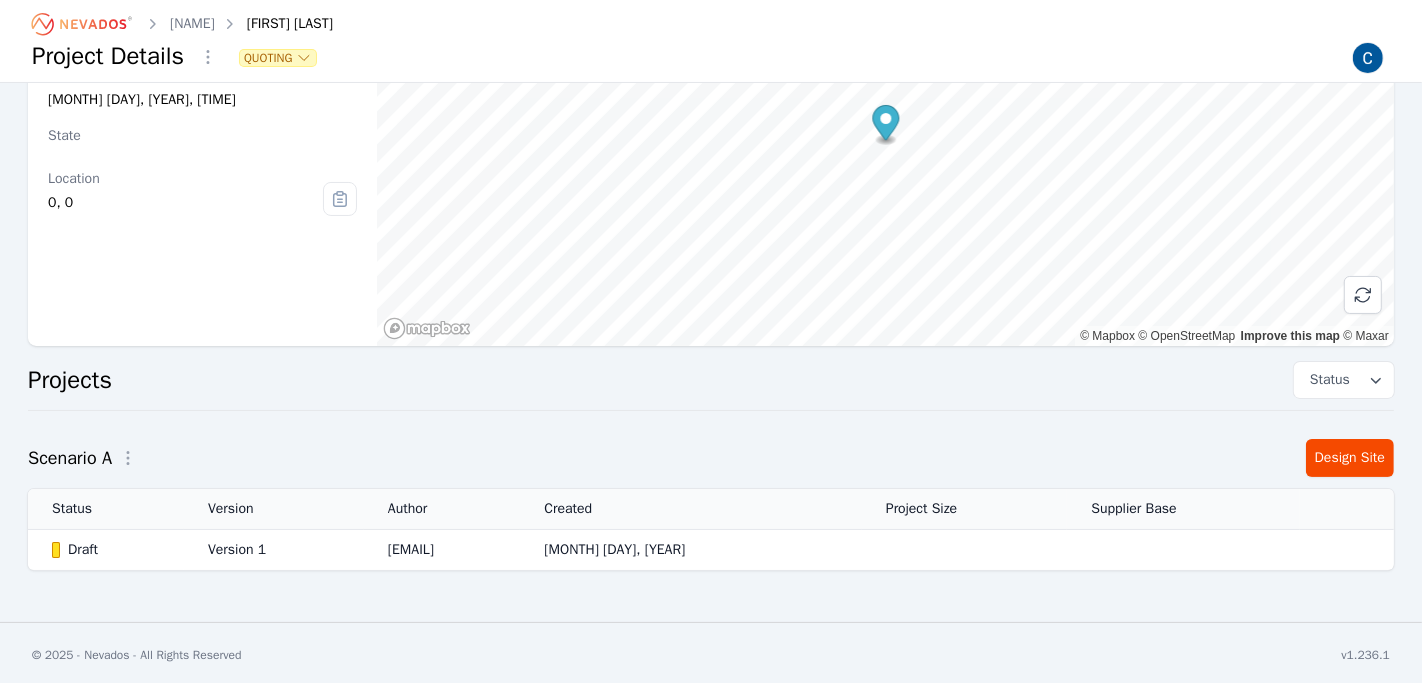 click on "Draft" at bounding box center (113, 550) 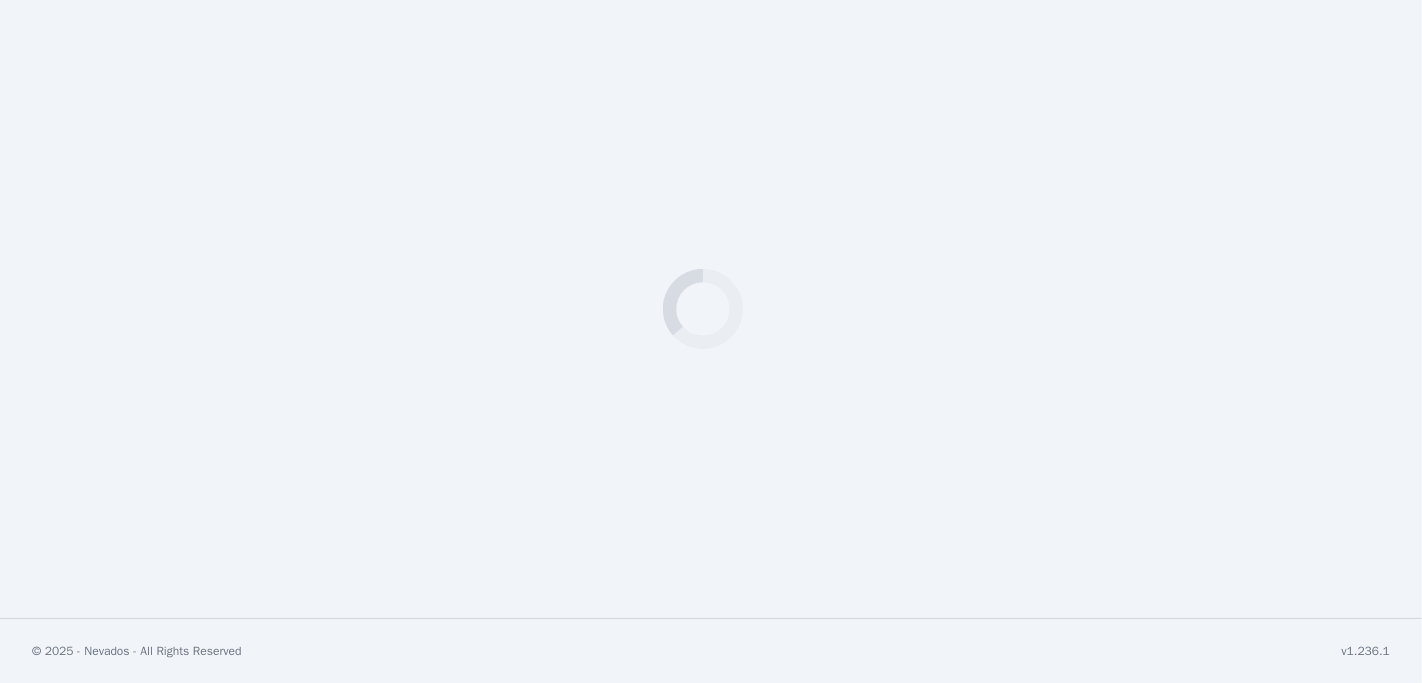 select on "***" 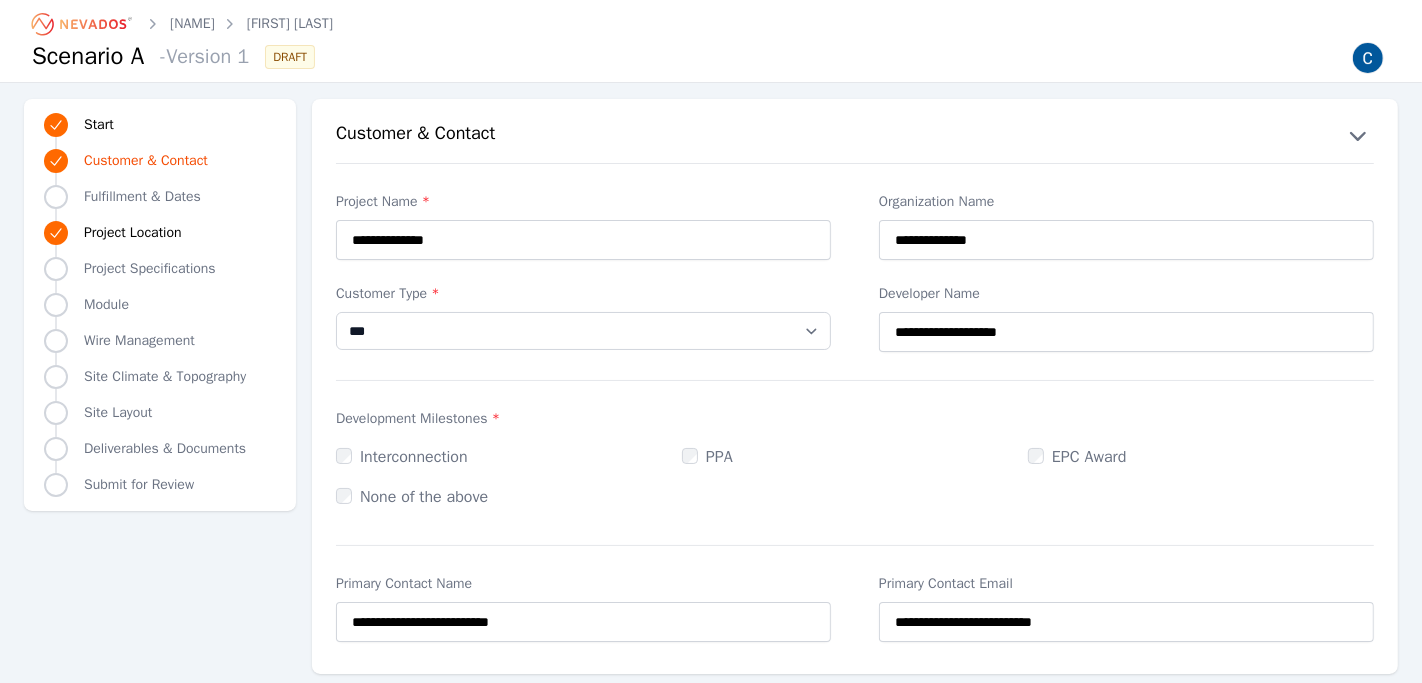 click 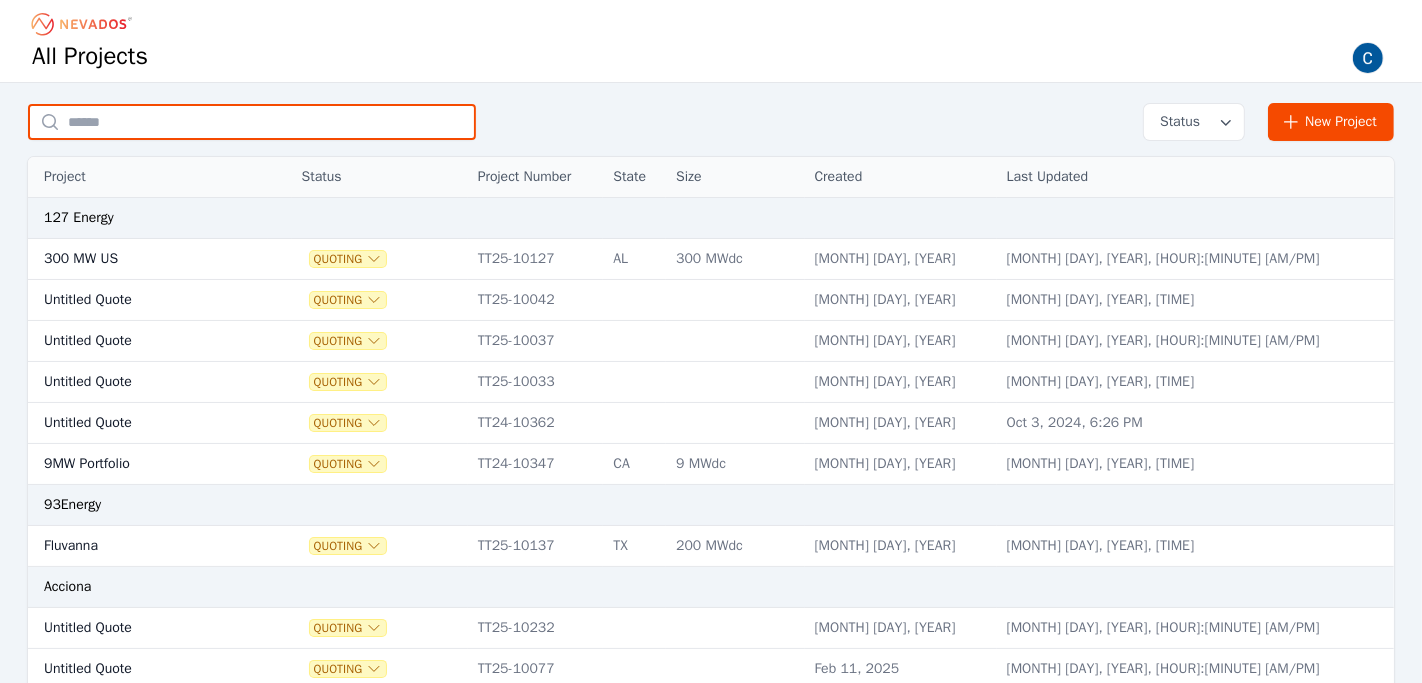 click at bounding box center (252, 122) 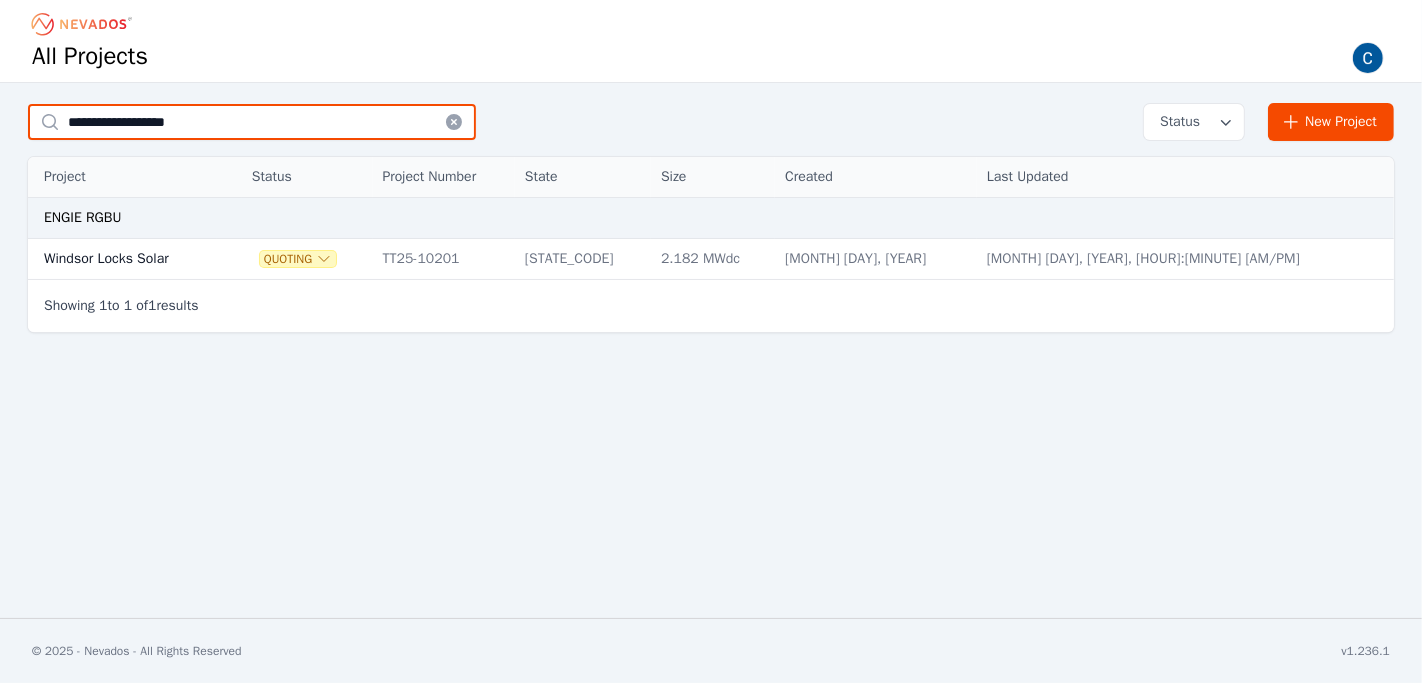 type on "**********" 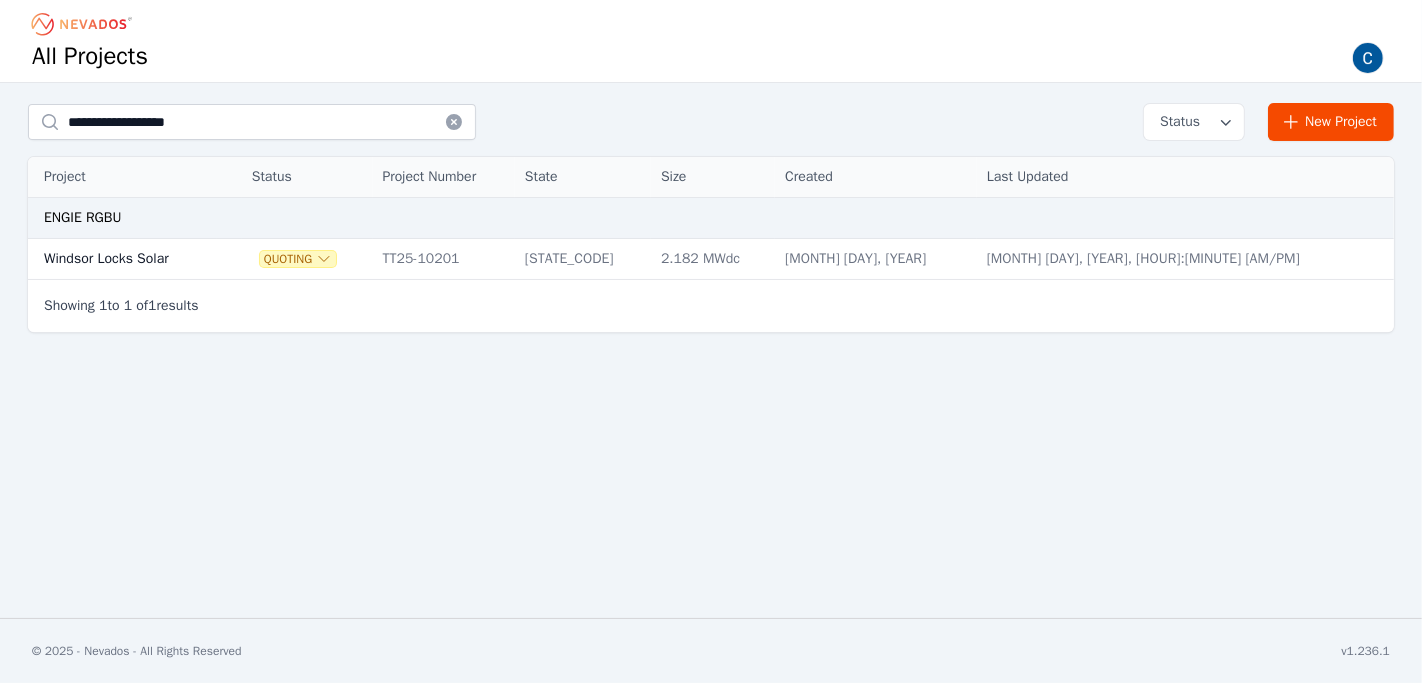 click on "Windsor Locks Solar" at bounding box center (122, 259) 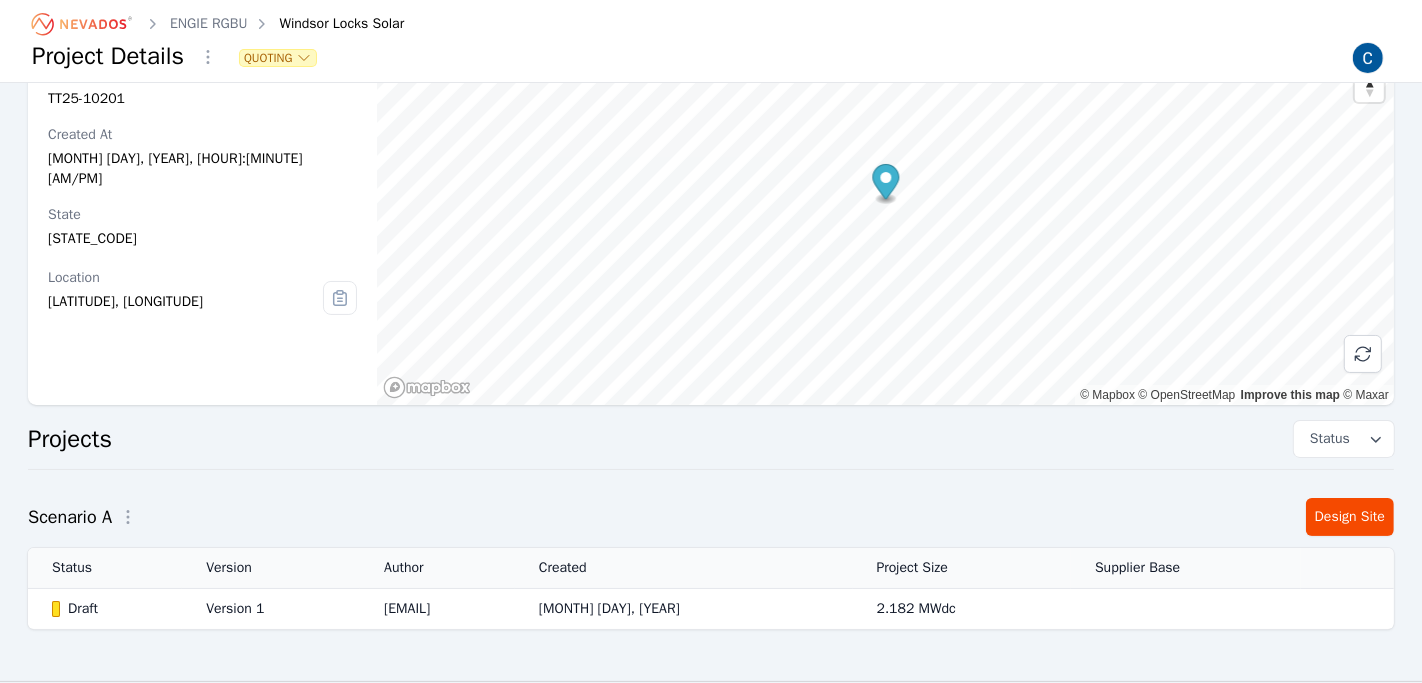 scroll, scrollTop: 157, scrollLeft: 0, axis: vertical 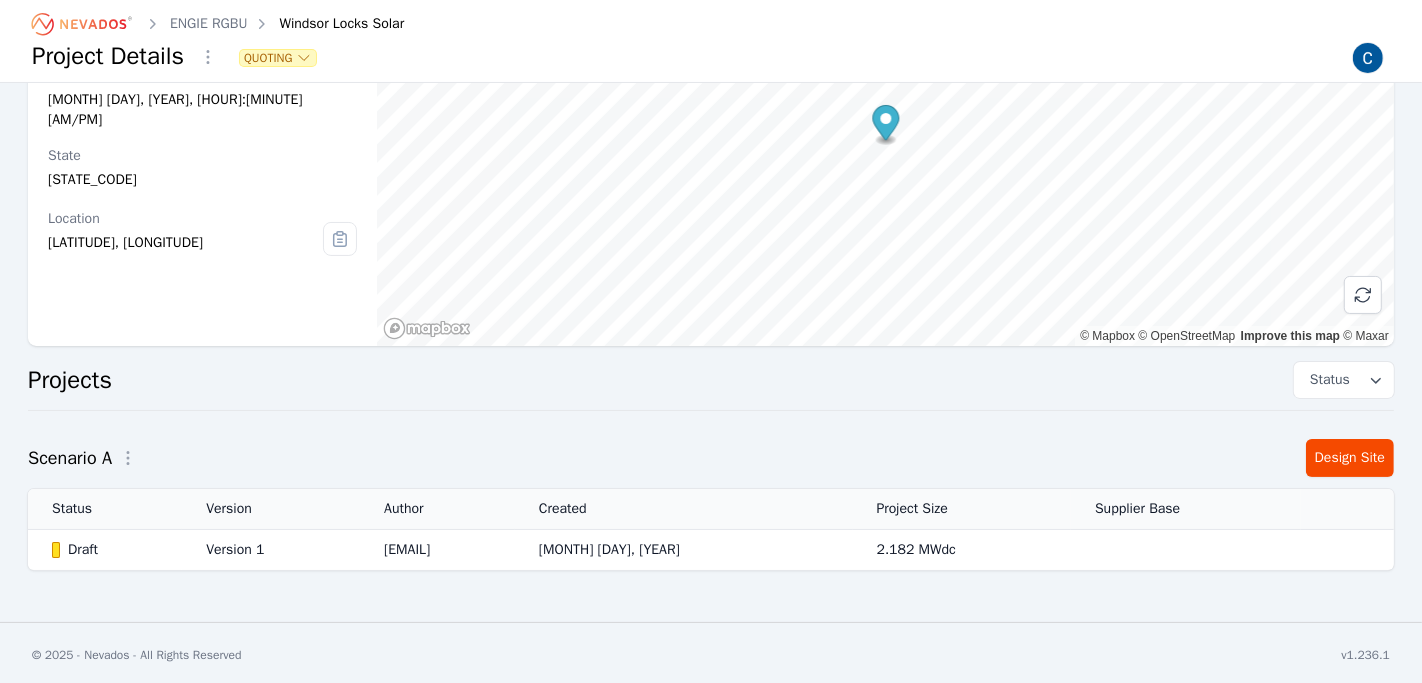click on "Draft" at bounding box center [112, 550] 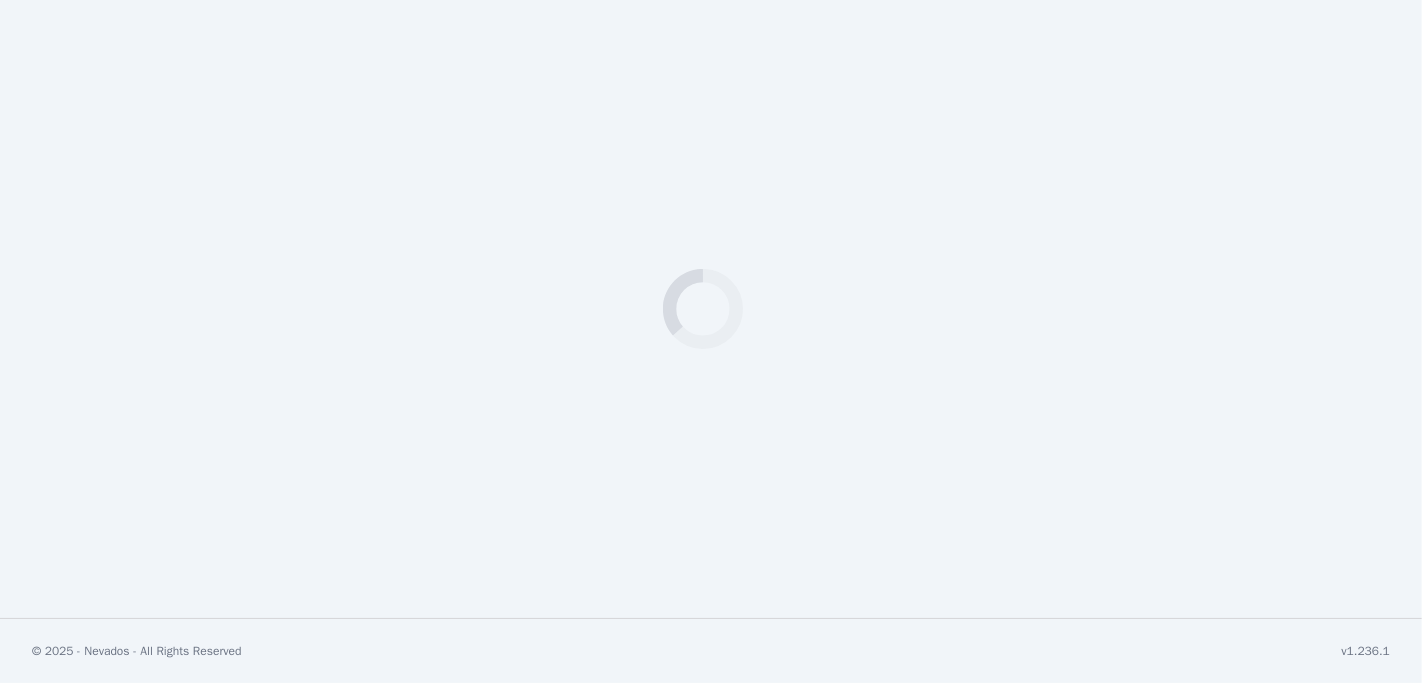 scroll, scrollTop: 0, scrollLeft: 0, axis: both 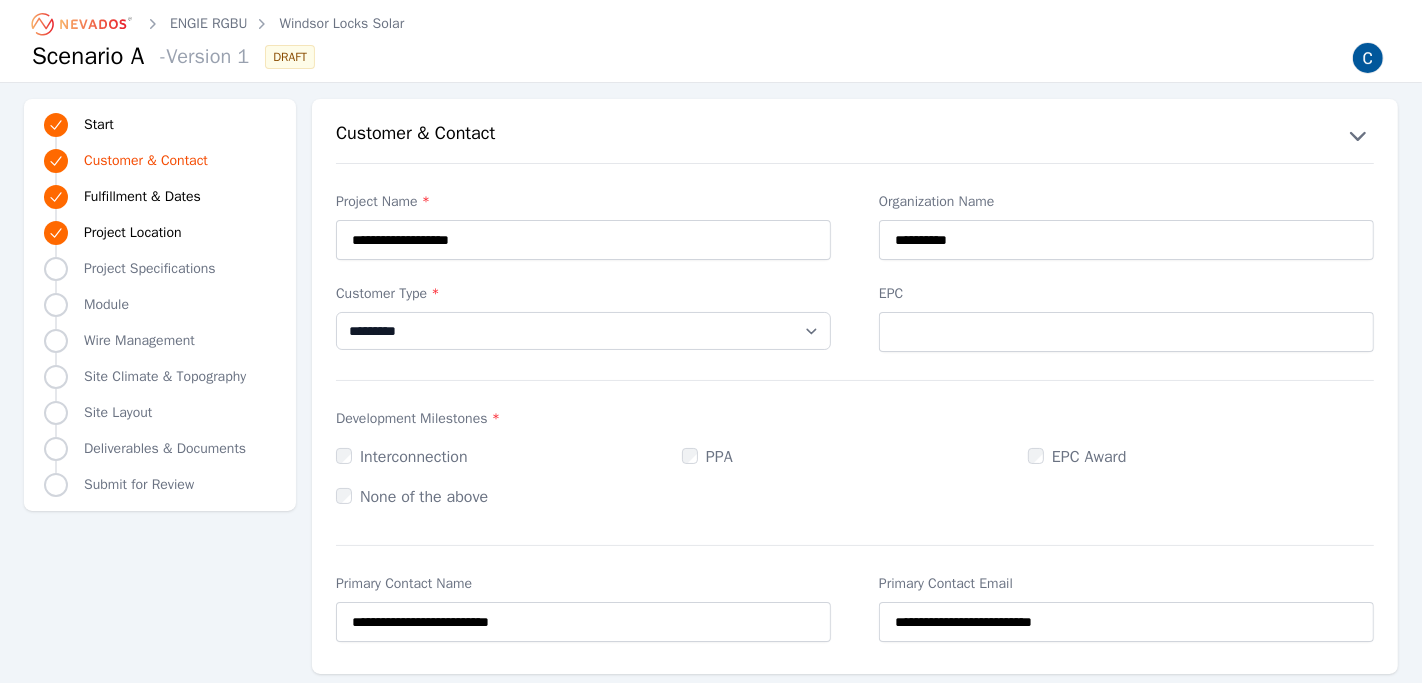click 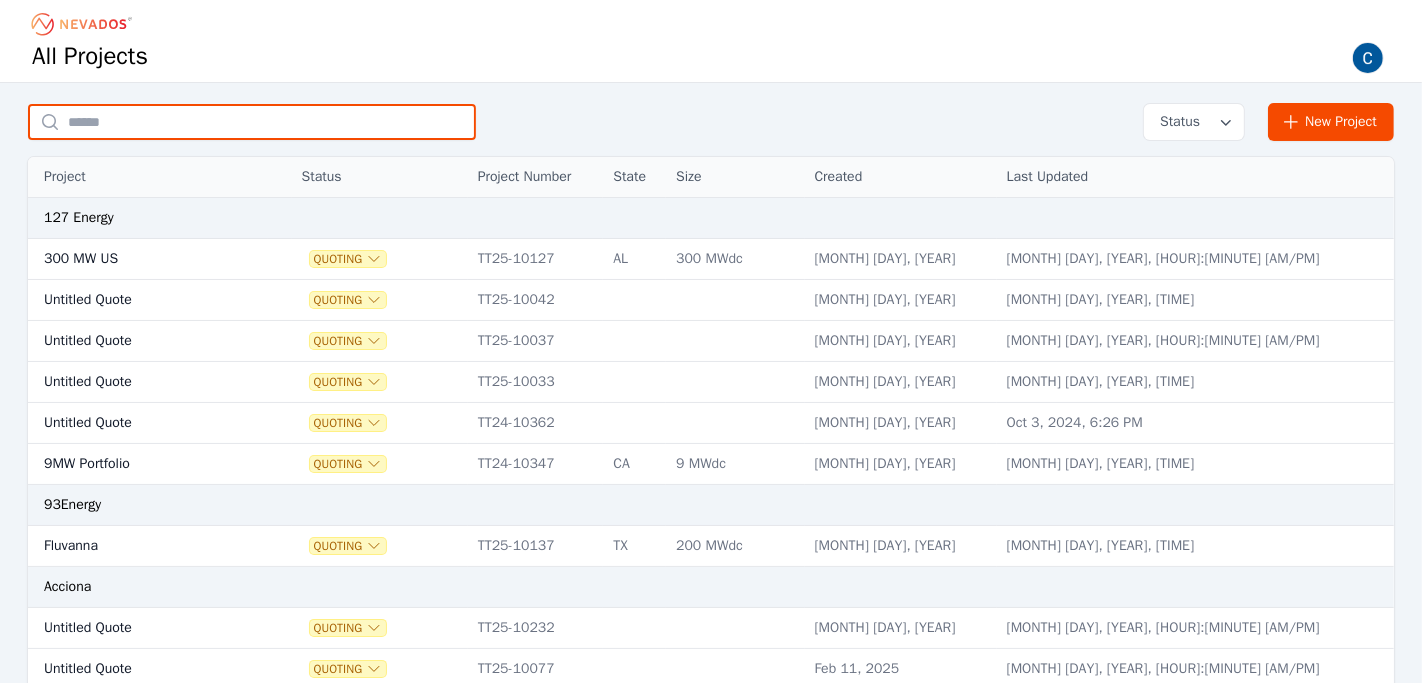 click at bounding box center (252, 122) 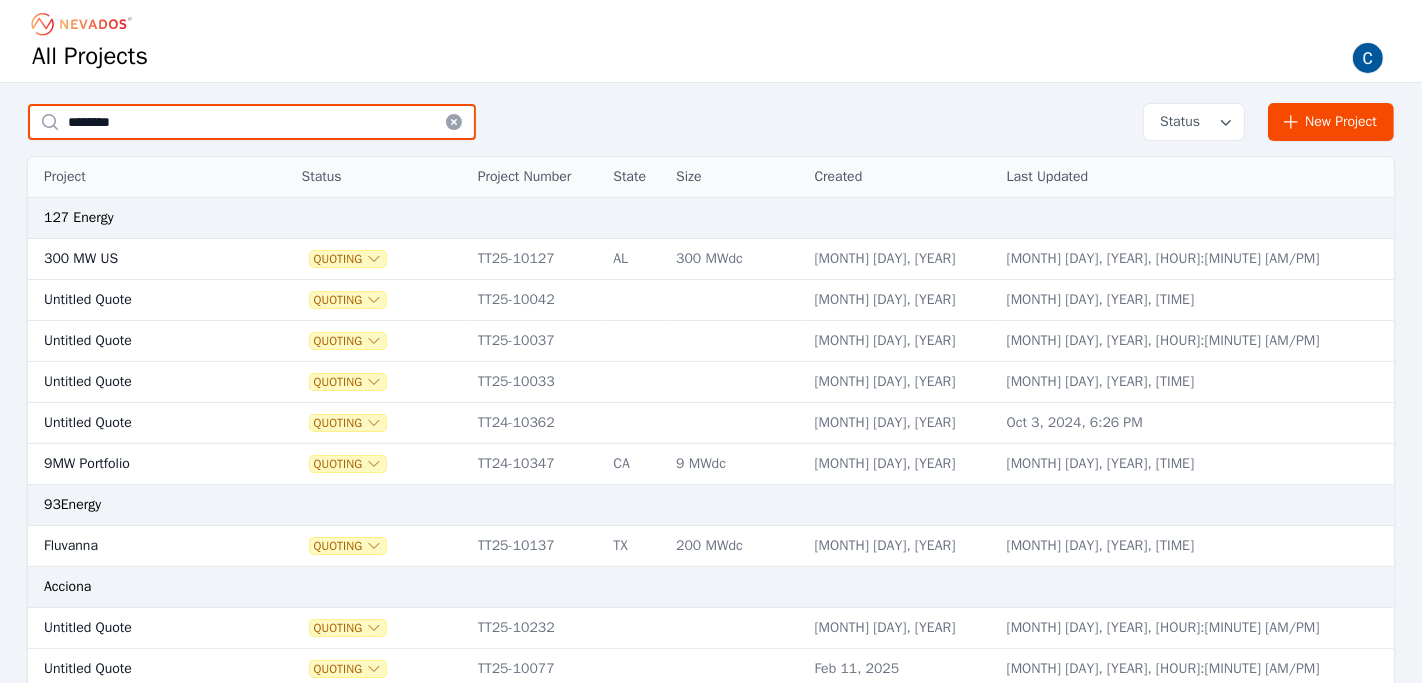 type on "********" 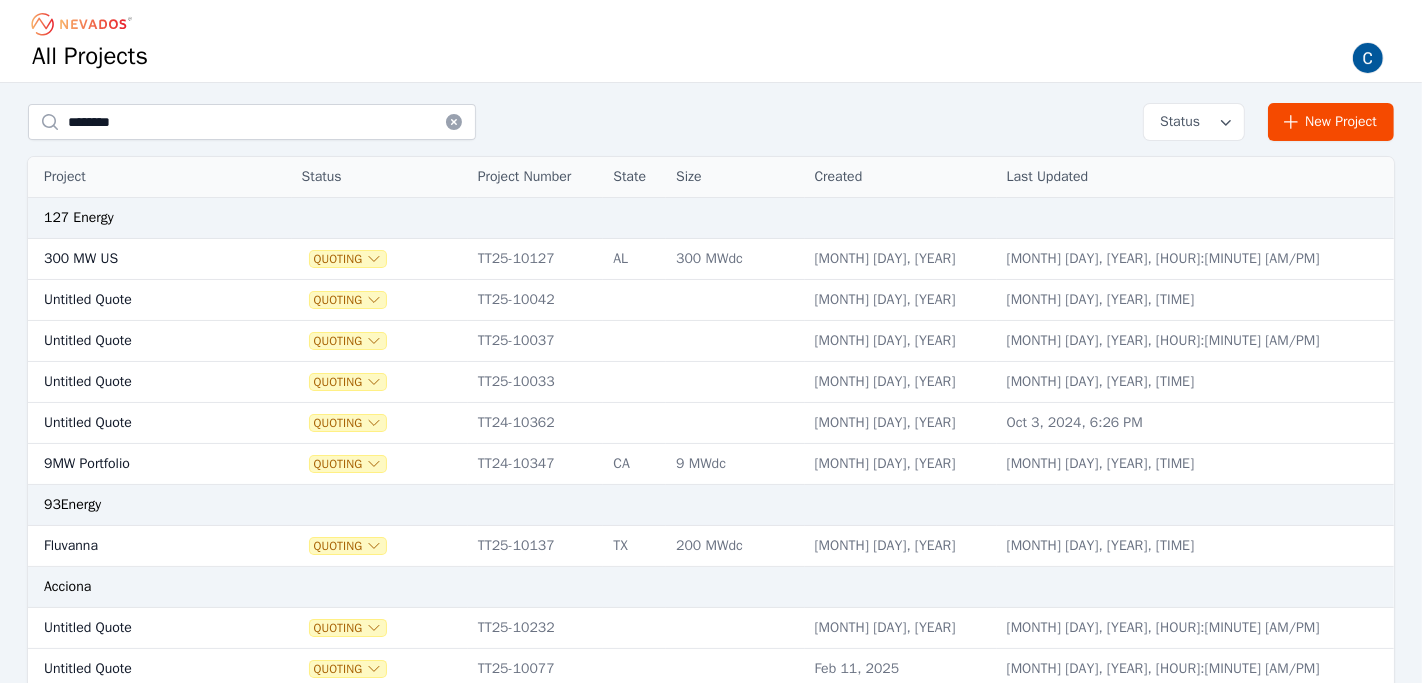 click on "******** Status New Project" at bounding box center [711, 122] 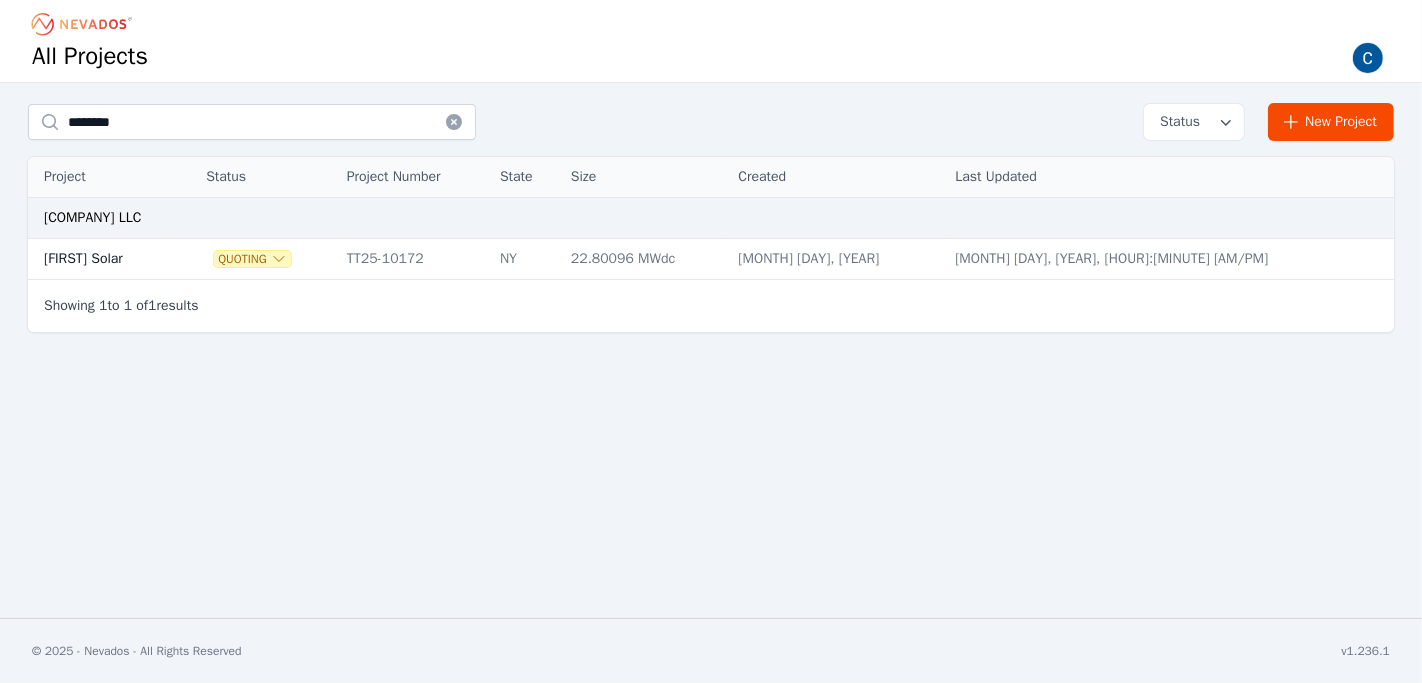 click on "[FIRST] Solar" at bounding box center [98, 259] 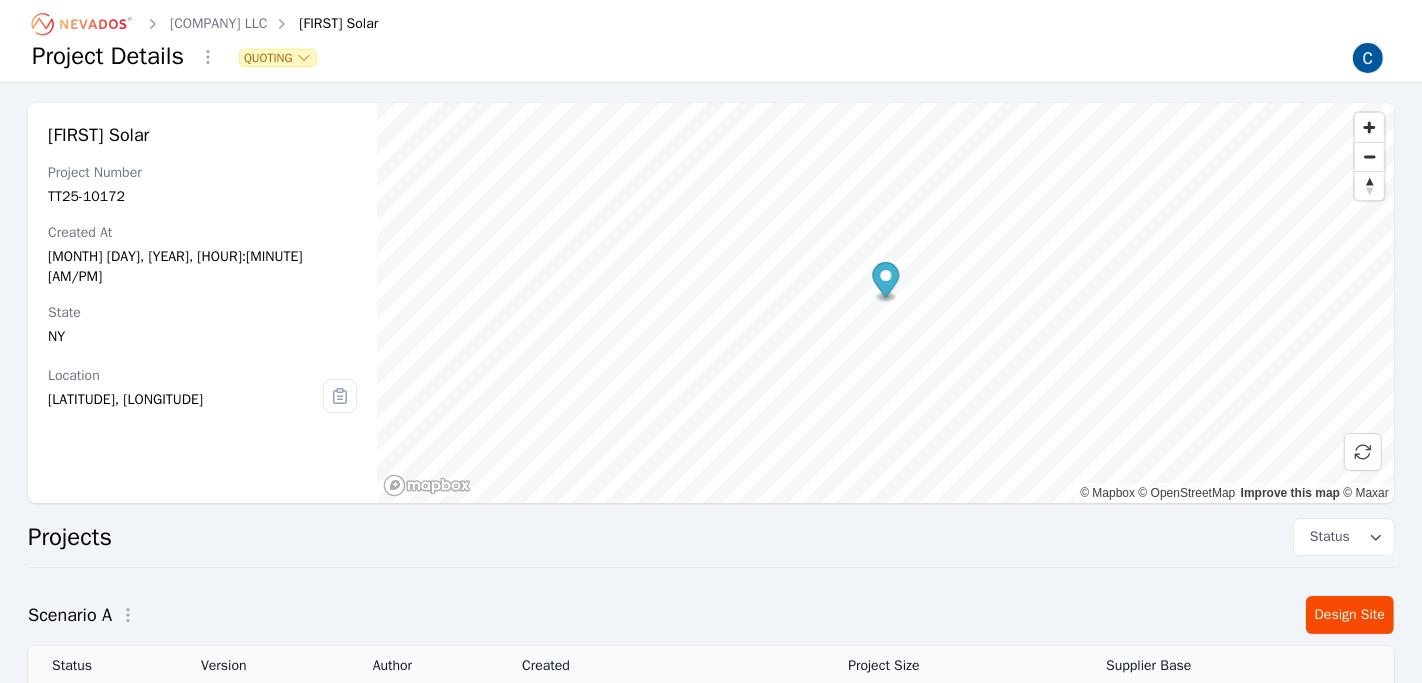scroll, scrollTop: 66, scrollLeft: 0, axis: vertical 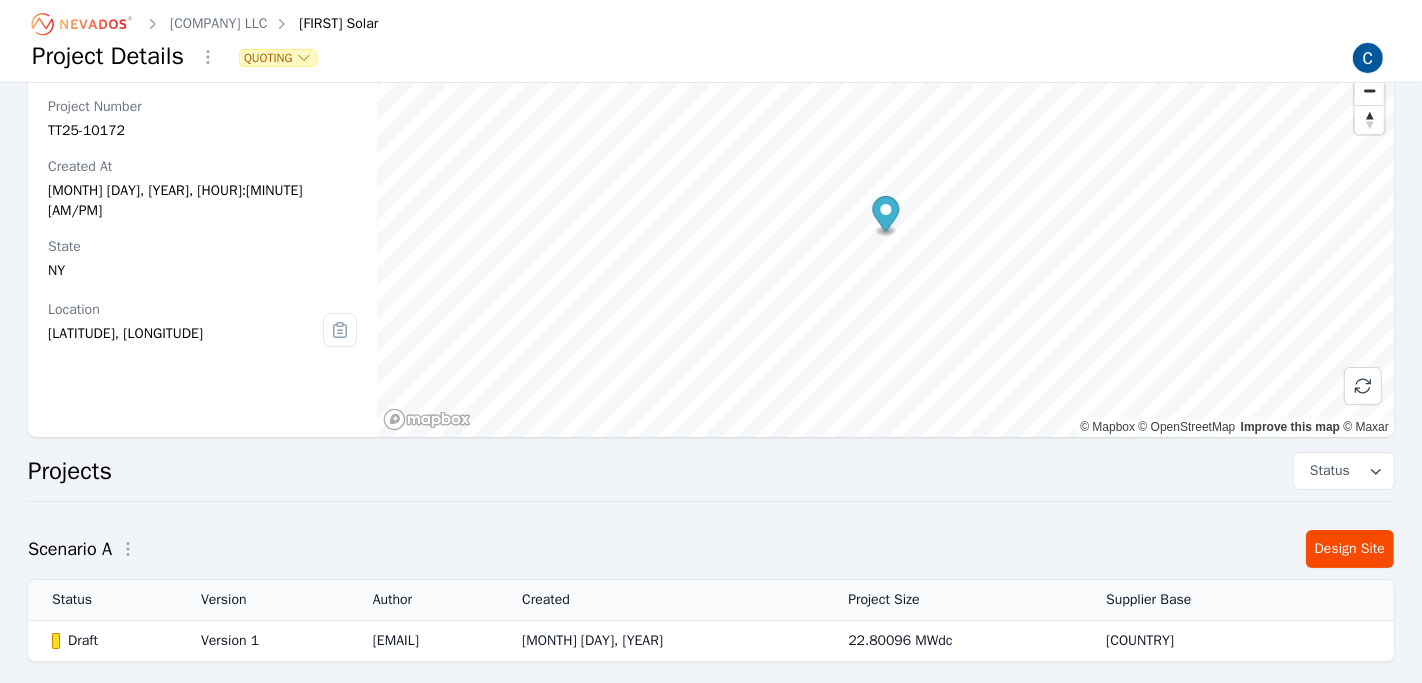 click on "Draft" at bounding box center (109, 641) 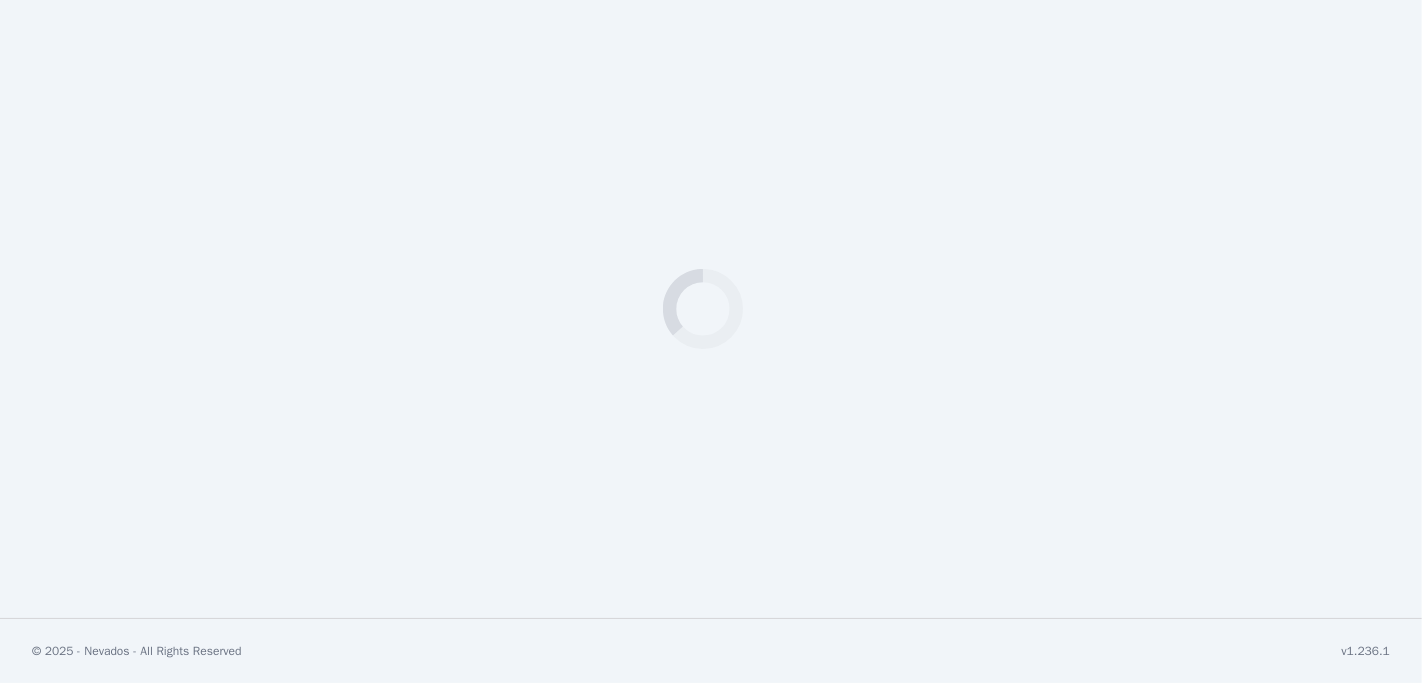 select on "***" 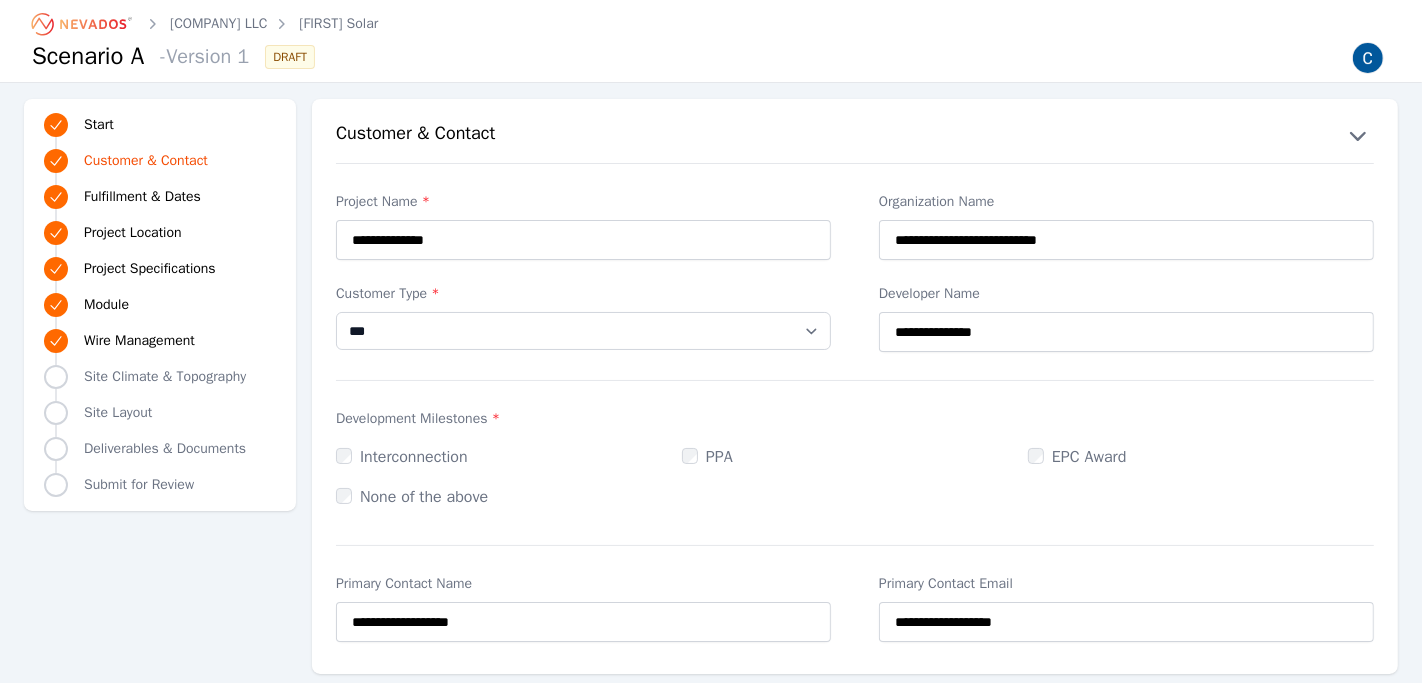 click 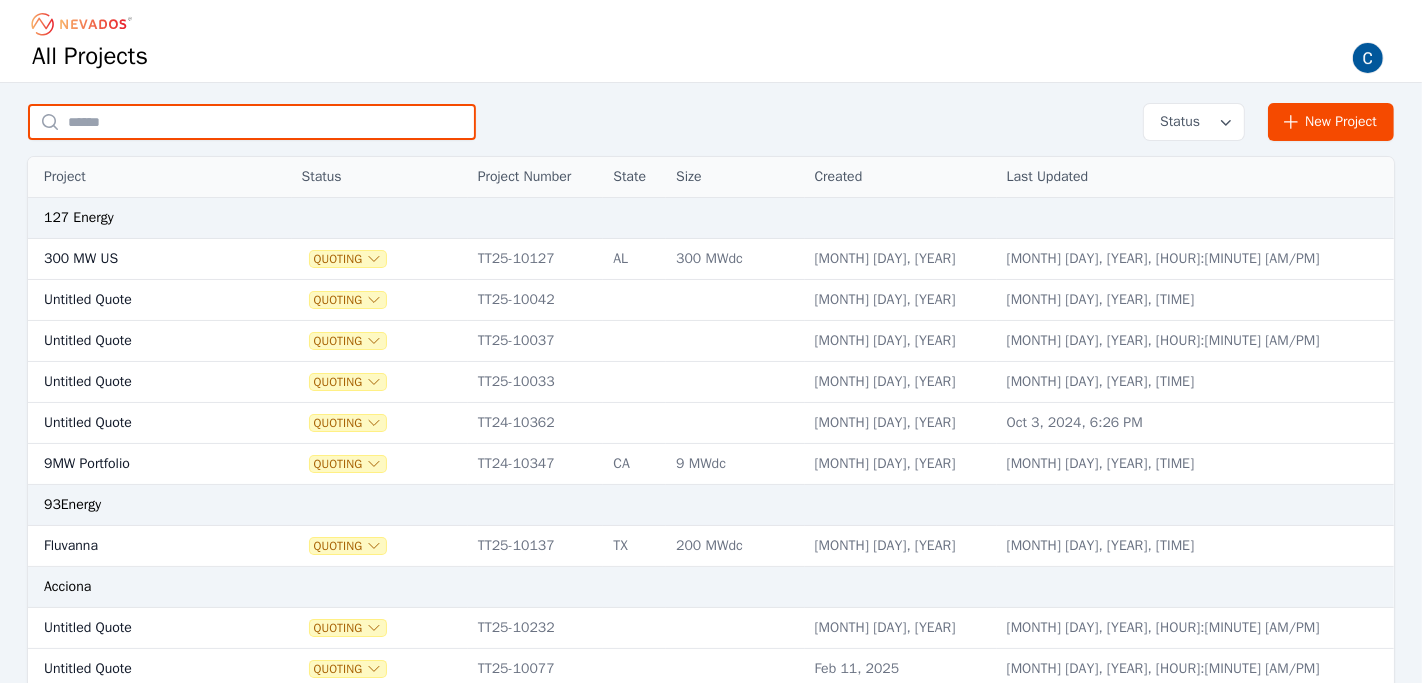 scroll, scrollTop: 1, scrollLeft: 0, axis: vertical 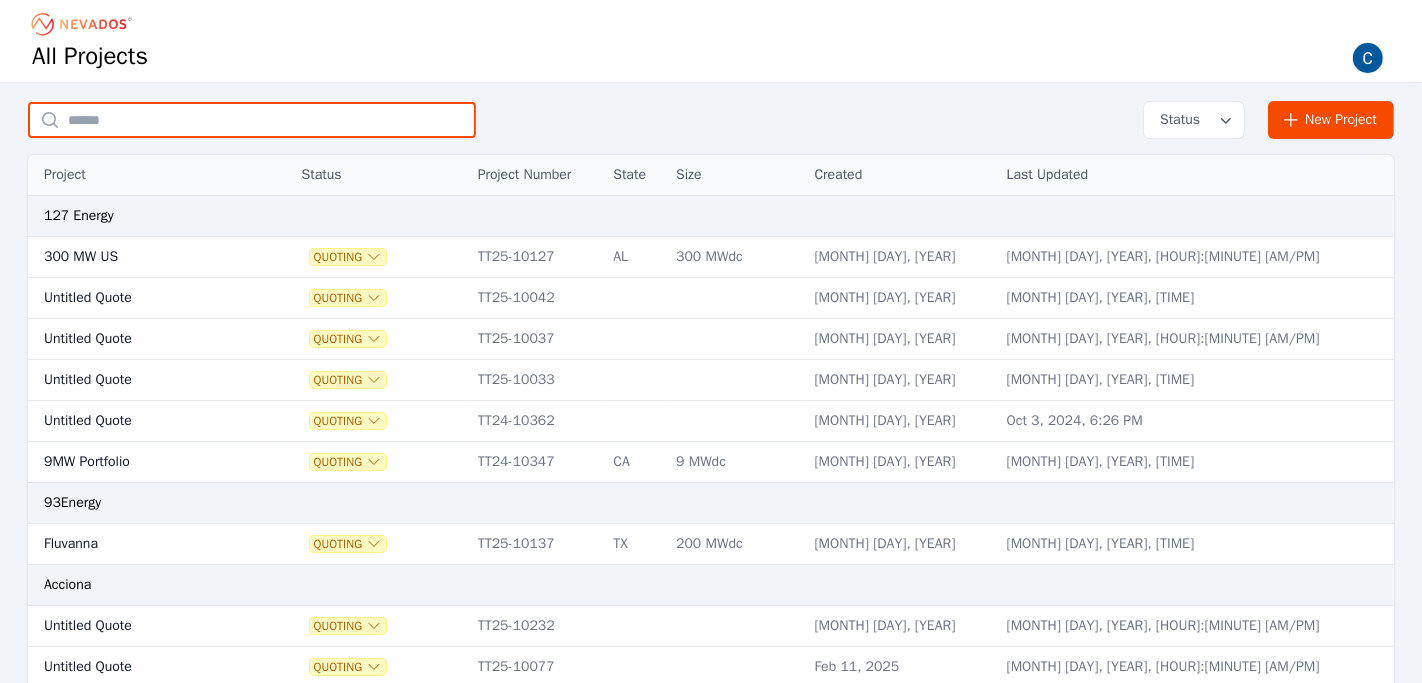 click at bounding box center (252, 120) 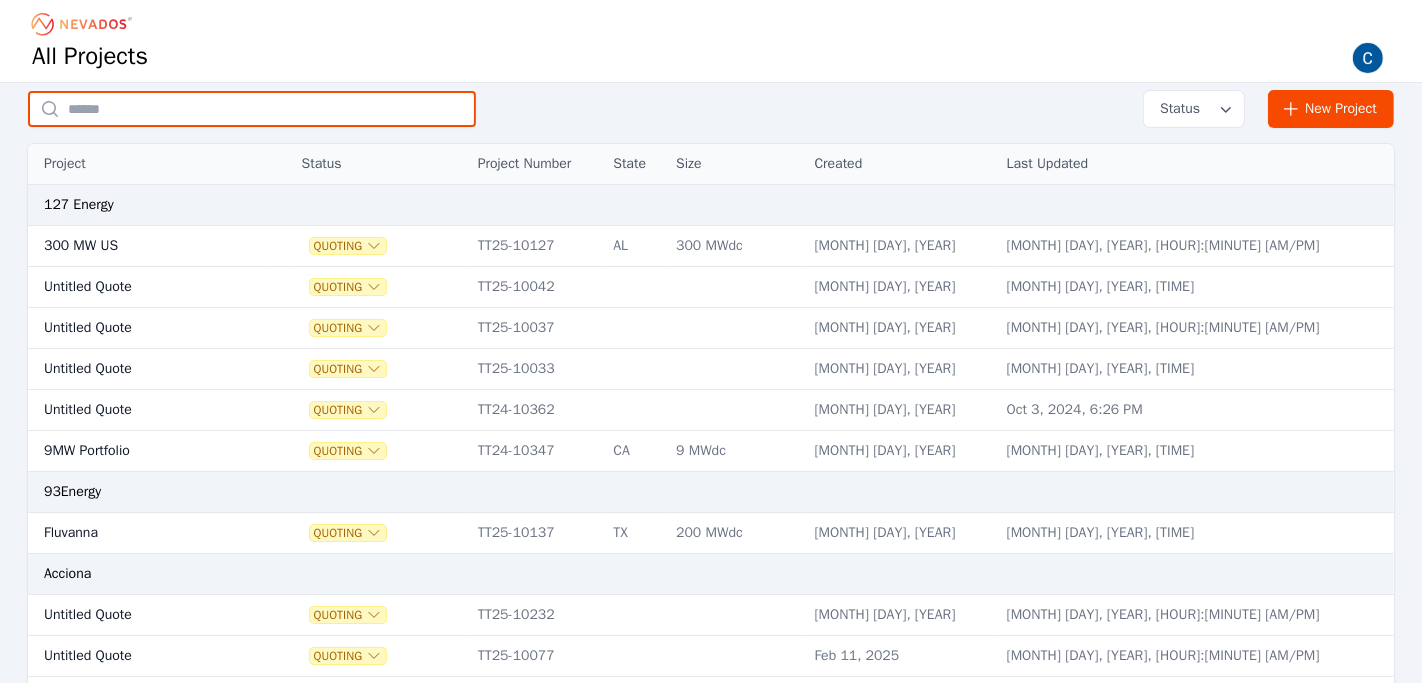 scroll, scrollTop: 16, scrollLeft: 0, axis: vertical 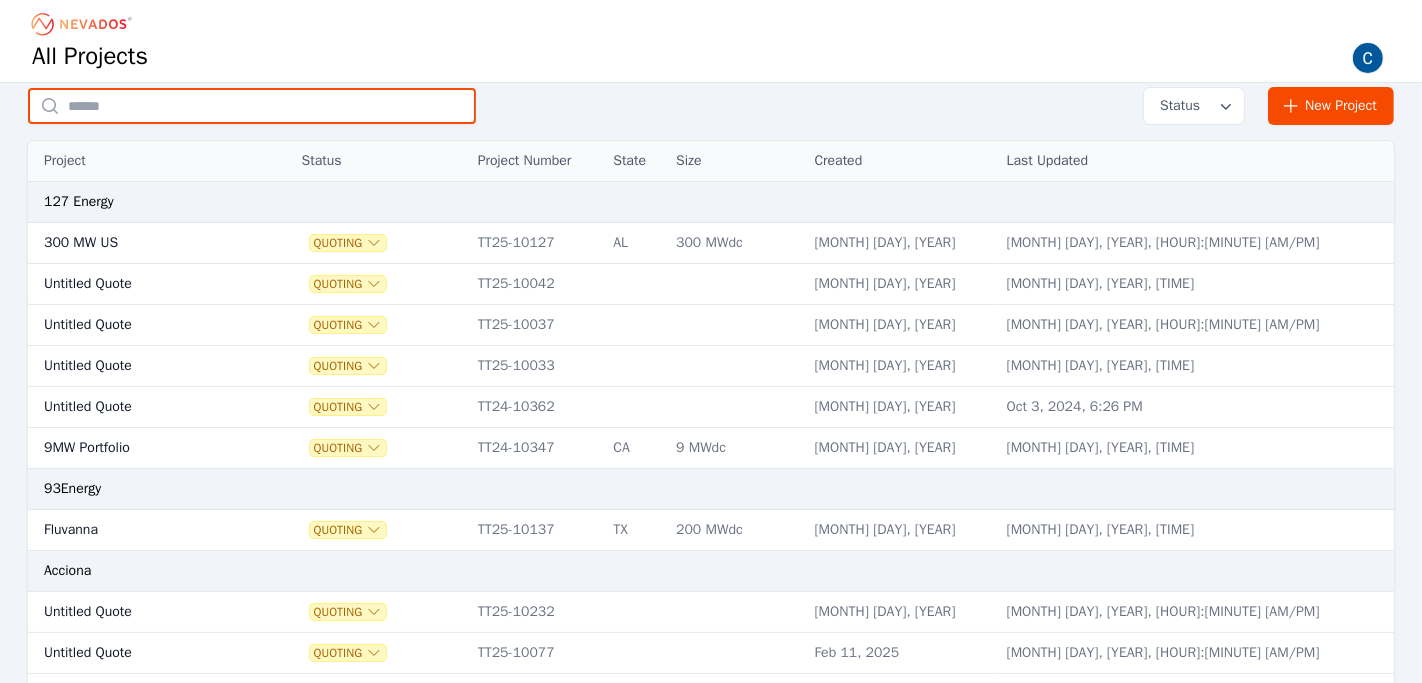 paste on "*****" 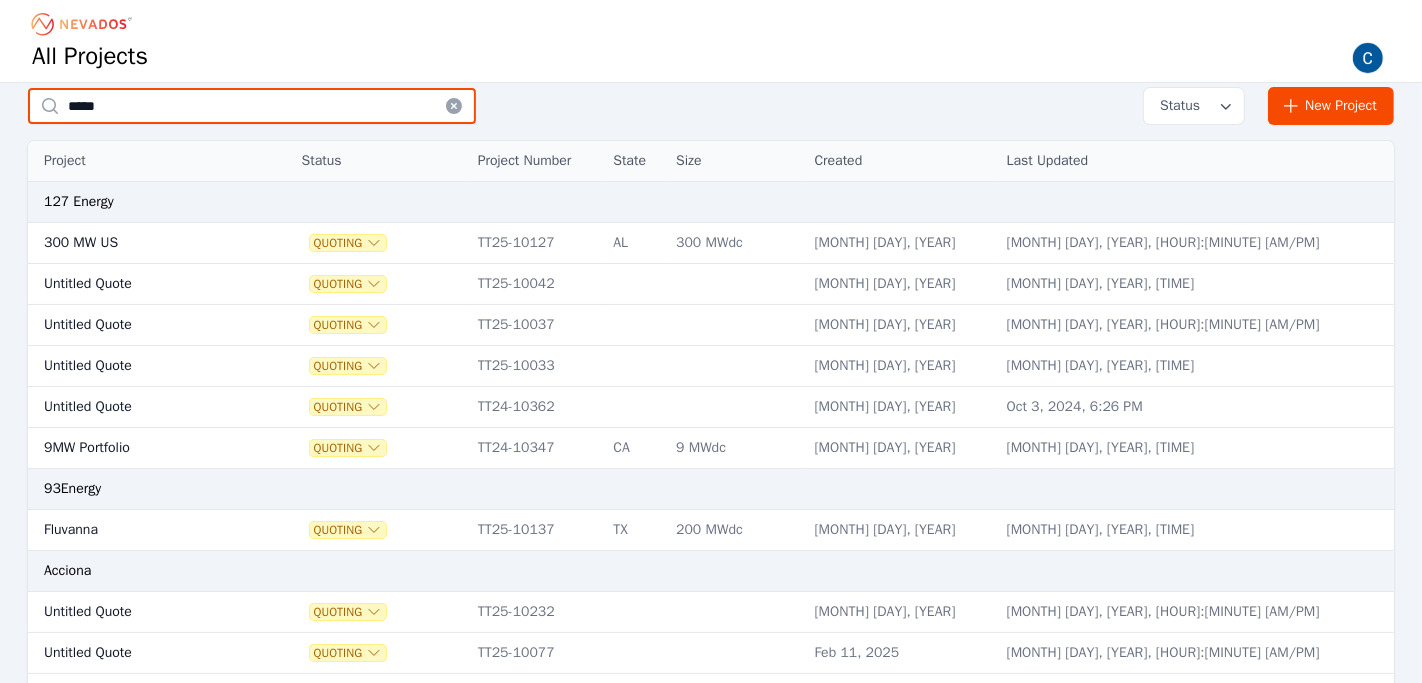type on "*****" 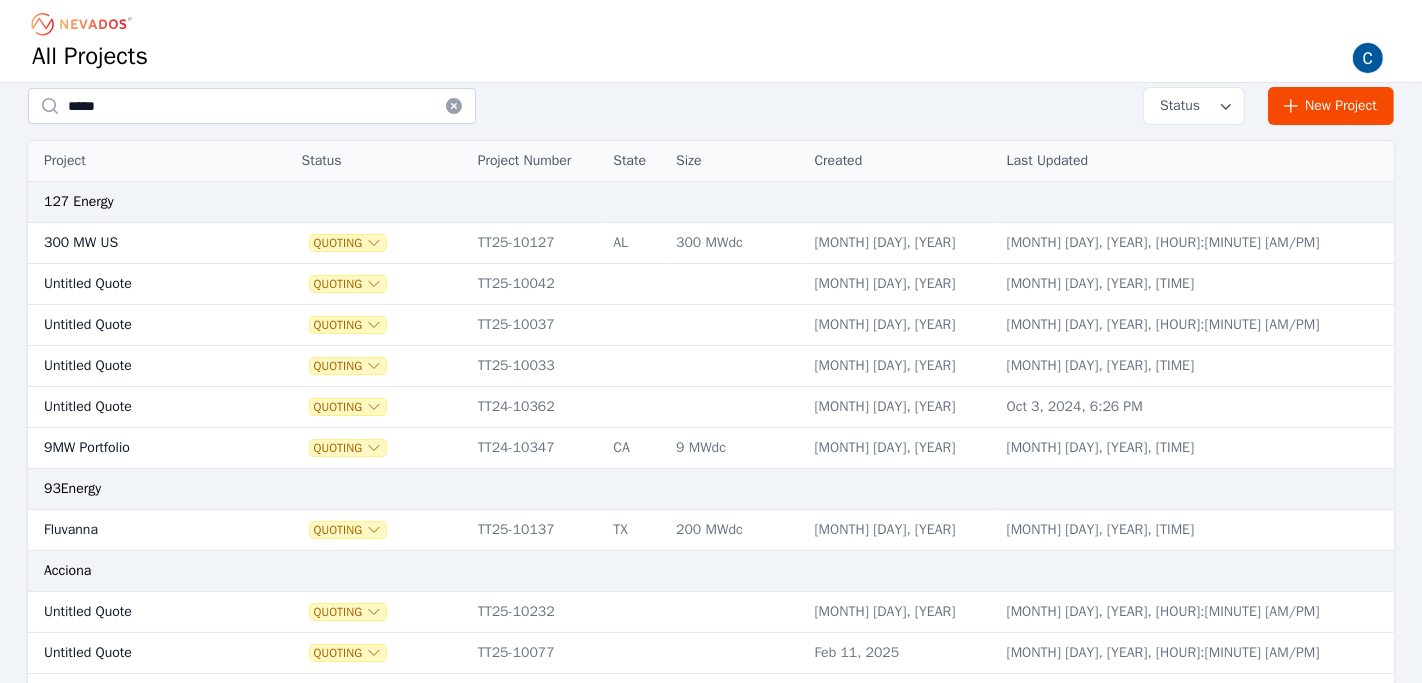 click on "***** Status New Project" at bounding box center (711, 106) 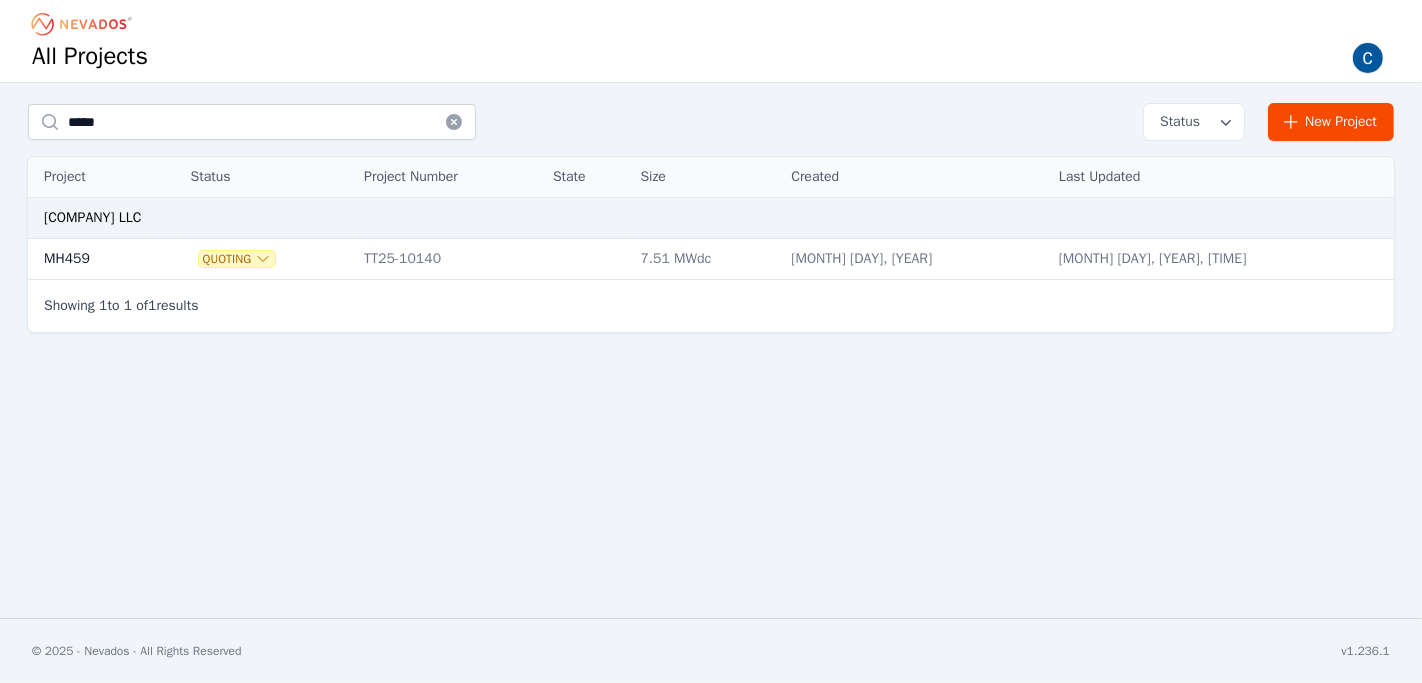 scroll, scrollTop: 0, scrollLeft: 0, axis: both 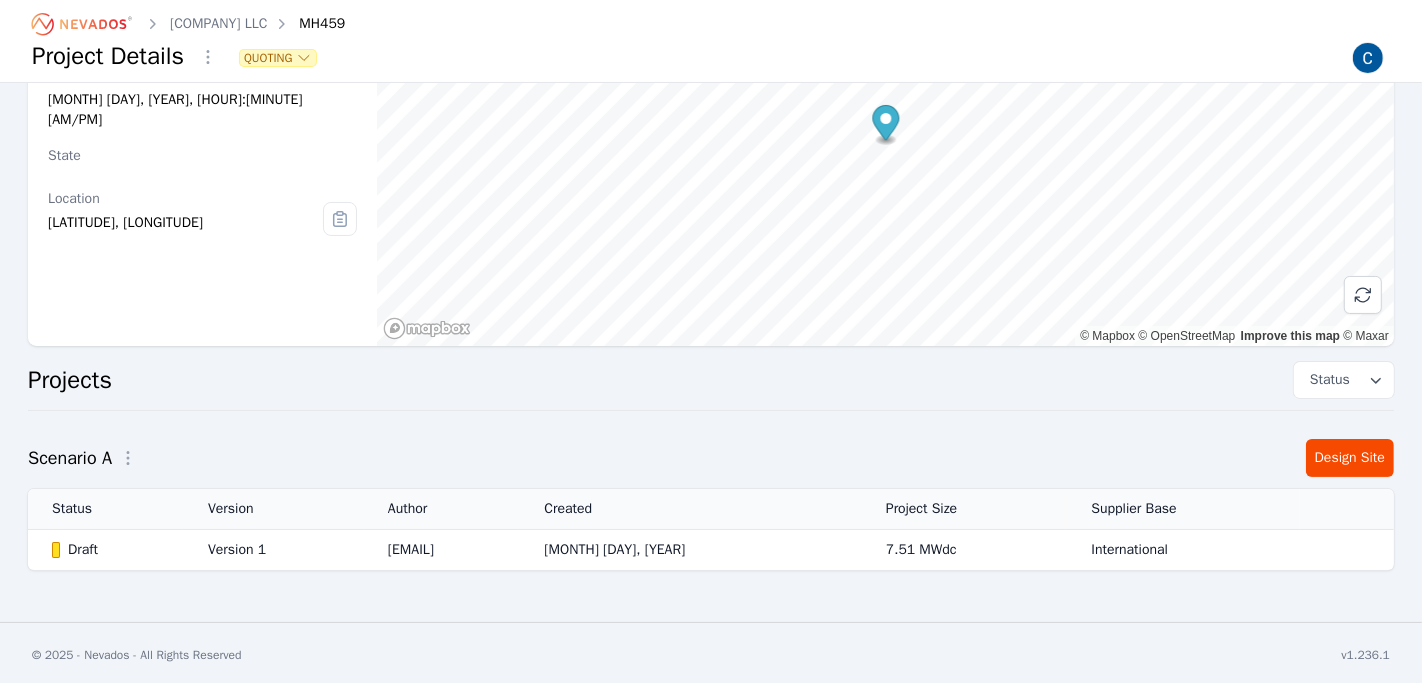 click on "Draft" at bounding box center (113, 550) 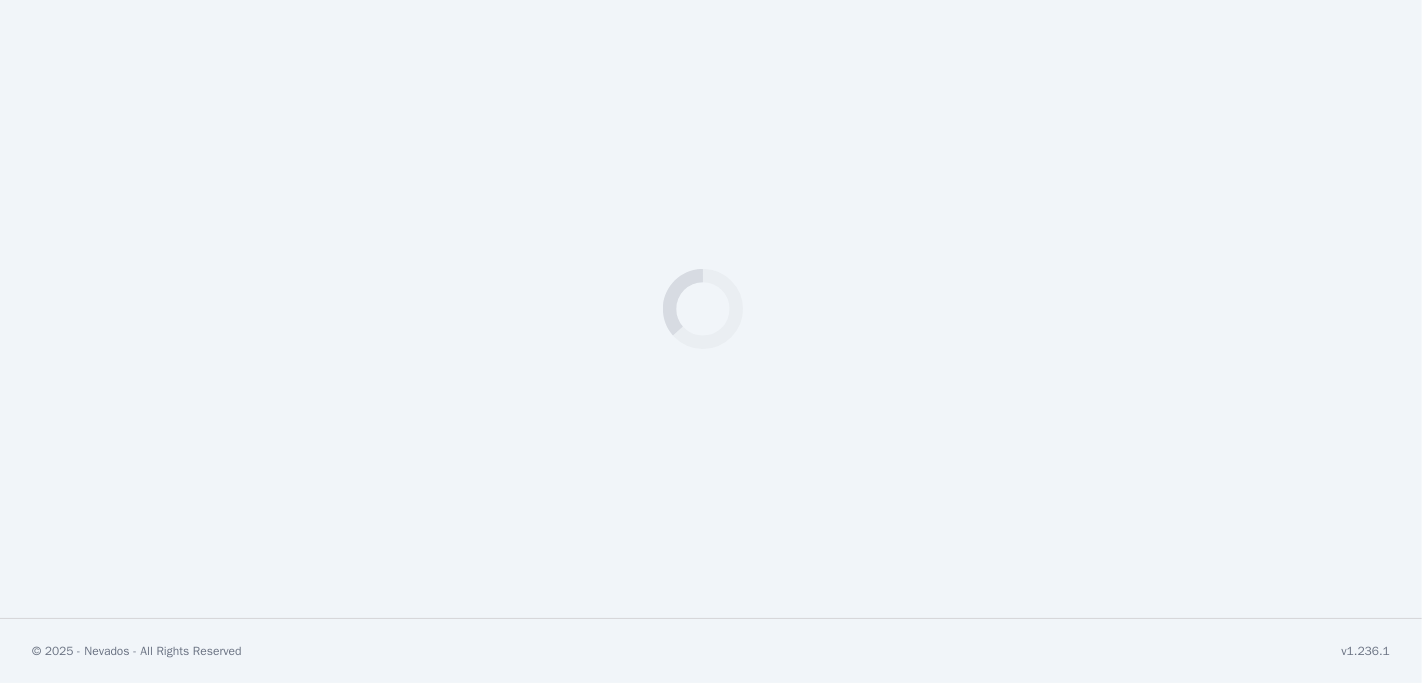 select on "***" 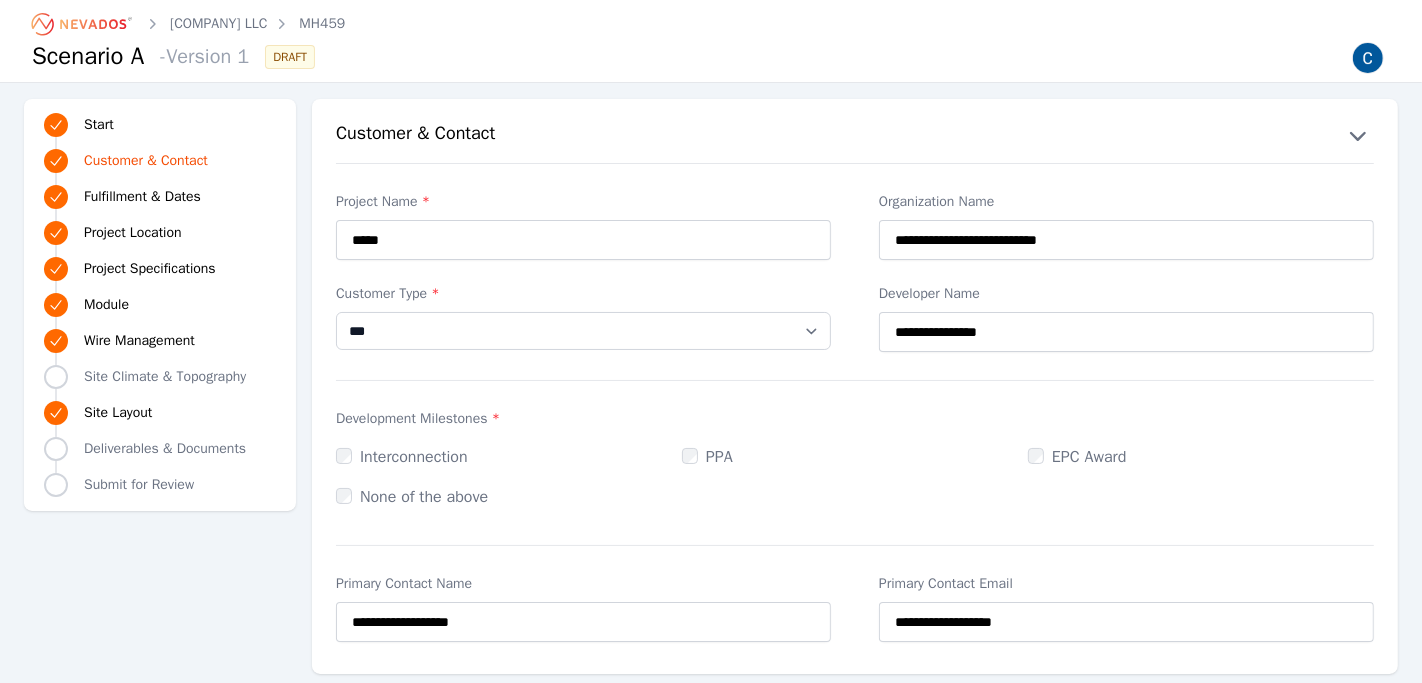 click 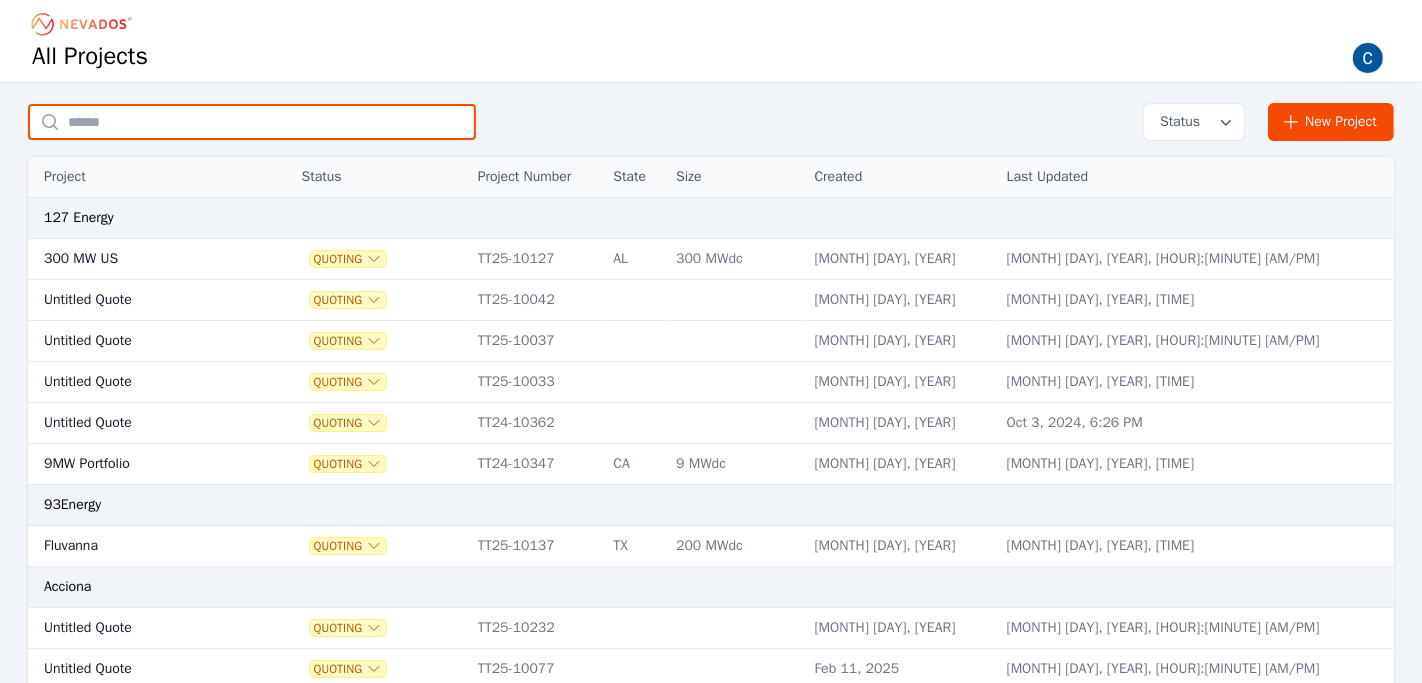 paste on "****" 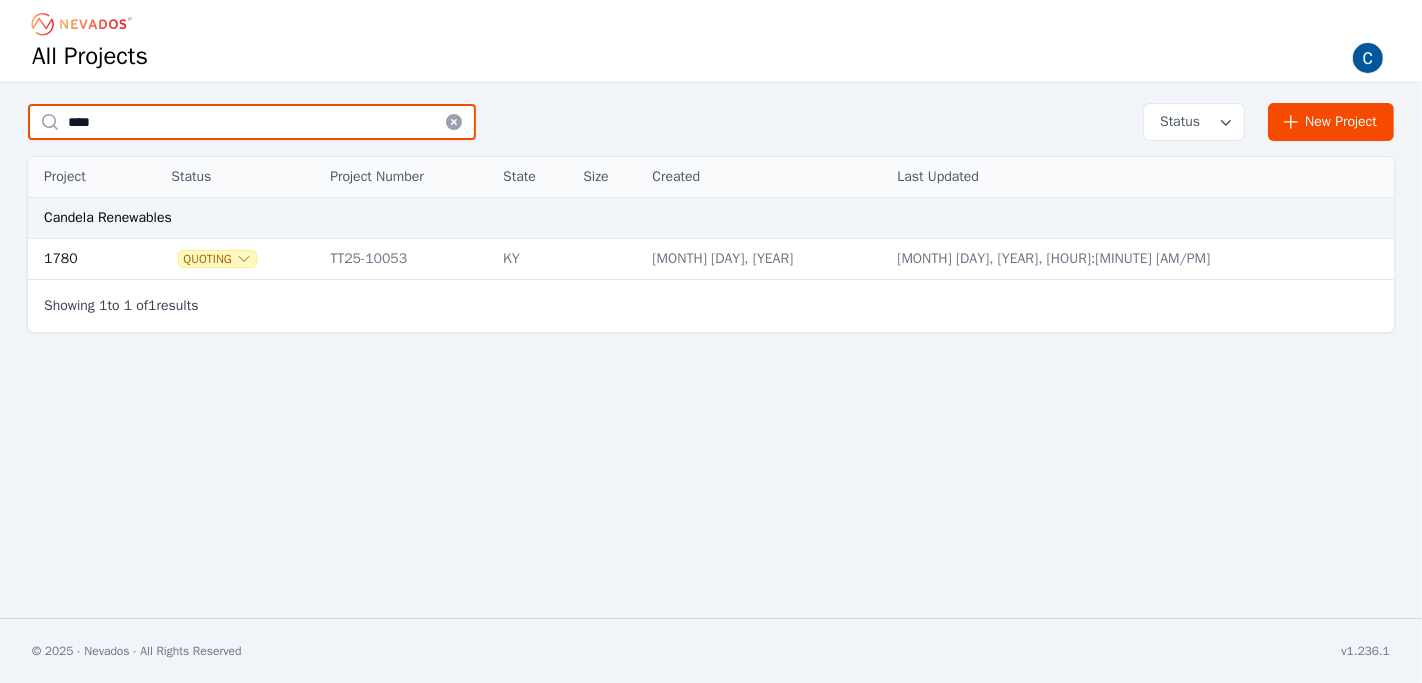 type on "****" 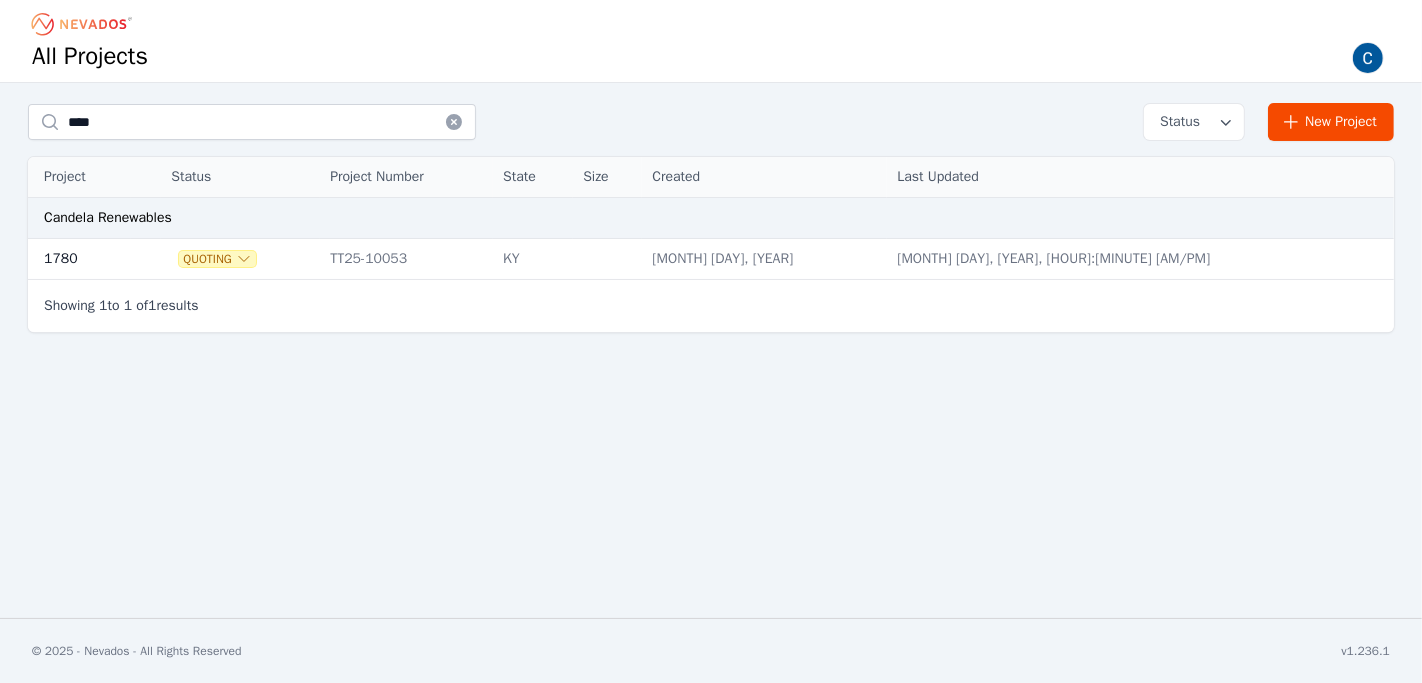 click on "1780" at bounding box center (79, 259) 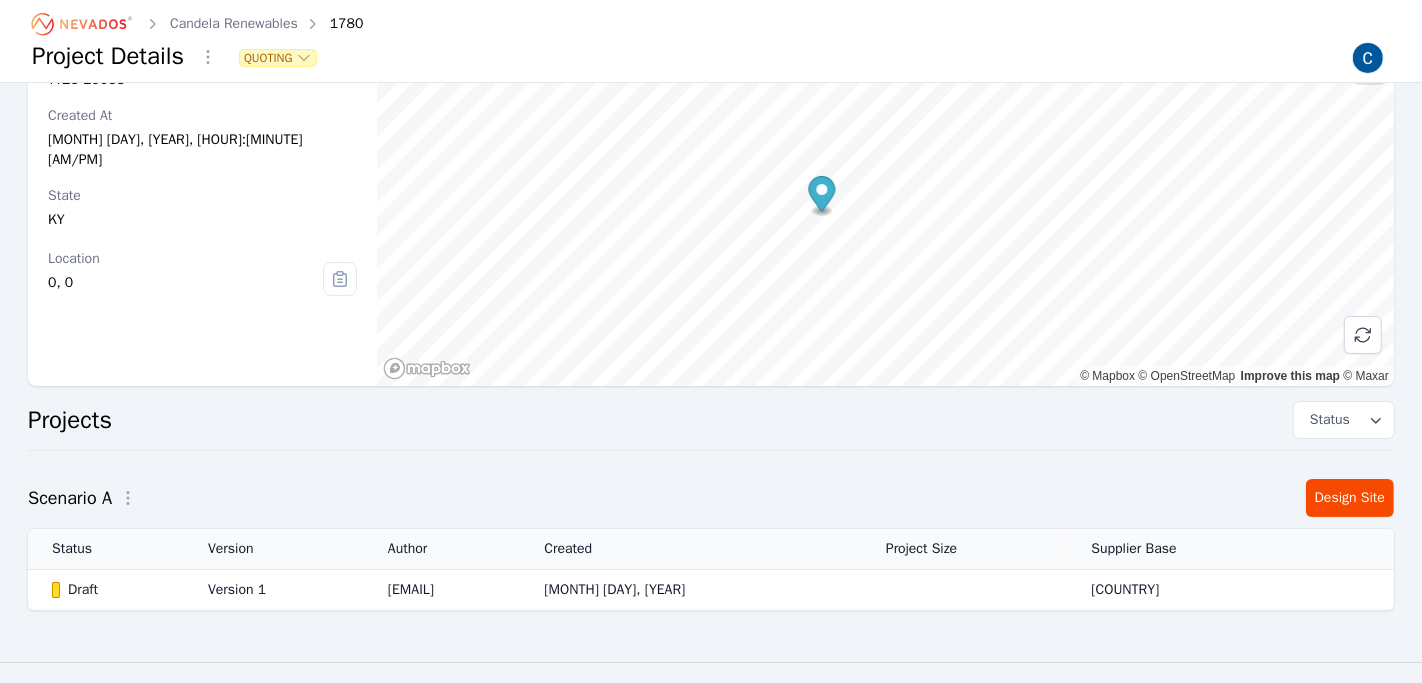 scroll, scrollTop: 157, scrollLeft: 0, axis: vertical 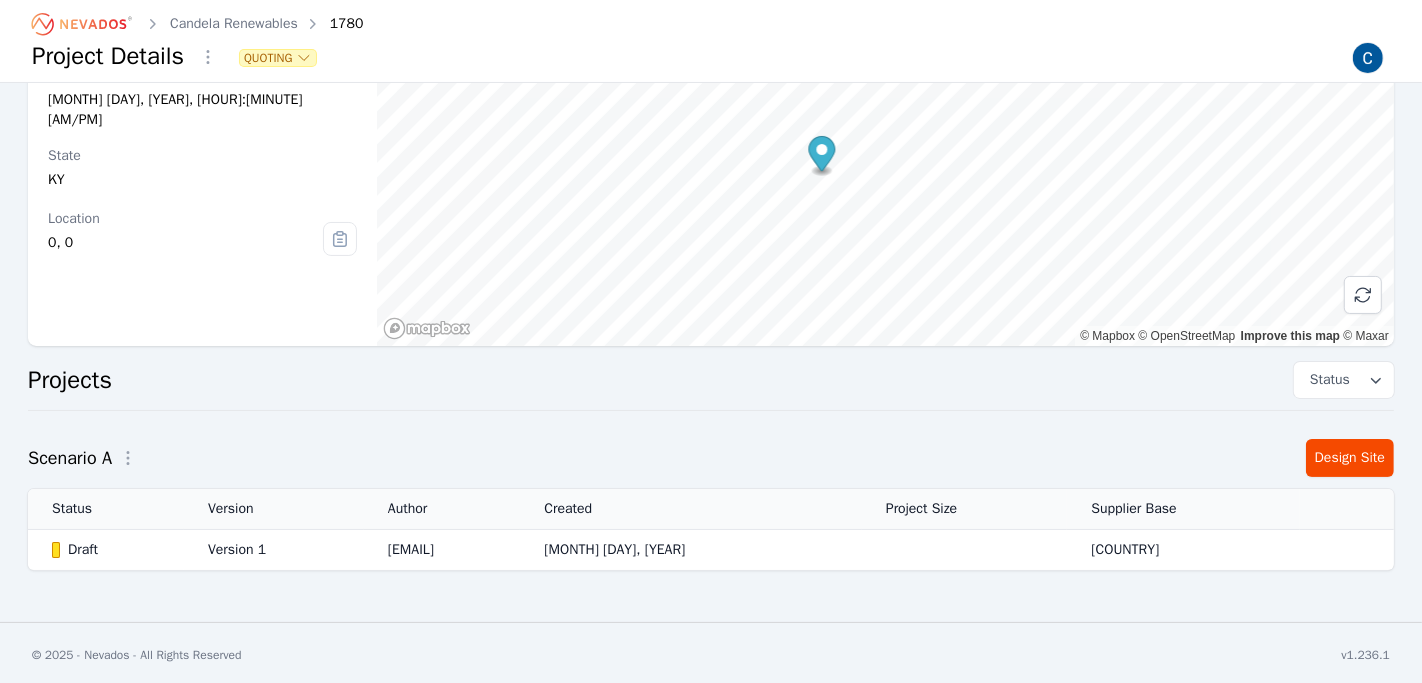 click on "Draft" at bounding box center (113, 550) 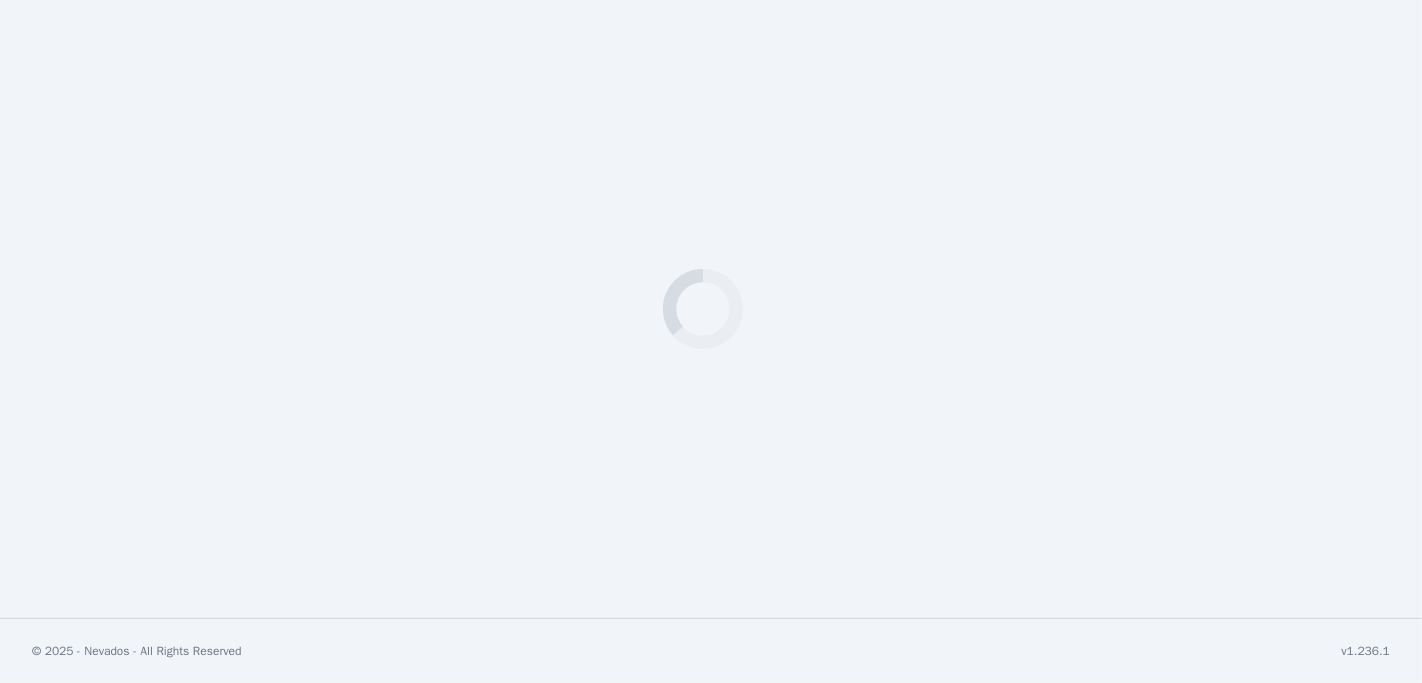 select on "*********" 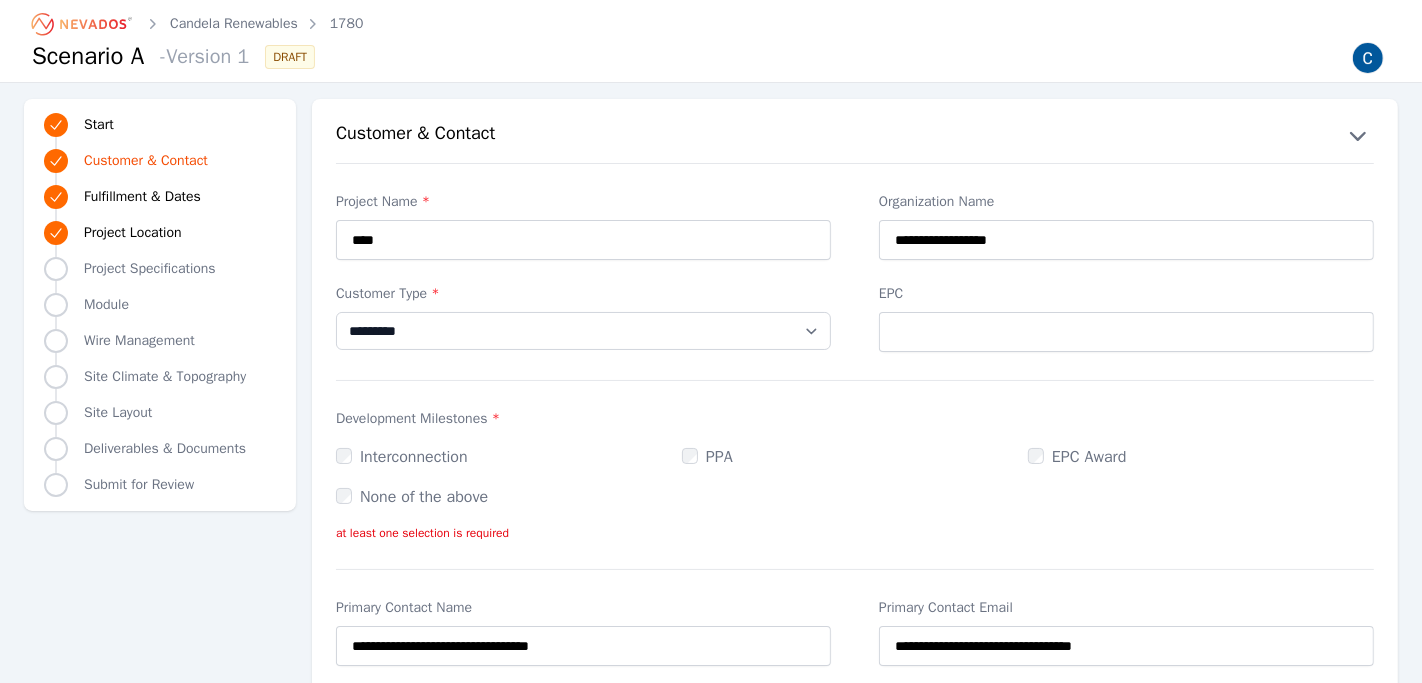 click 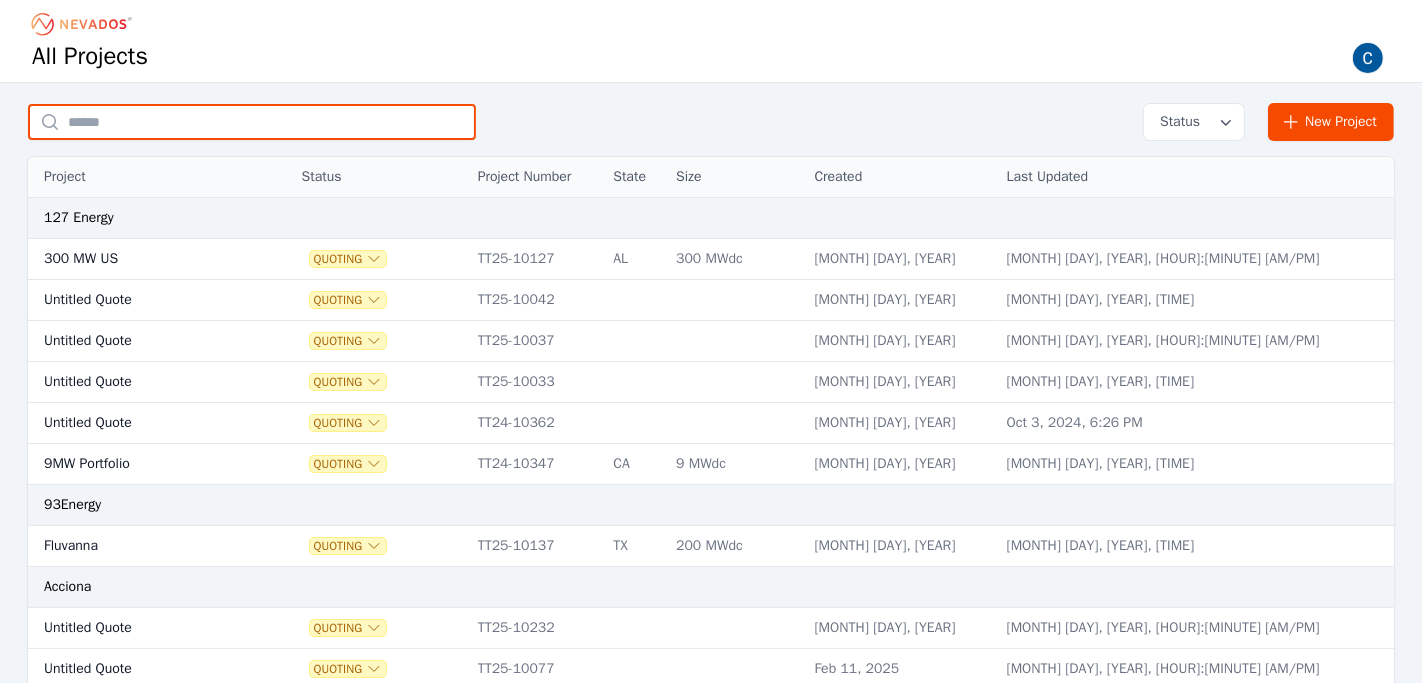 paste on "********" 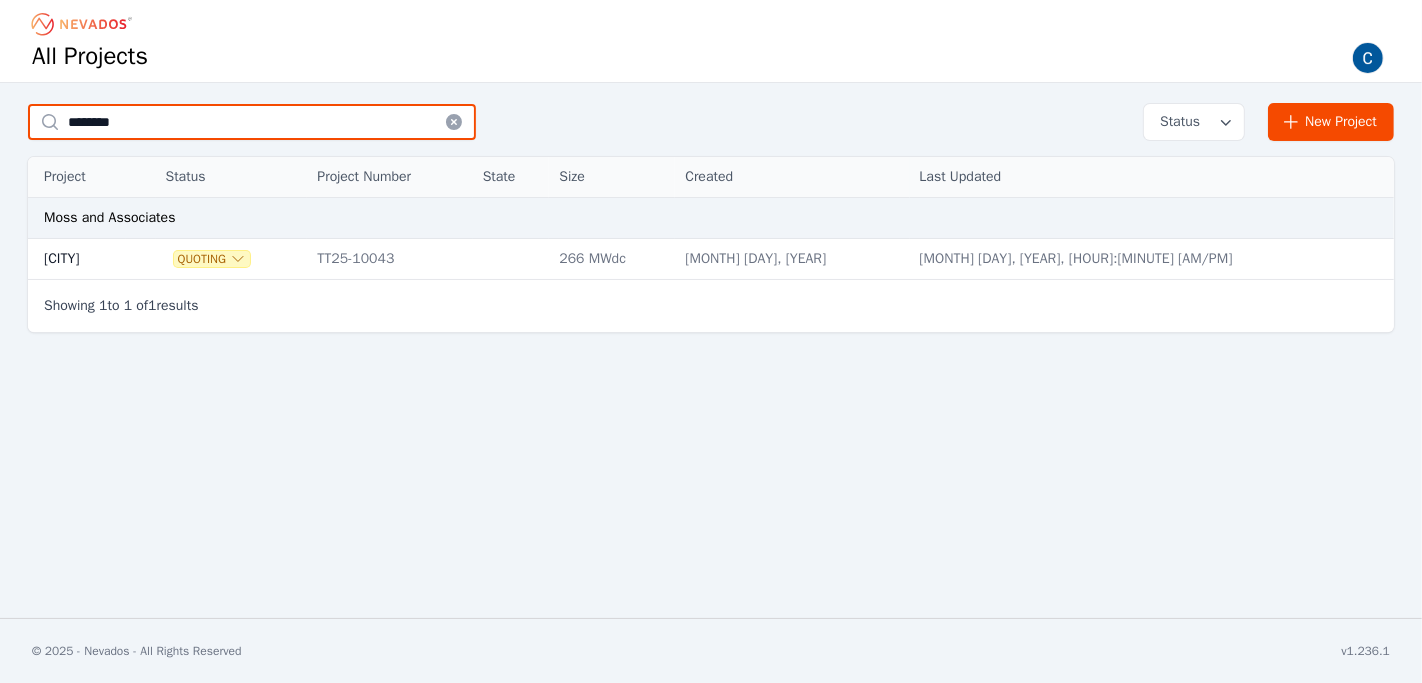 type on "********" 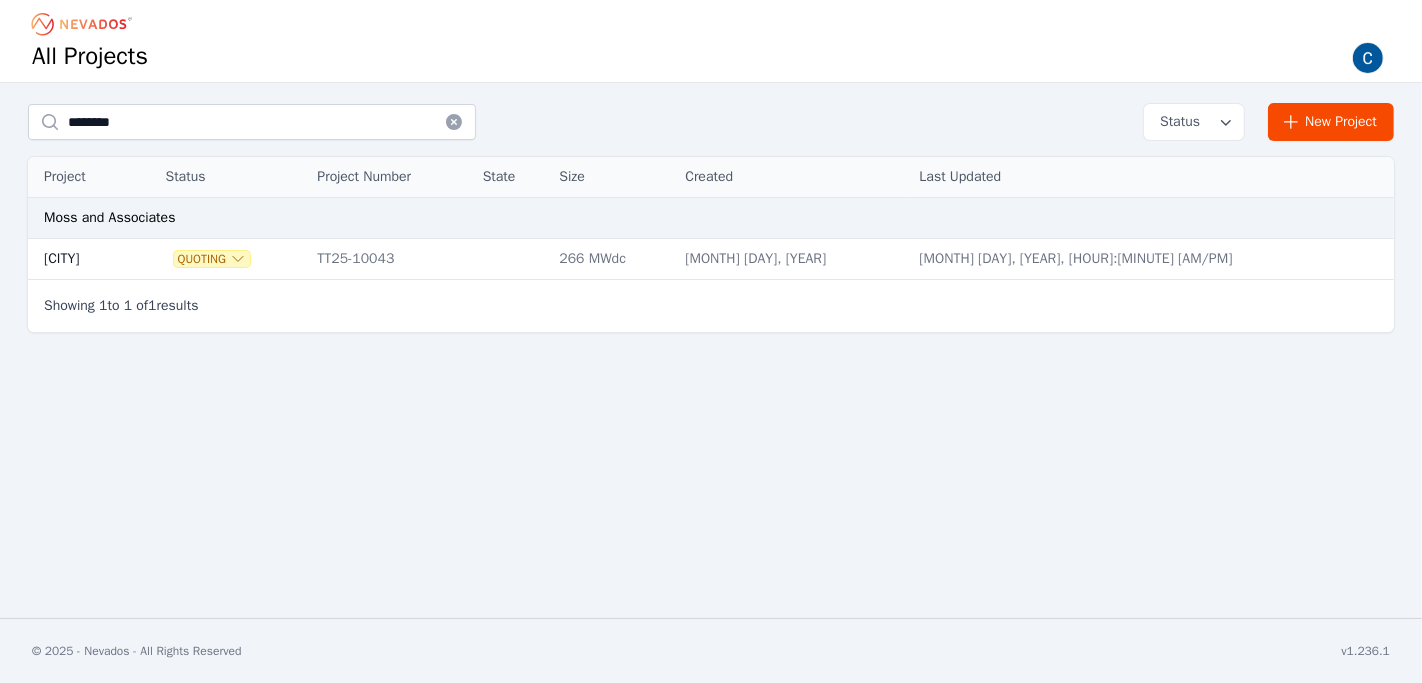click on "[CITY]" at bounding box center [77, 259] 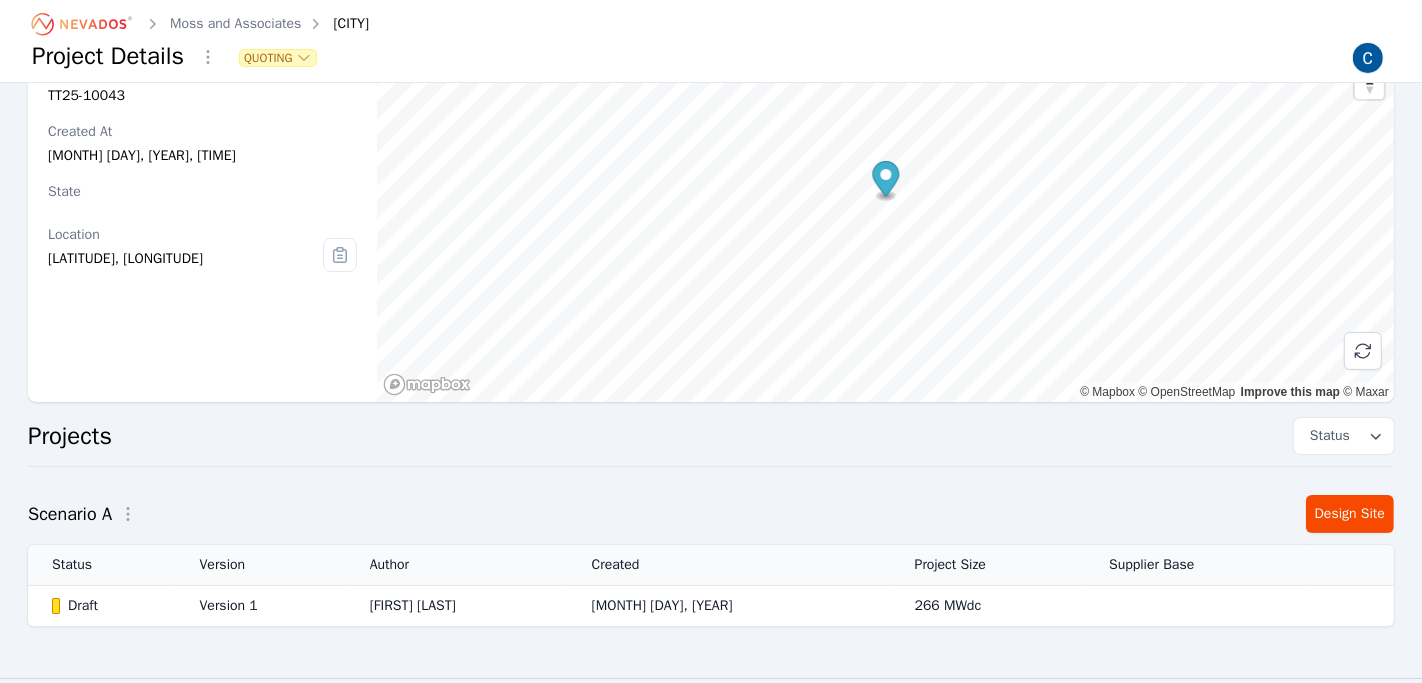 scroll, scrollTop: 157, scrollLeft: 0, axis: vertical 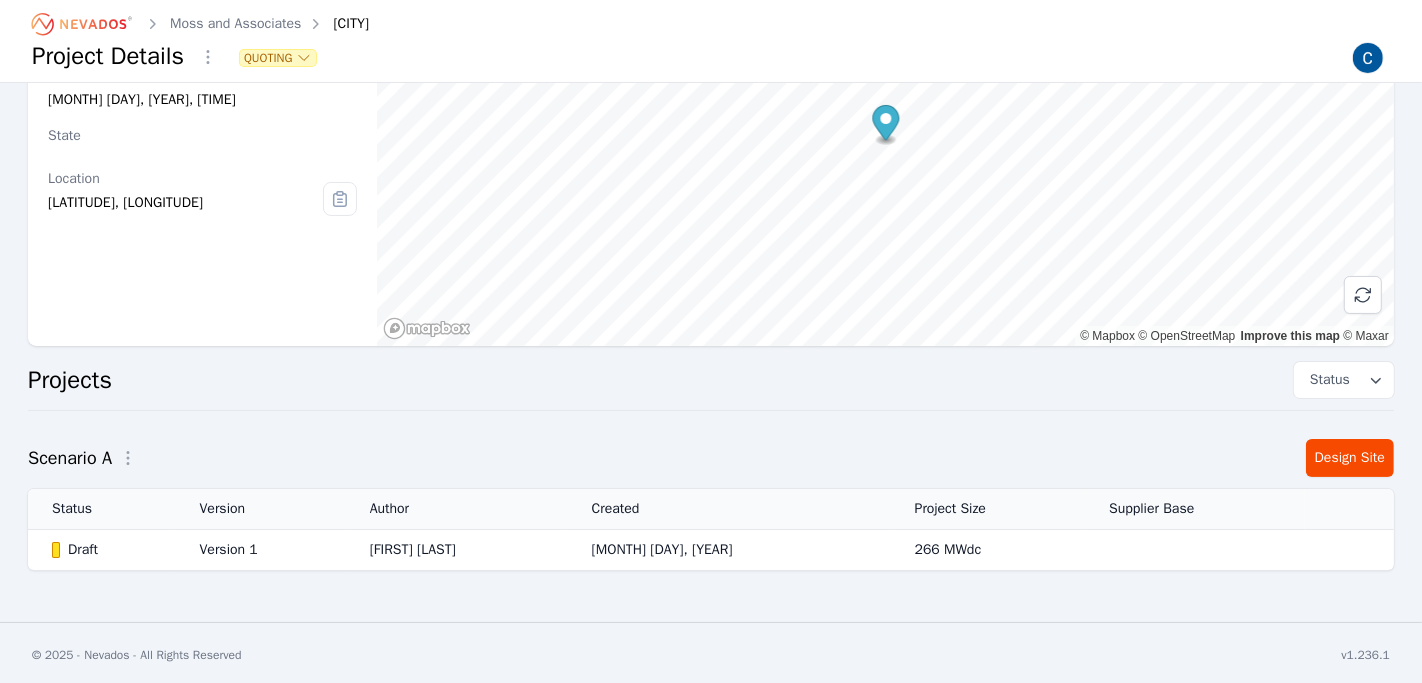 click on "Draft" at bounding box center (109, 550) 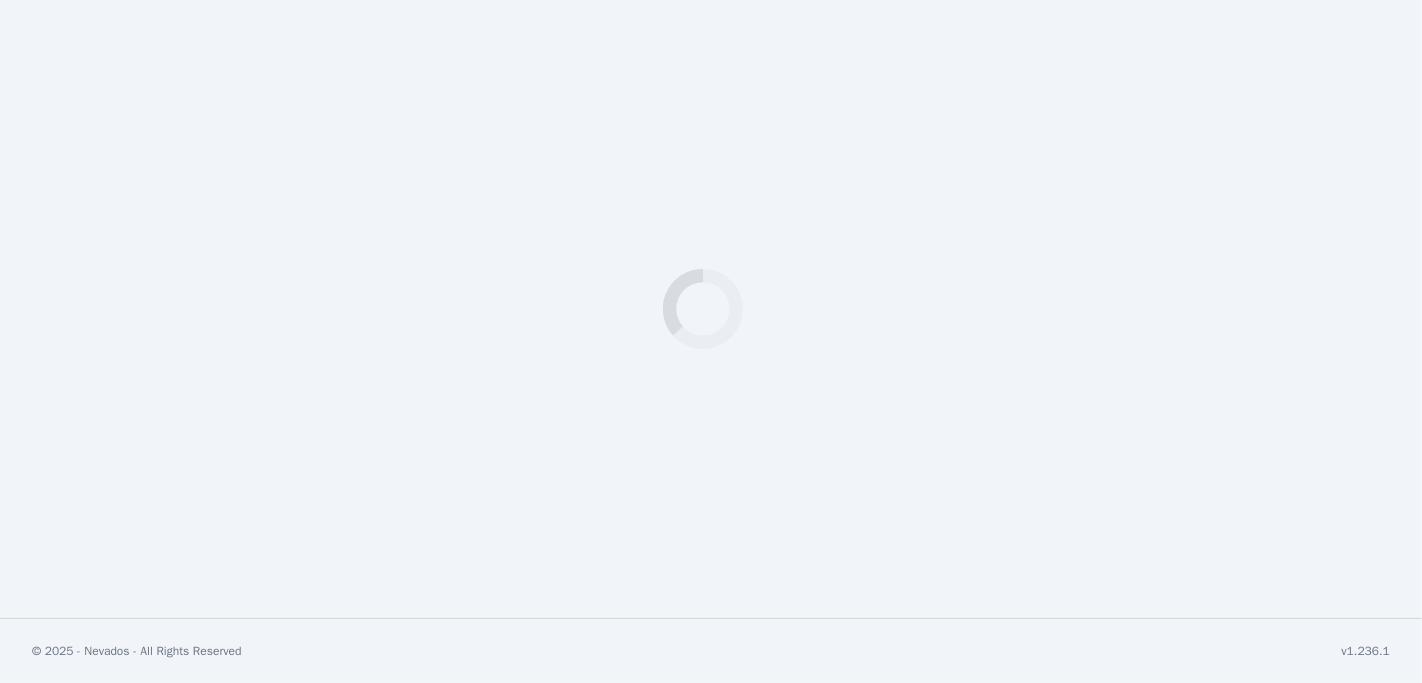 select on "***" 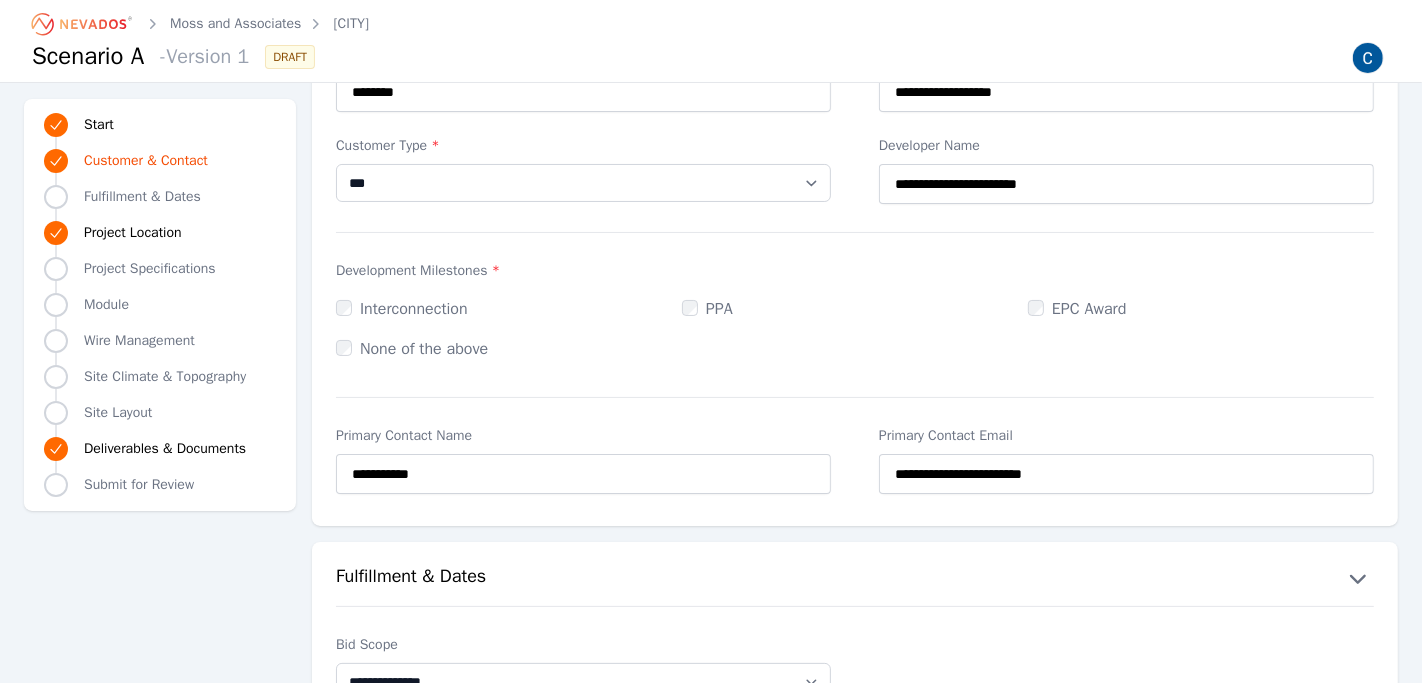 scroll, scrollTop: 157, scrollLeft: 0, axis: vertical 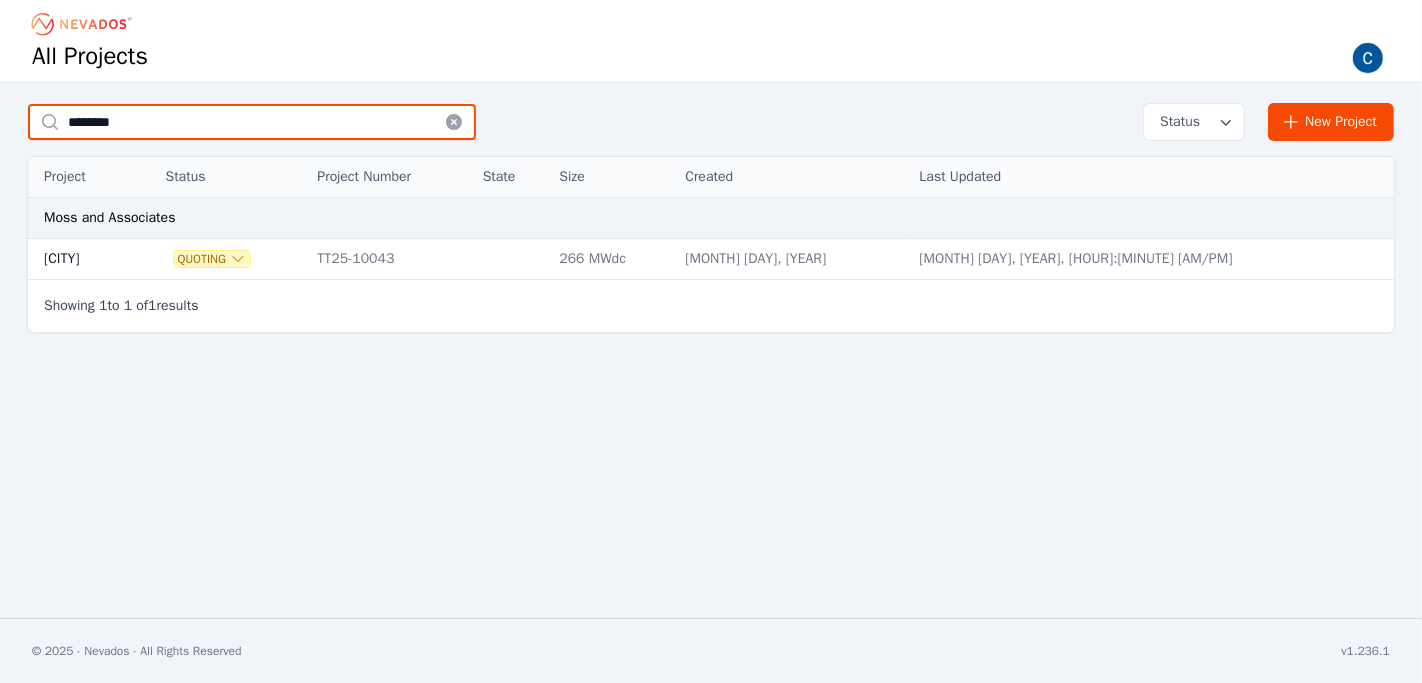 click on "********" at bounding box center [252, 122] 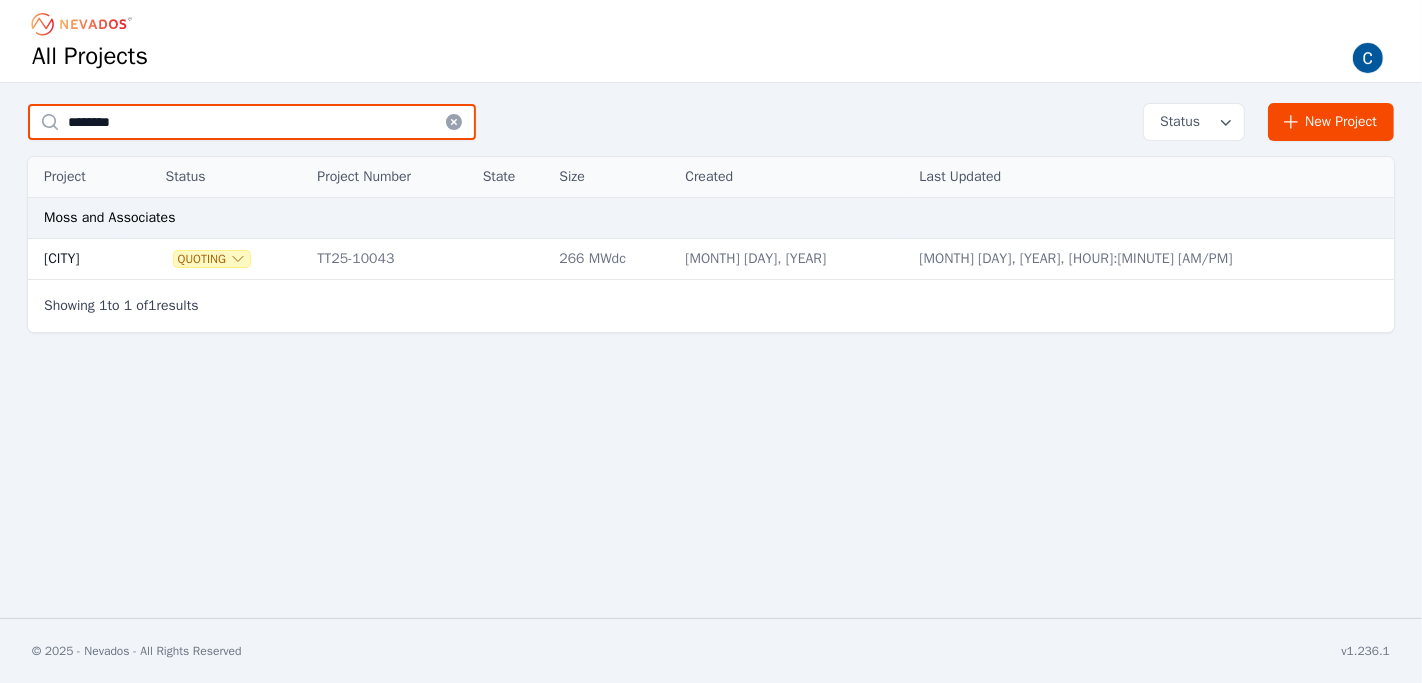 paste 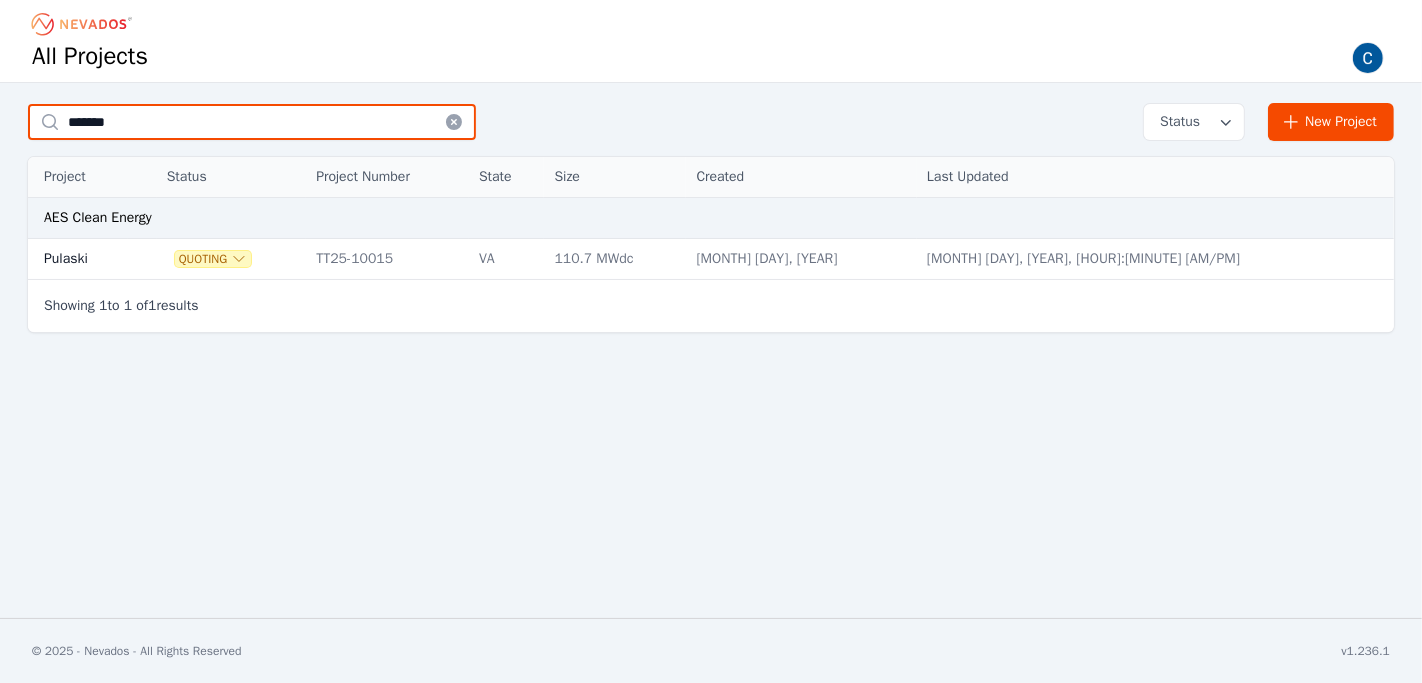 type on "*******" 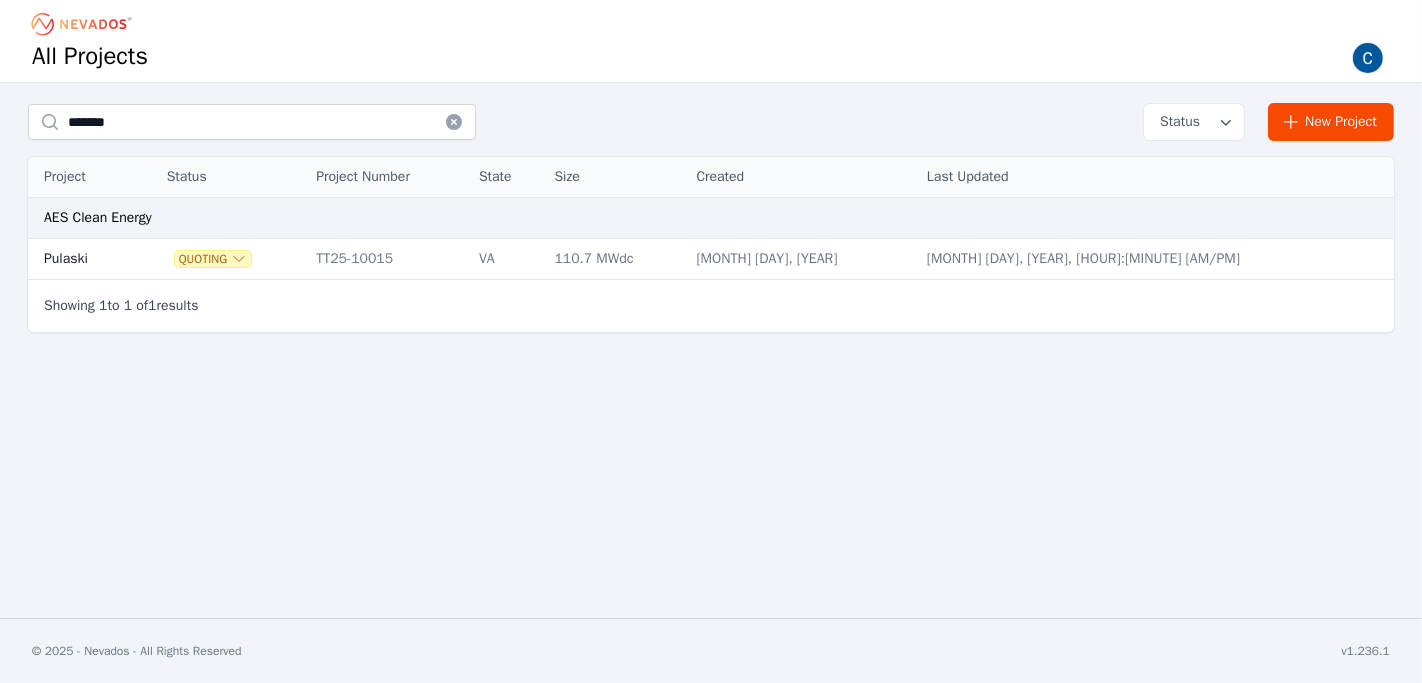 click on "Pulaski" at bounding box center (78, 259) 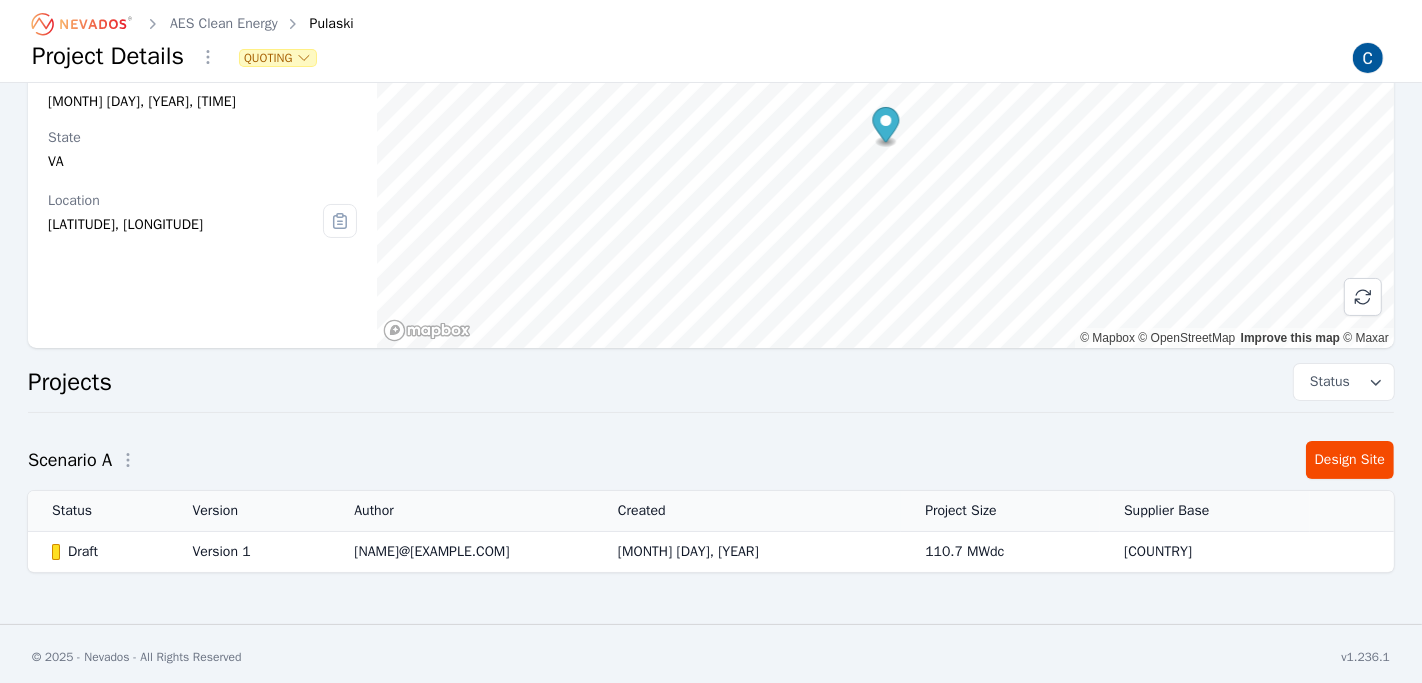scroll, scrollTop: 157, scrollLeft: 0, axis: vertical 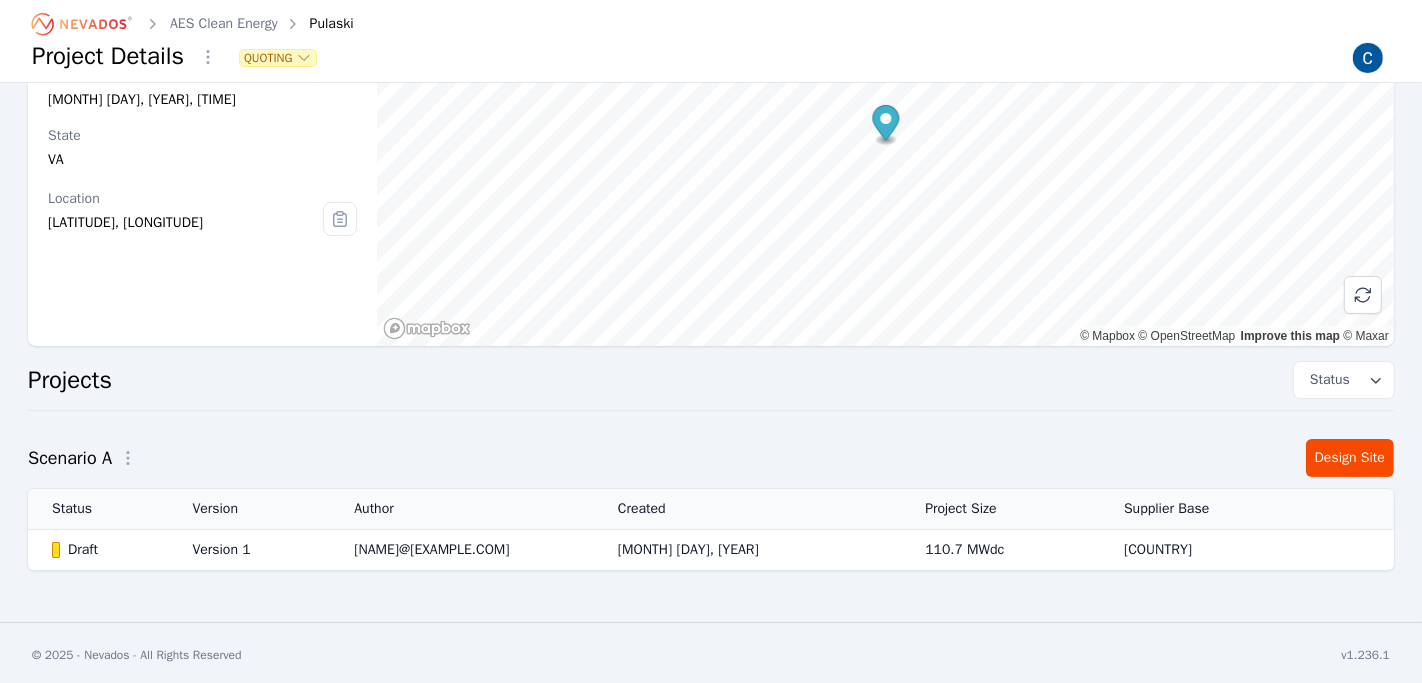 click on "Draft" at bounding box center (105, 550) 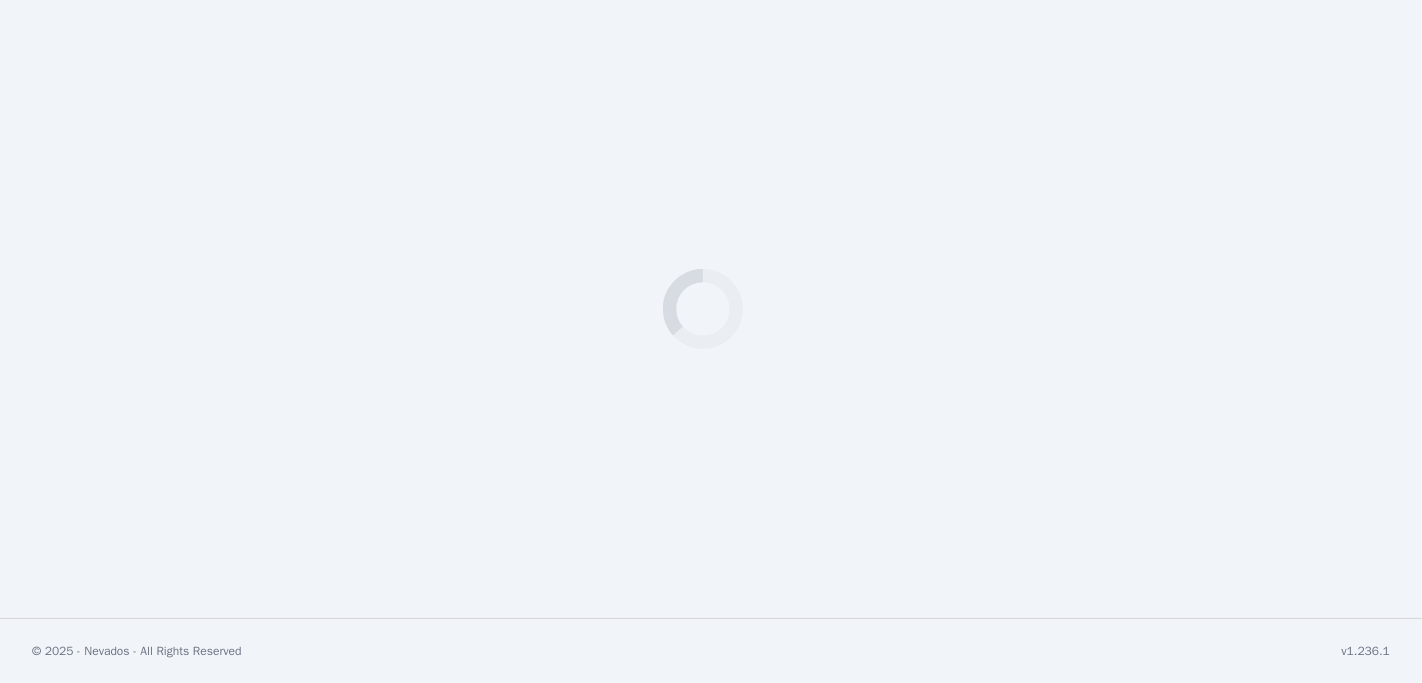 select on "*********" 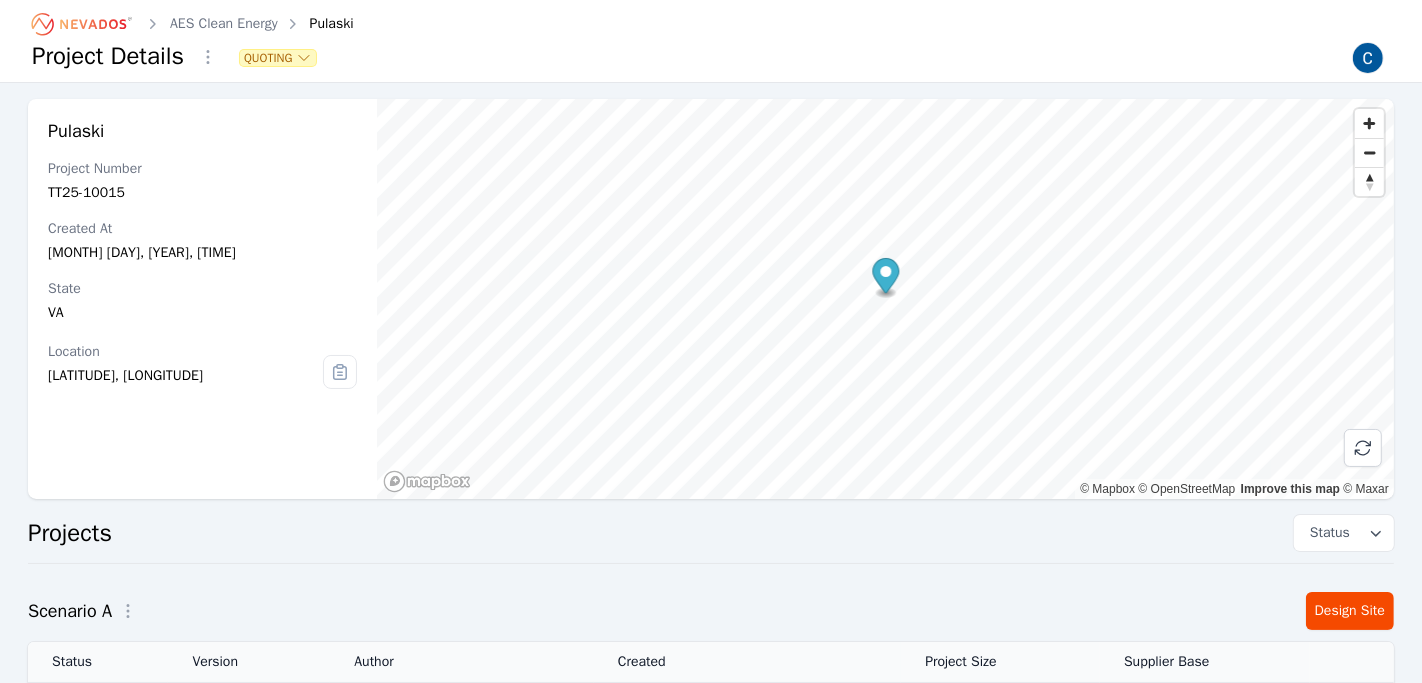 scroll, scrollTop: 0, scrollLeft: 0, axis: both 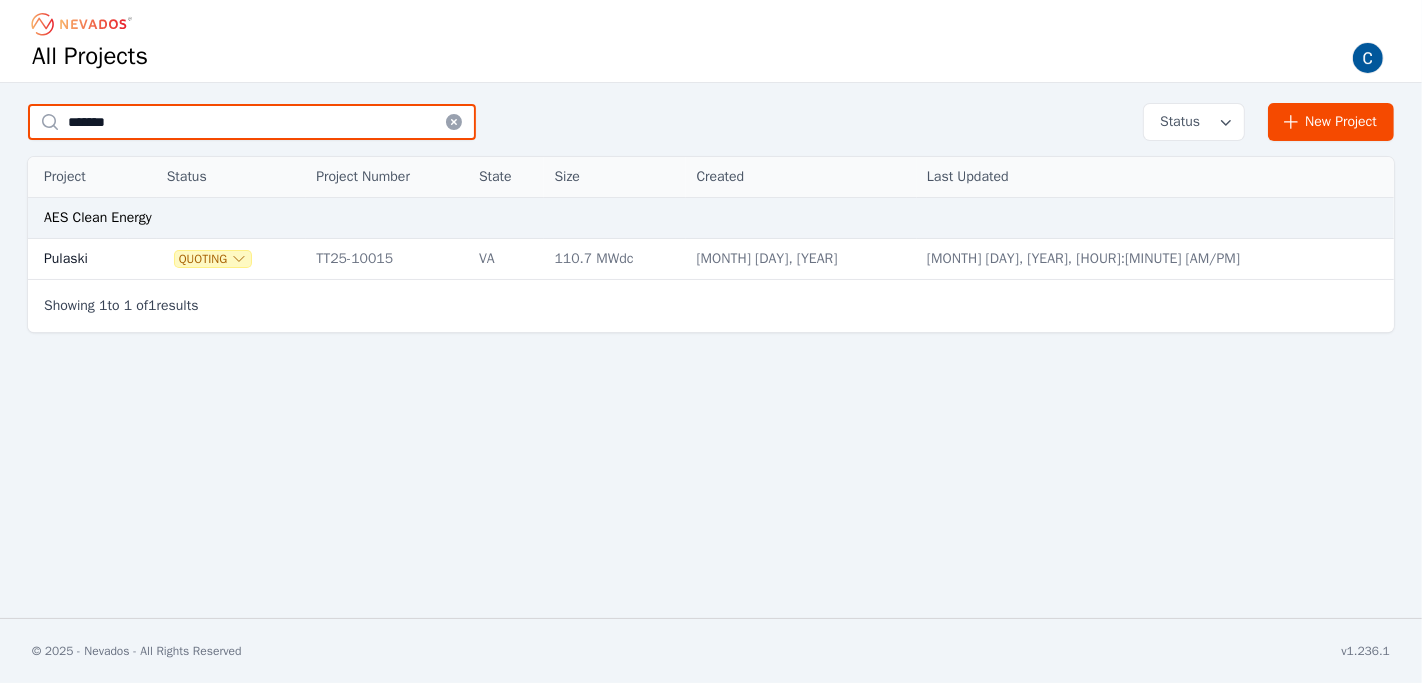 click on "*******" at bounding box center (252, 122) 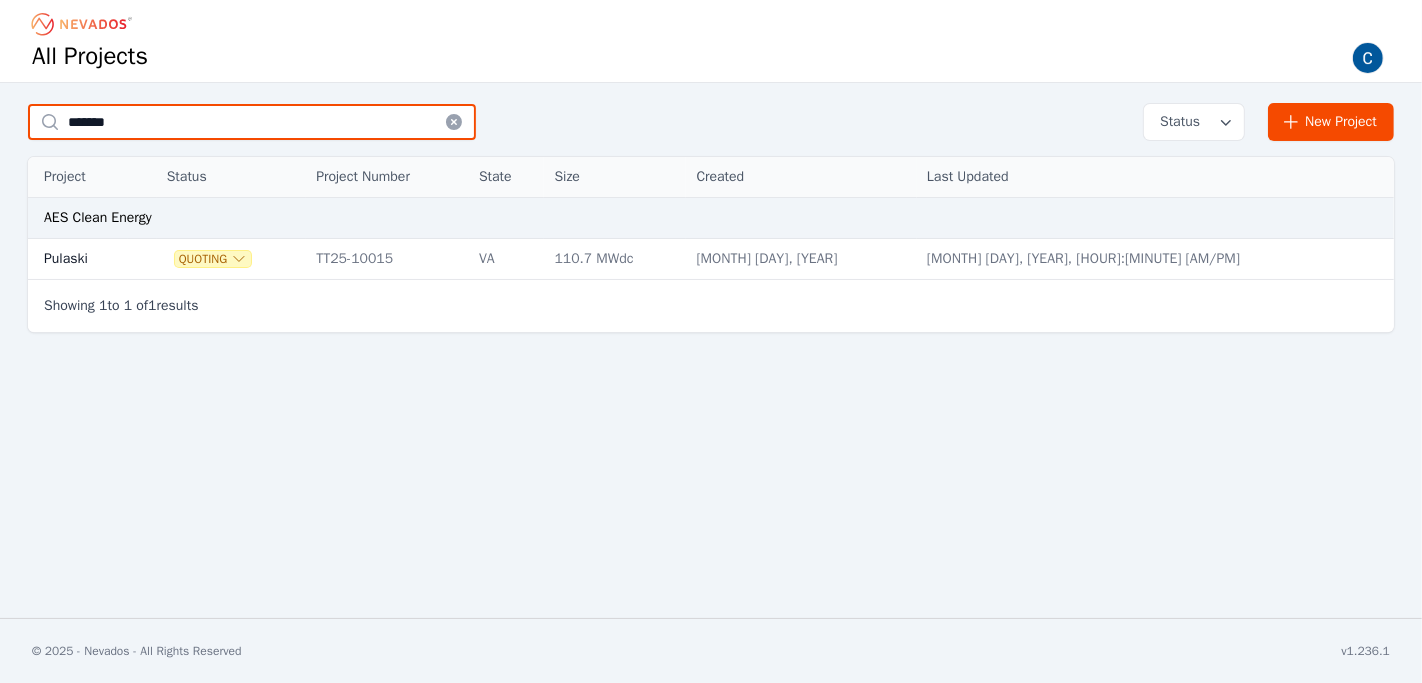 paste on "*******" 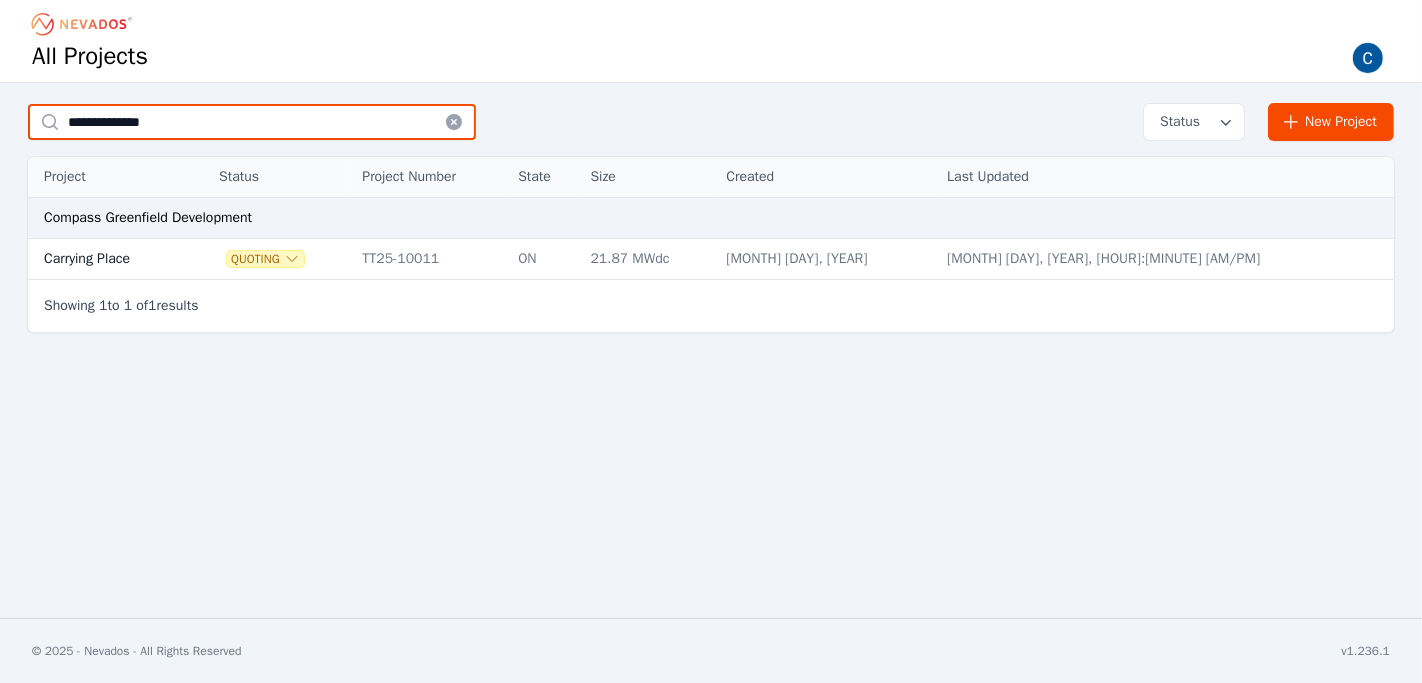 type on "**********" 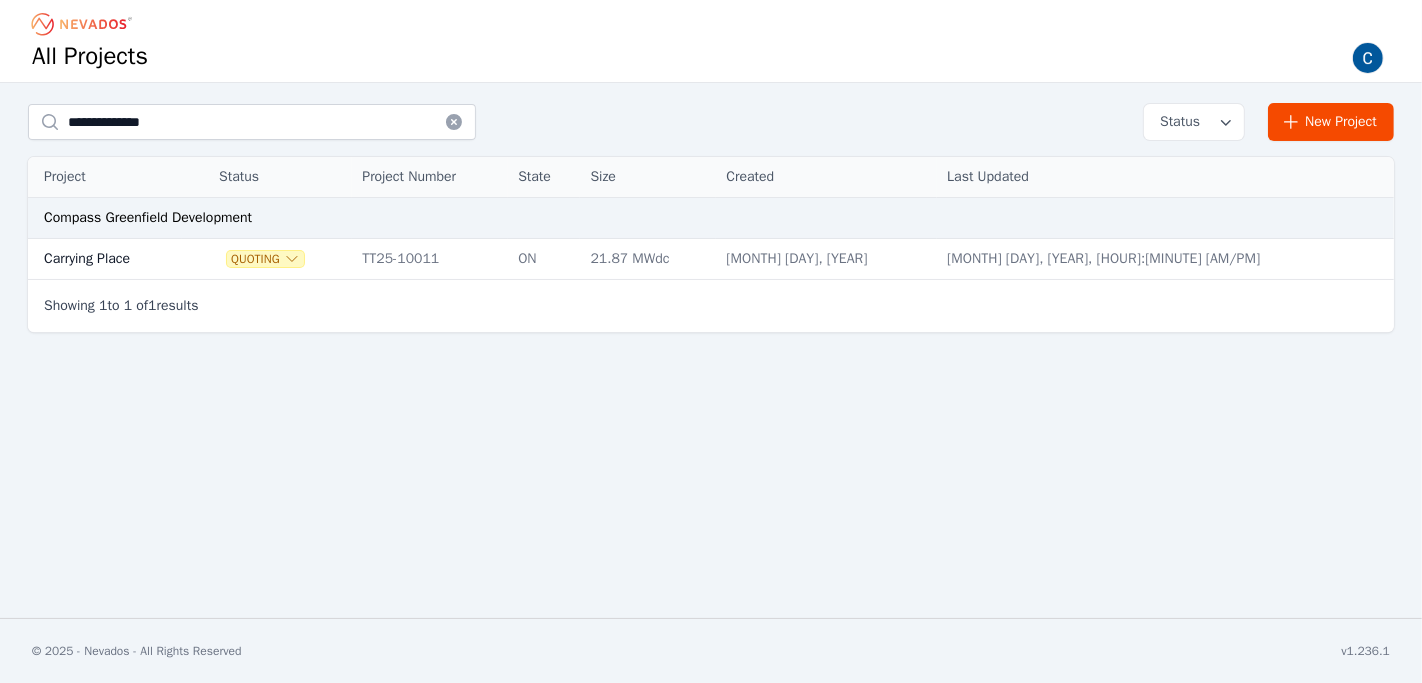 click on "Carrying Place" at bounding box center [105, 259] 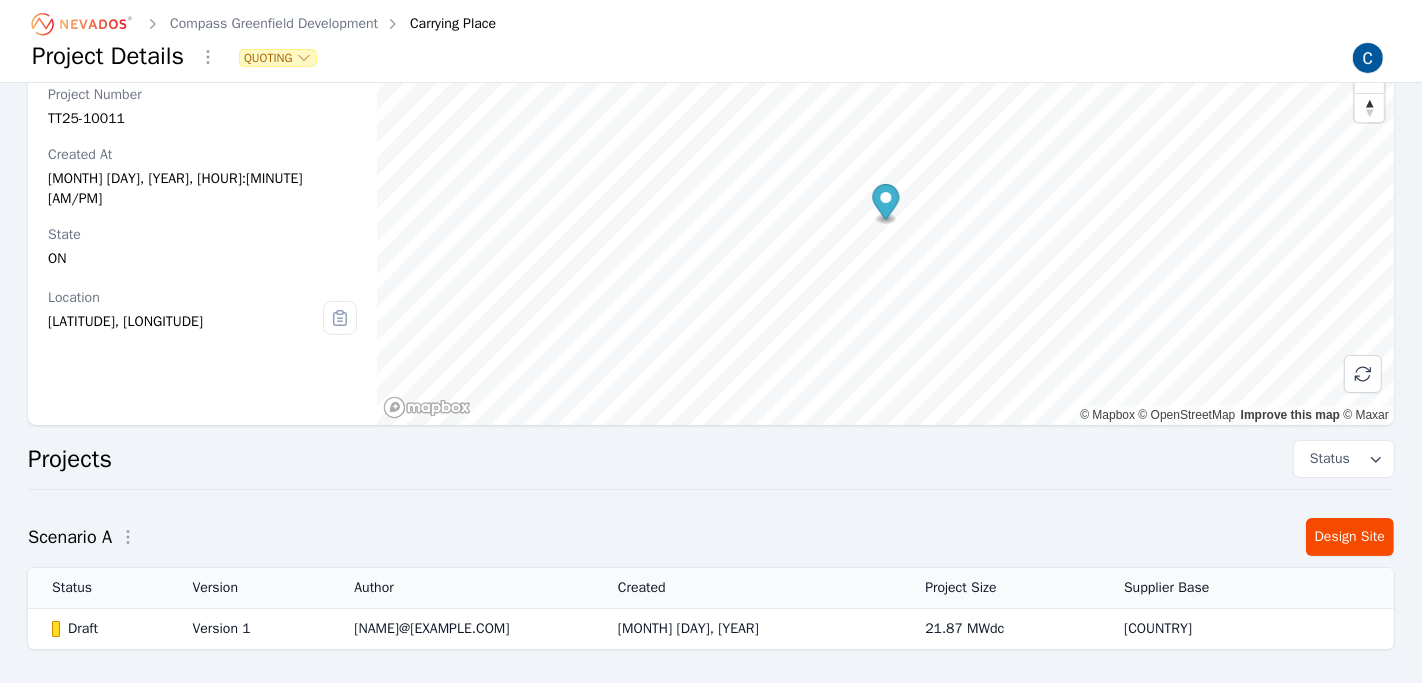 scroll, scrollTop: 157, scrollLeft: 0, axis: vertical 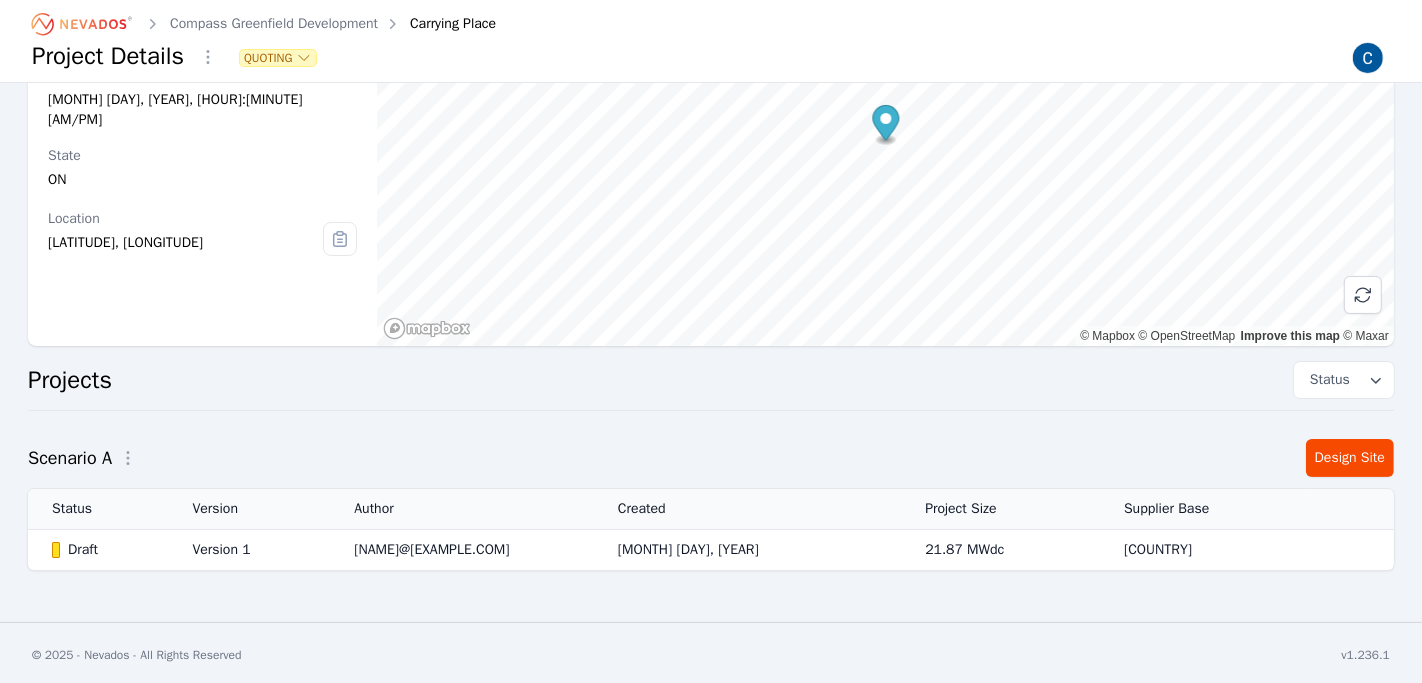 click on "Draft" at bounding box center (105, 550) 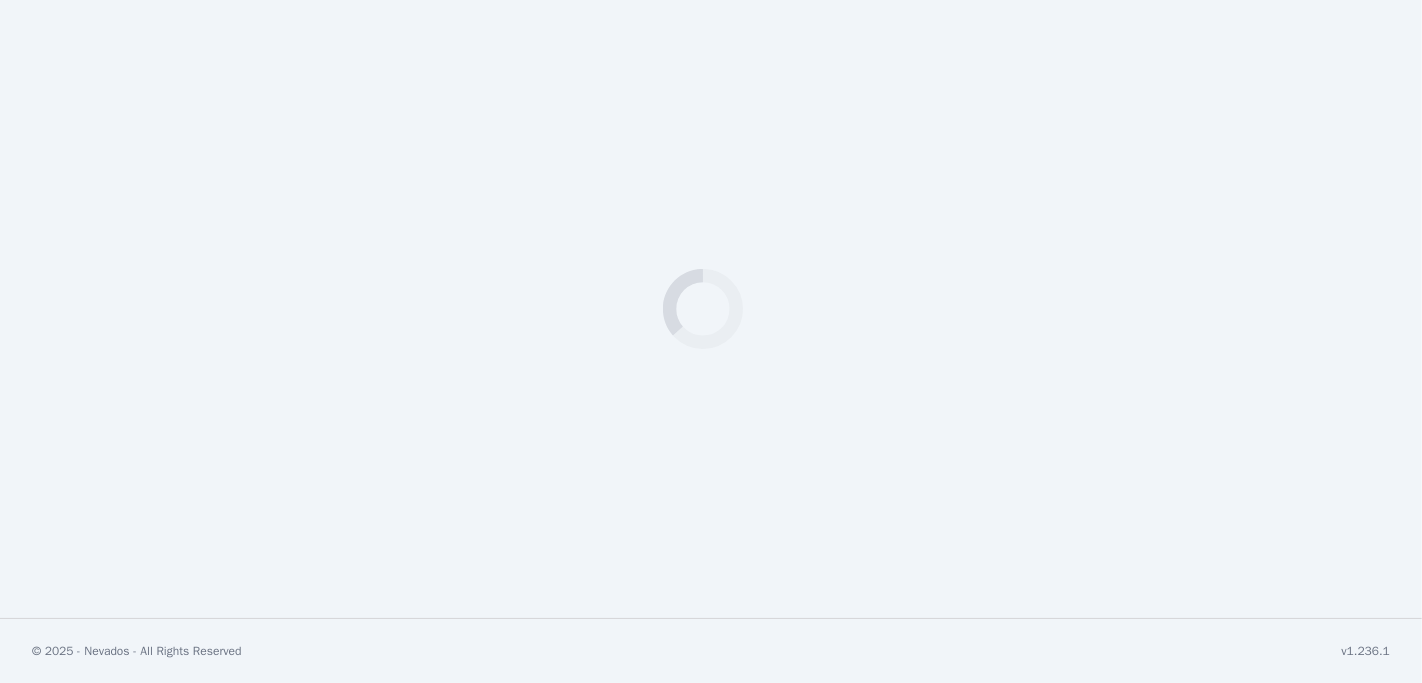 scroll, scrollTop: 0, scrollLeft: 0, axis: both 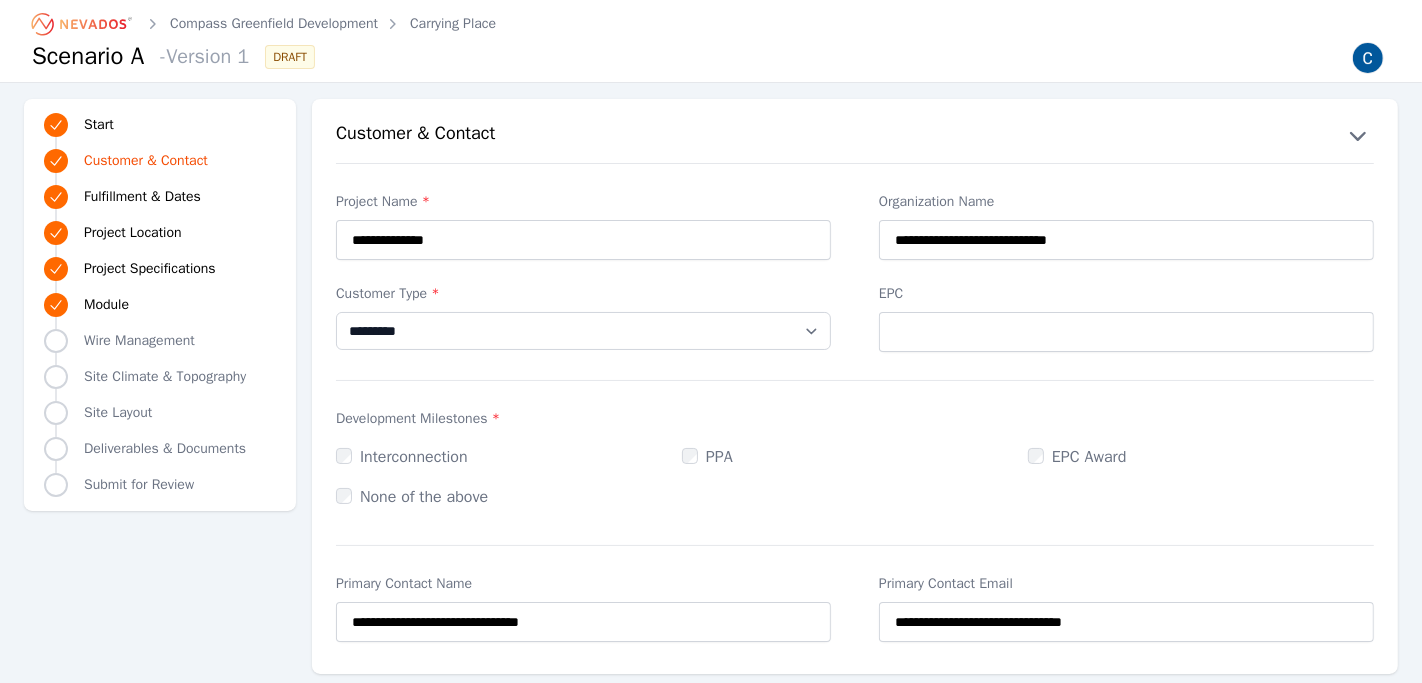 click 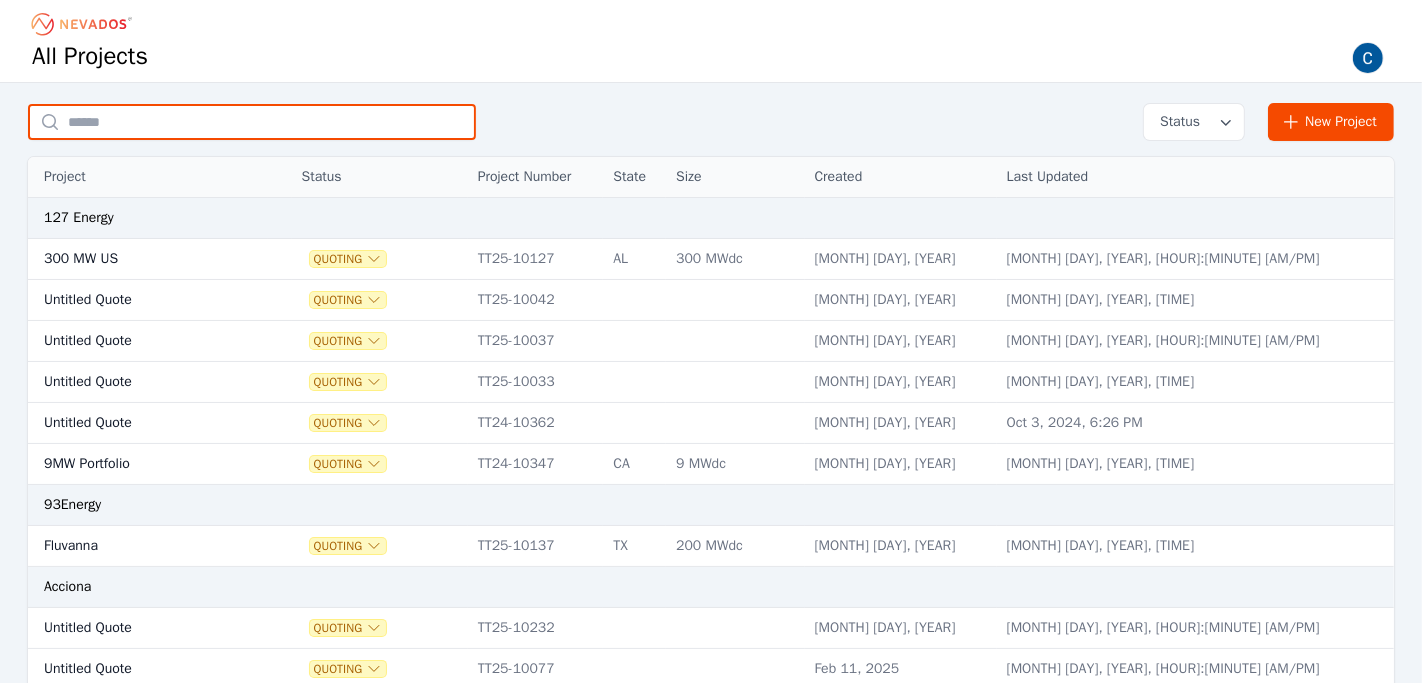 click at bounding box center [252, 122] 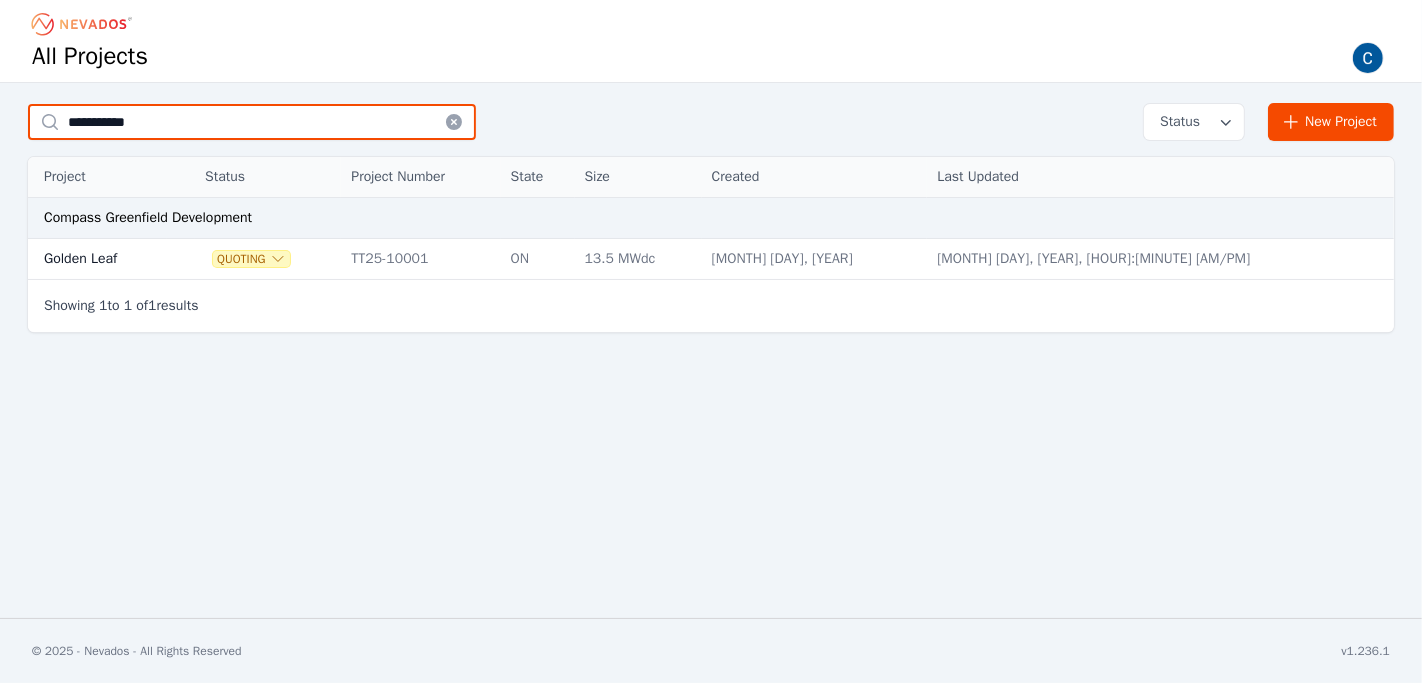 type on "**********" 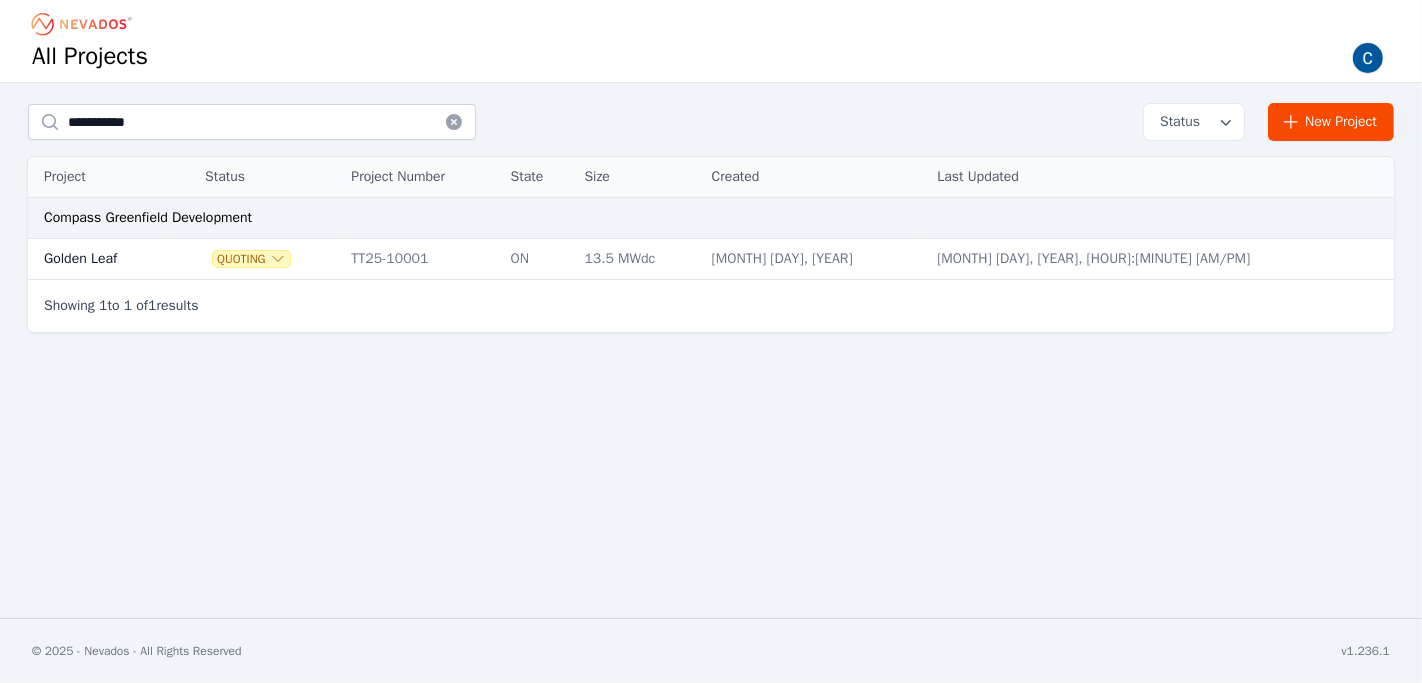 click on "Golden Leaf" at bounding box center (97, 259) 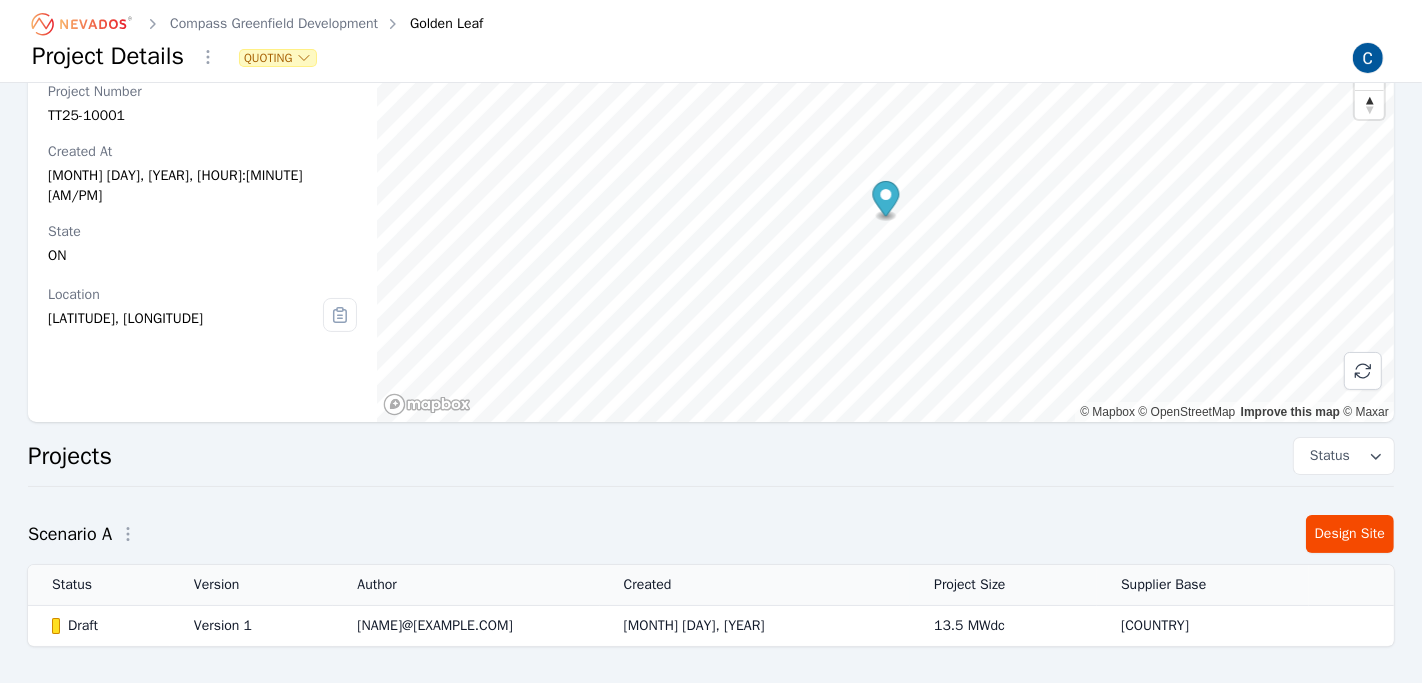 scroll, scrollTop: 157, scrollLeft: 0, axis: vertical 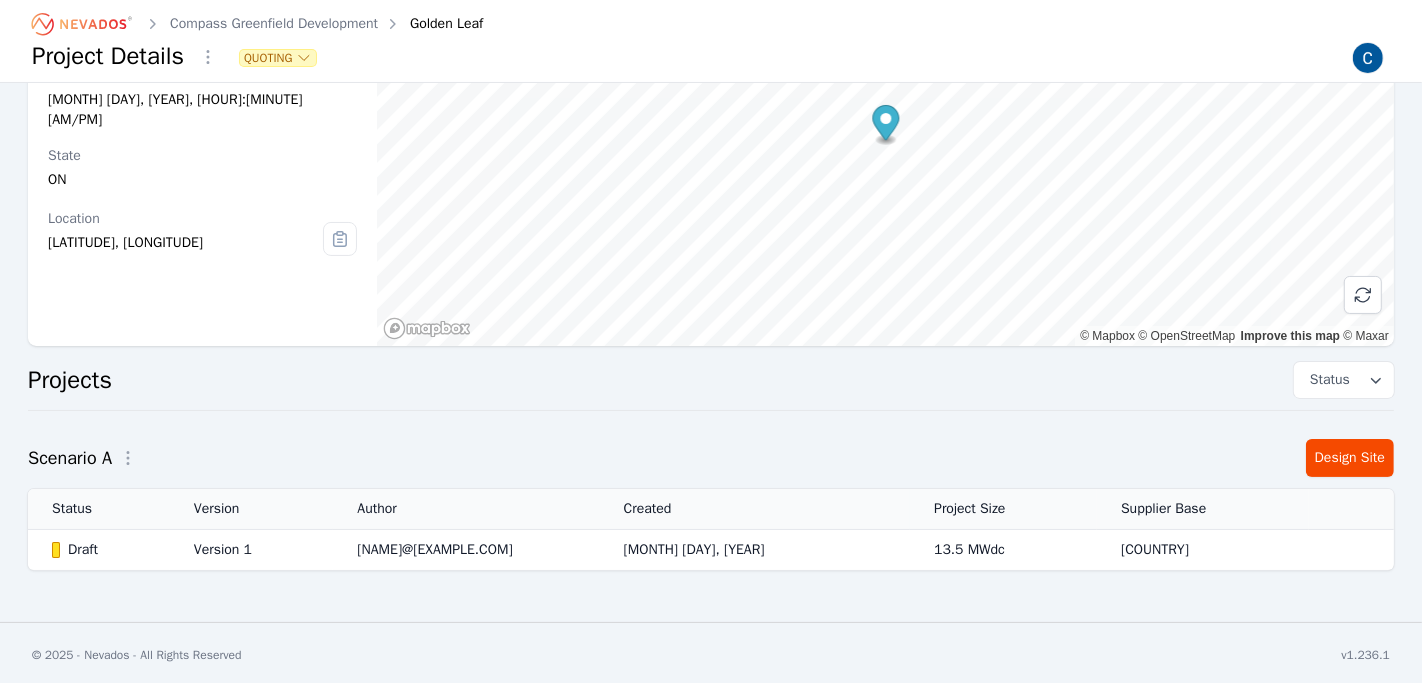 click on "Draft" at bounding box center (106, 550) 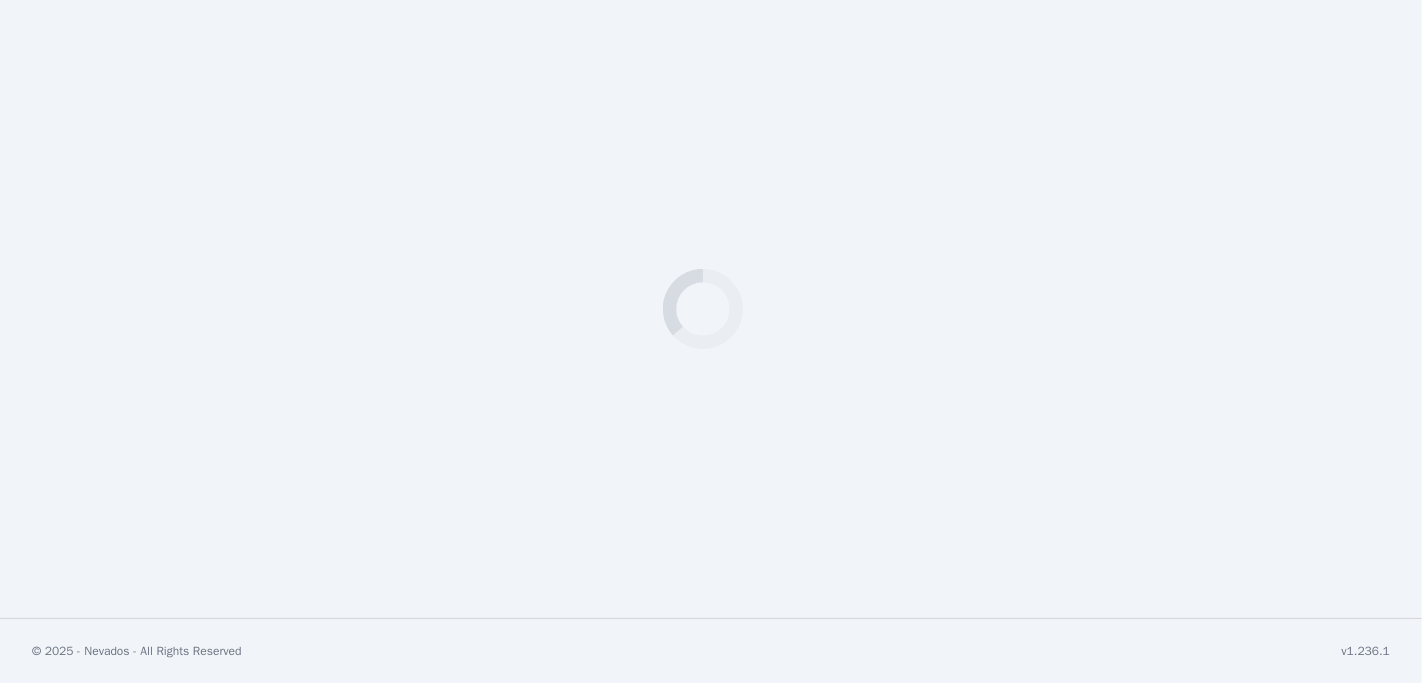 scroll, scrollTop: 0, scrollLeft: 0, axis: both 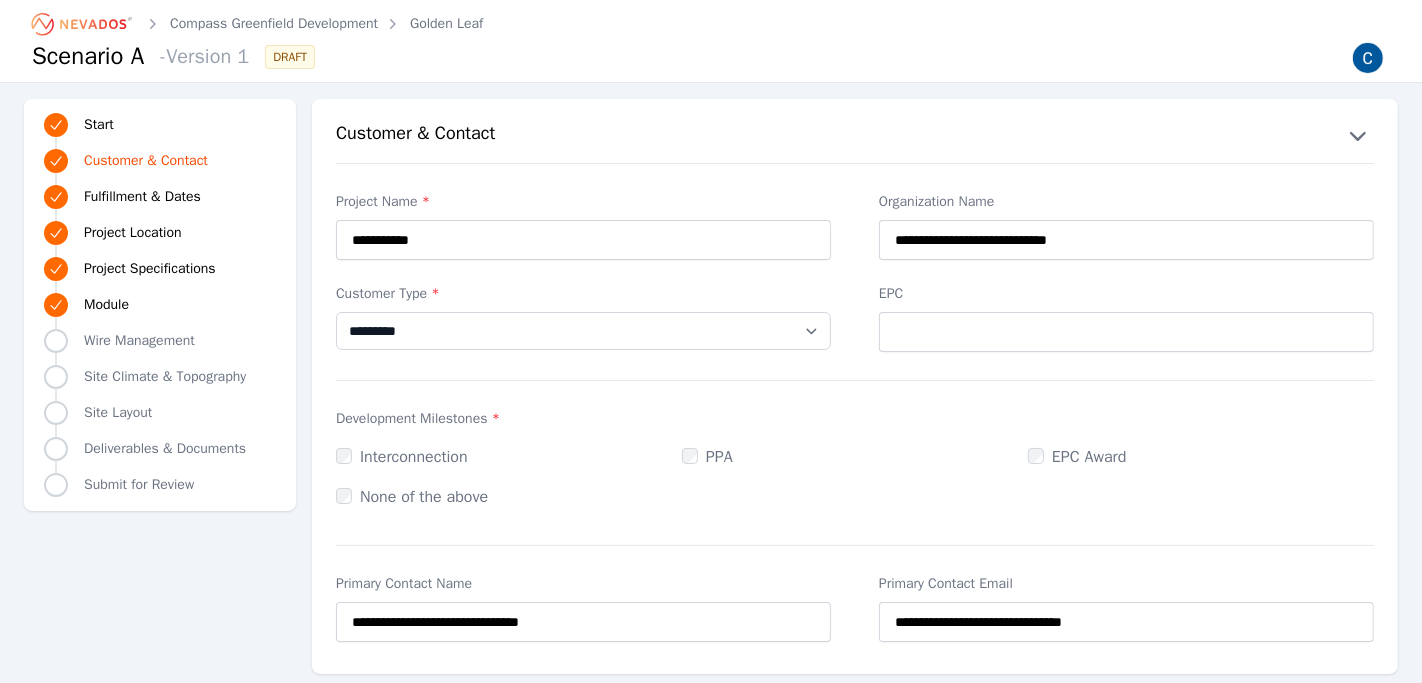 click 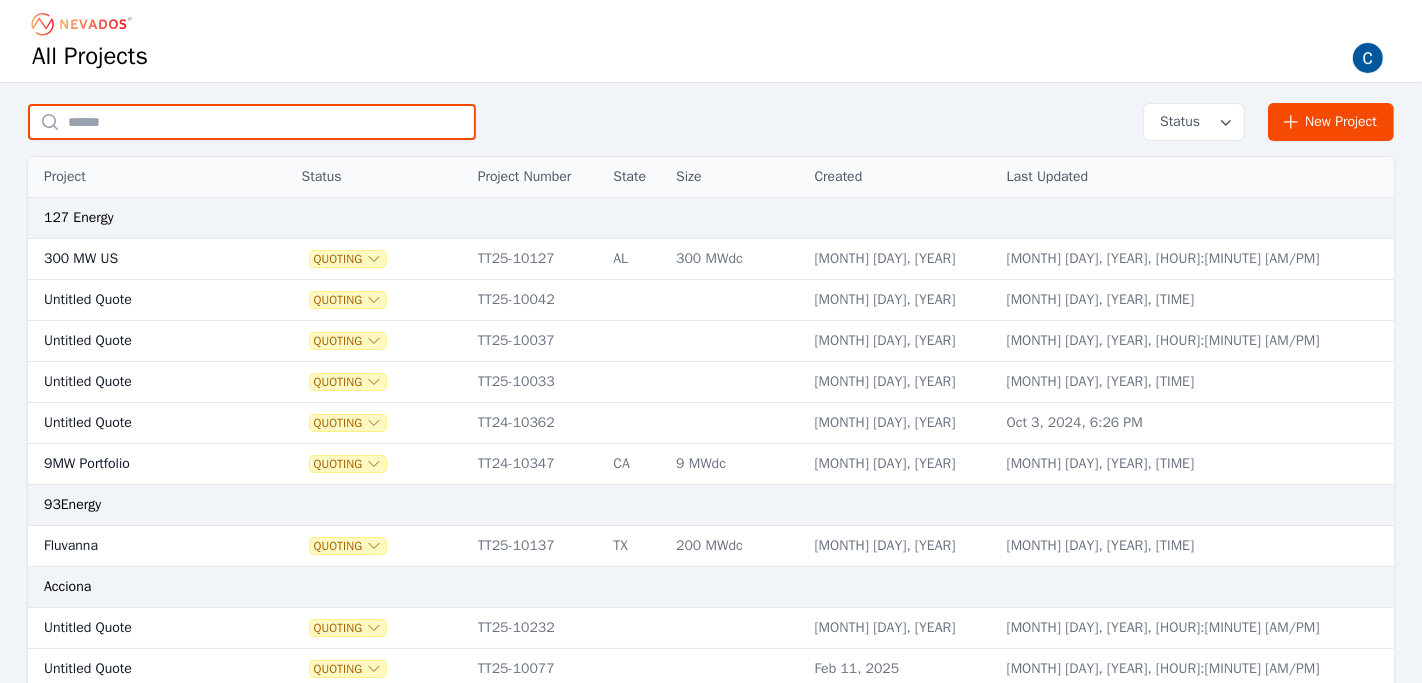 paste on "********" 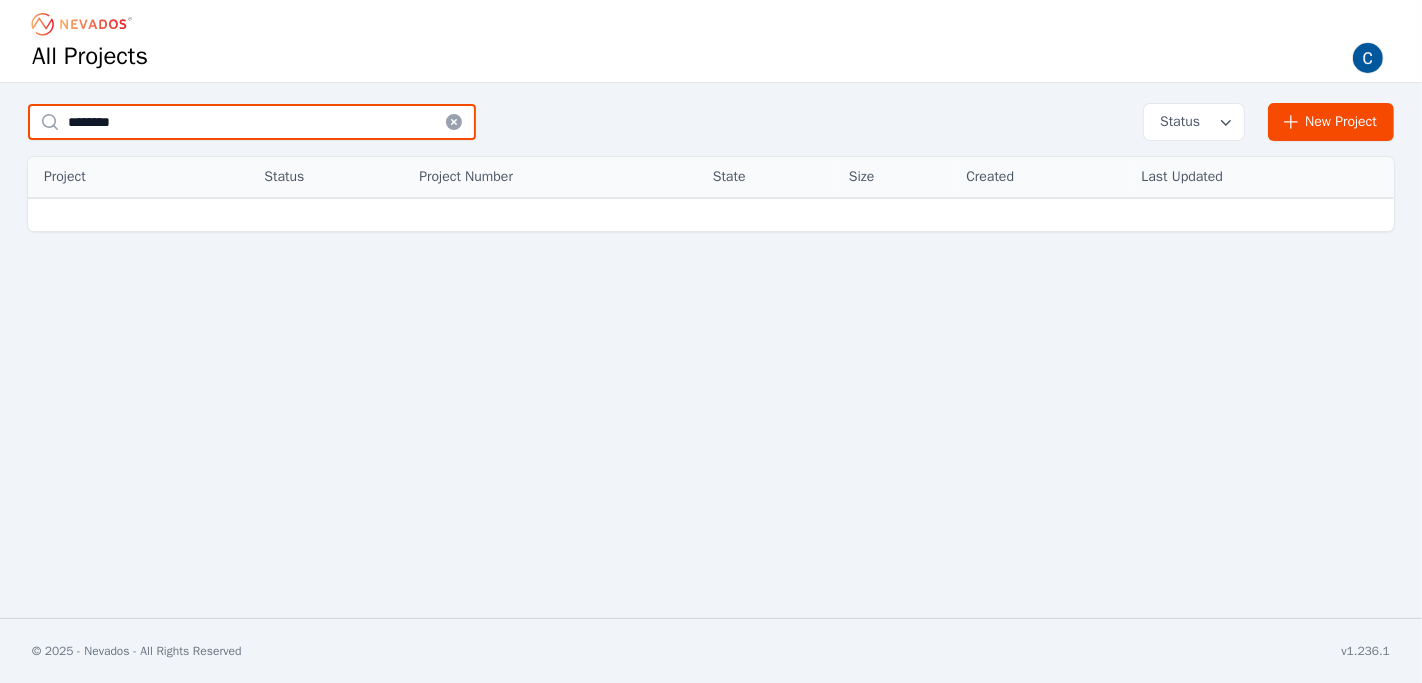 click on "********" at bounding box center (252, 122) 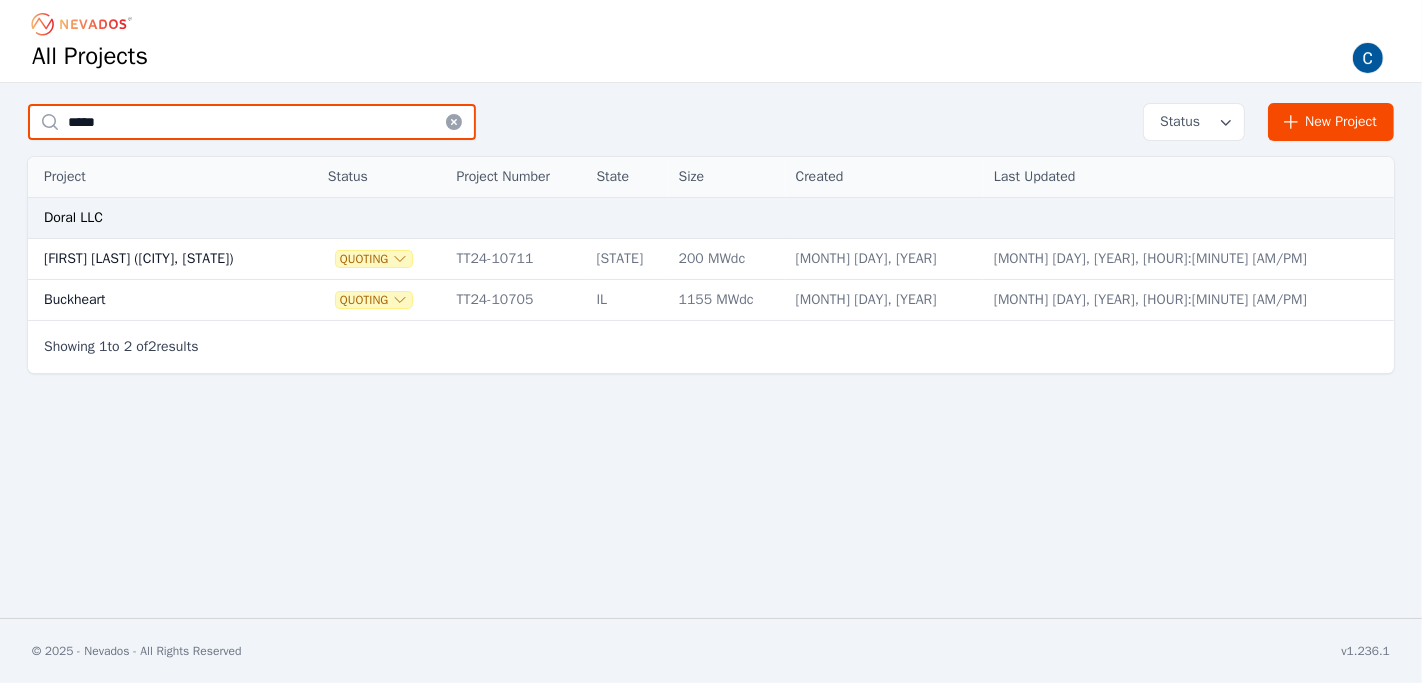 paste on "*******" 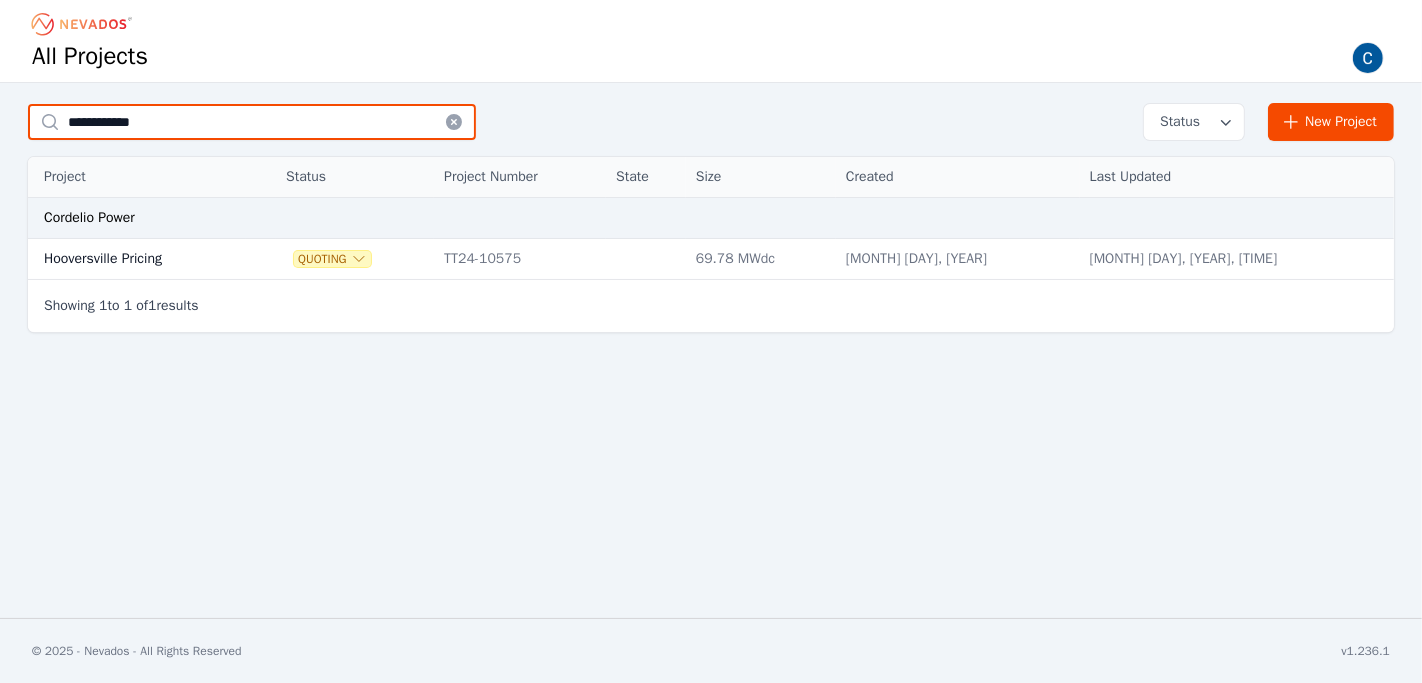 type on "**********" 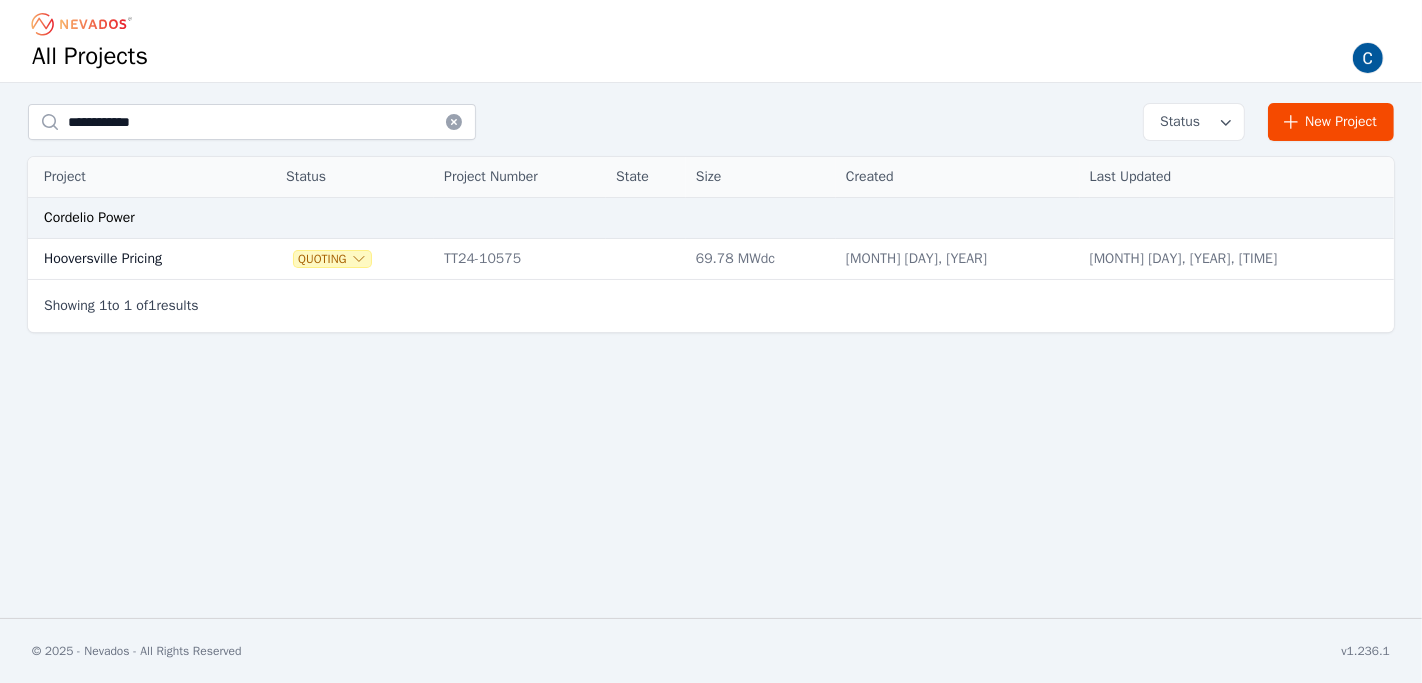 click on "**********" at bounding box center [711, 309] 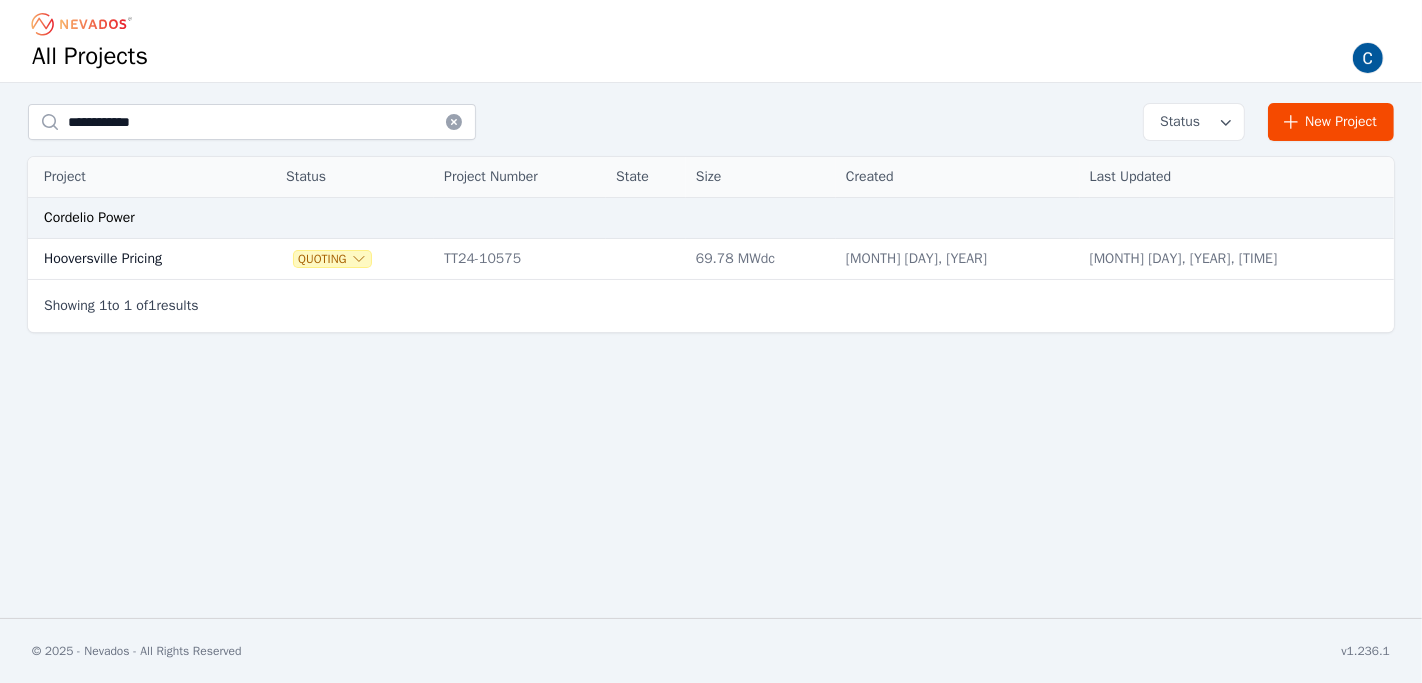 click on "Hooversville Pricing" at bounding box center [137, 259] 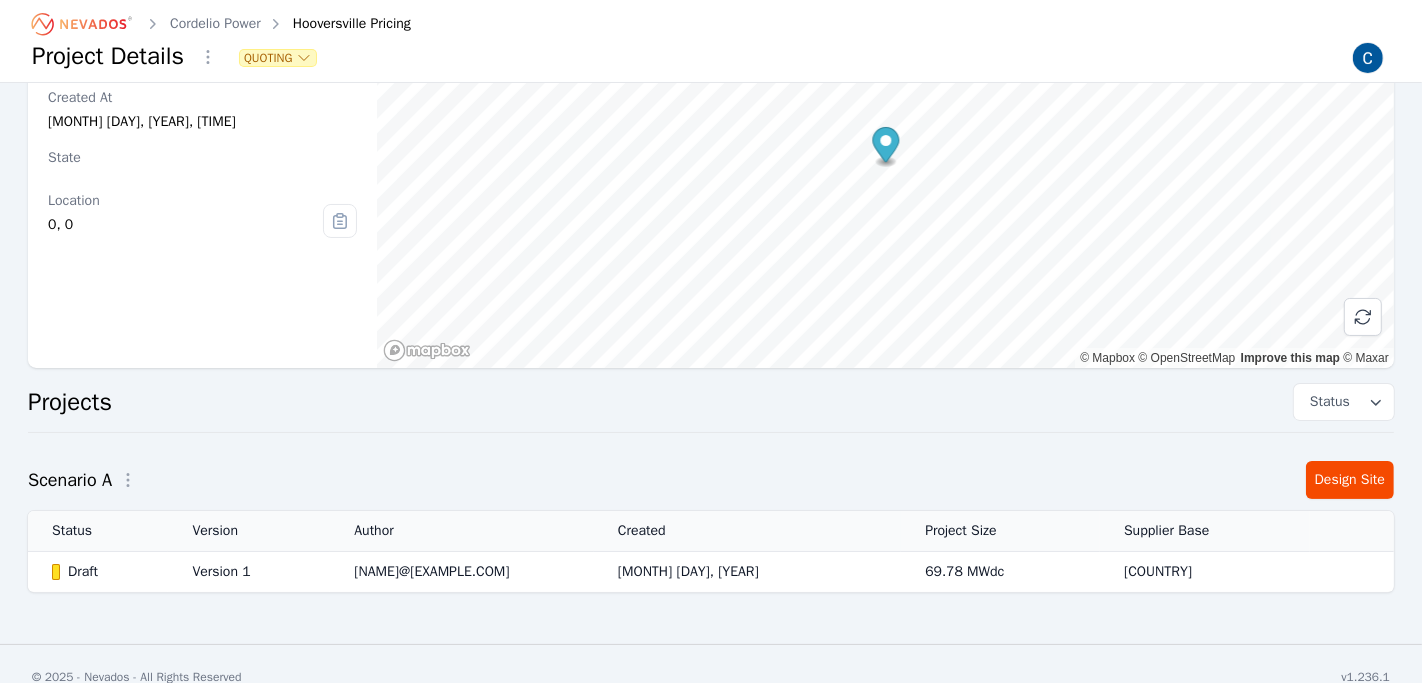 scroll, scrollTop: 157, scrollLeft: 0, axis: vertical 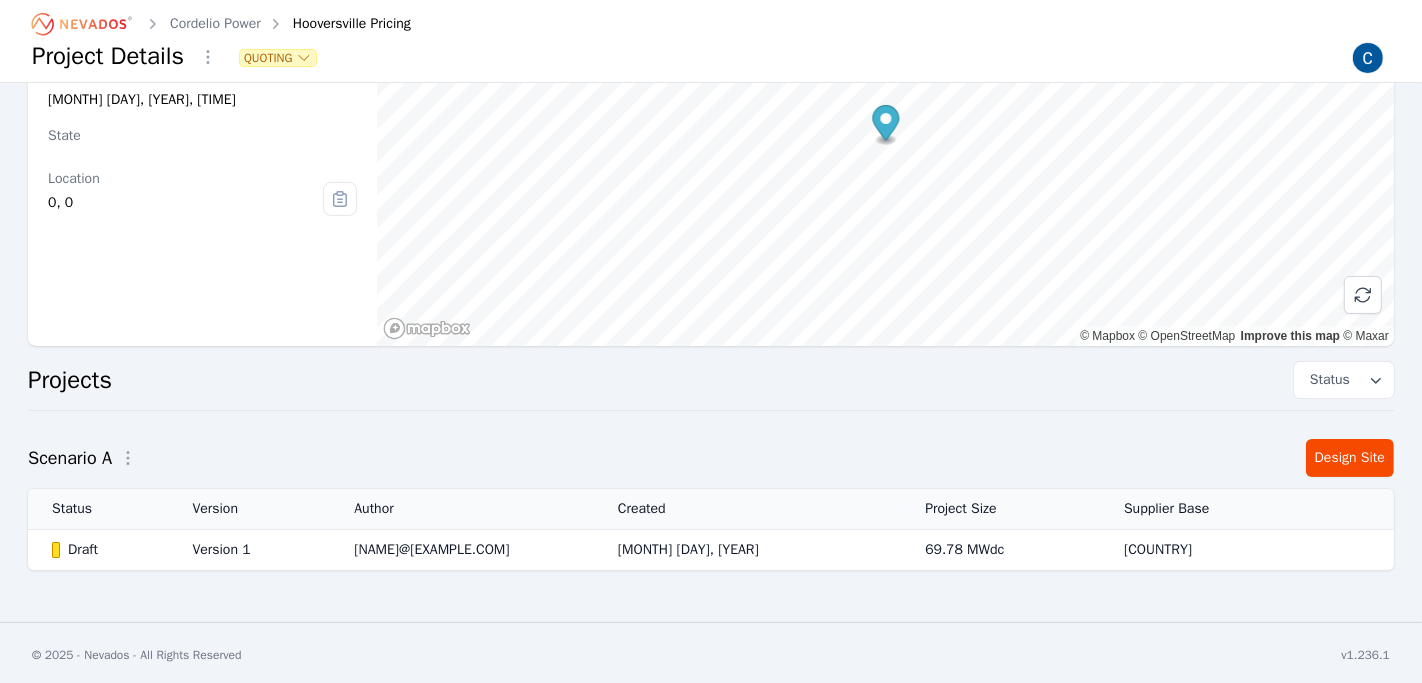click on "Draft" at bounding box center (105, 550) 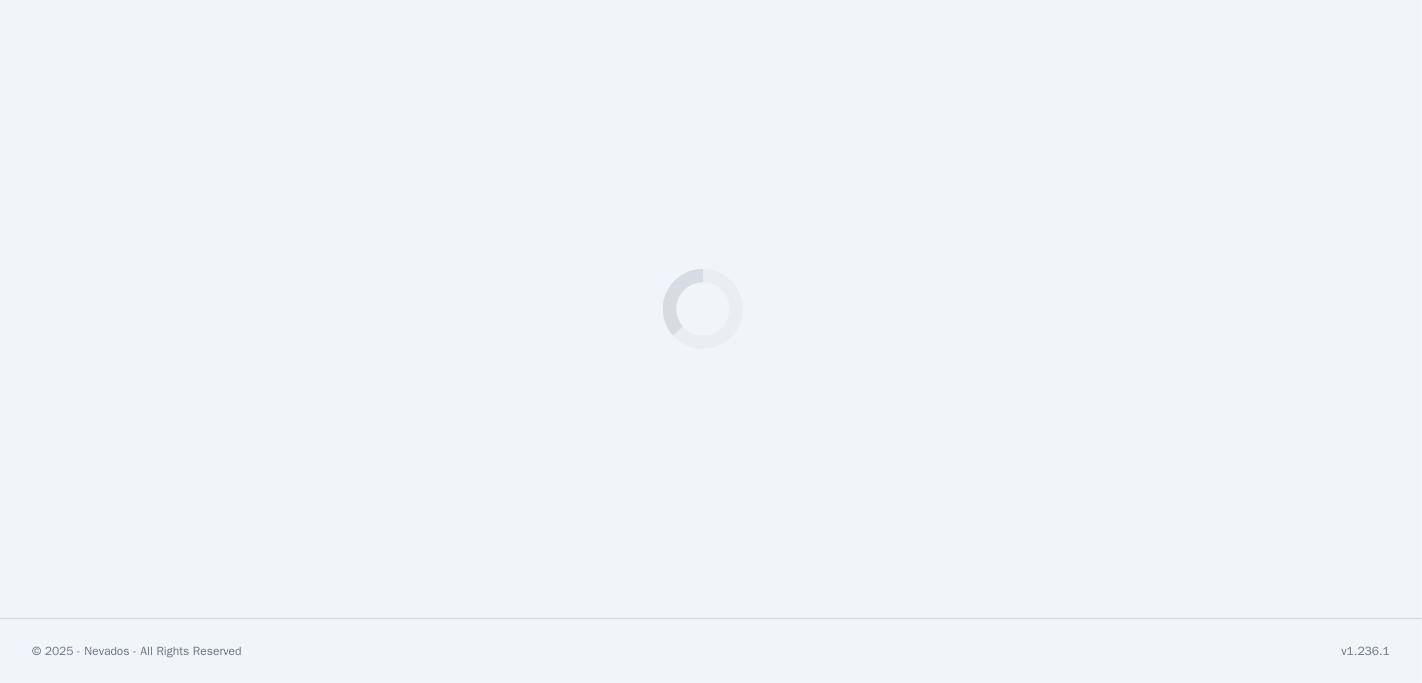 scroll, scrollTop: 0, scrollLeft: 0, axis: both 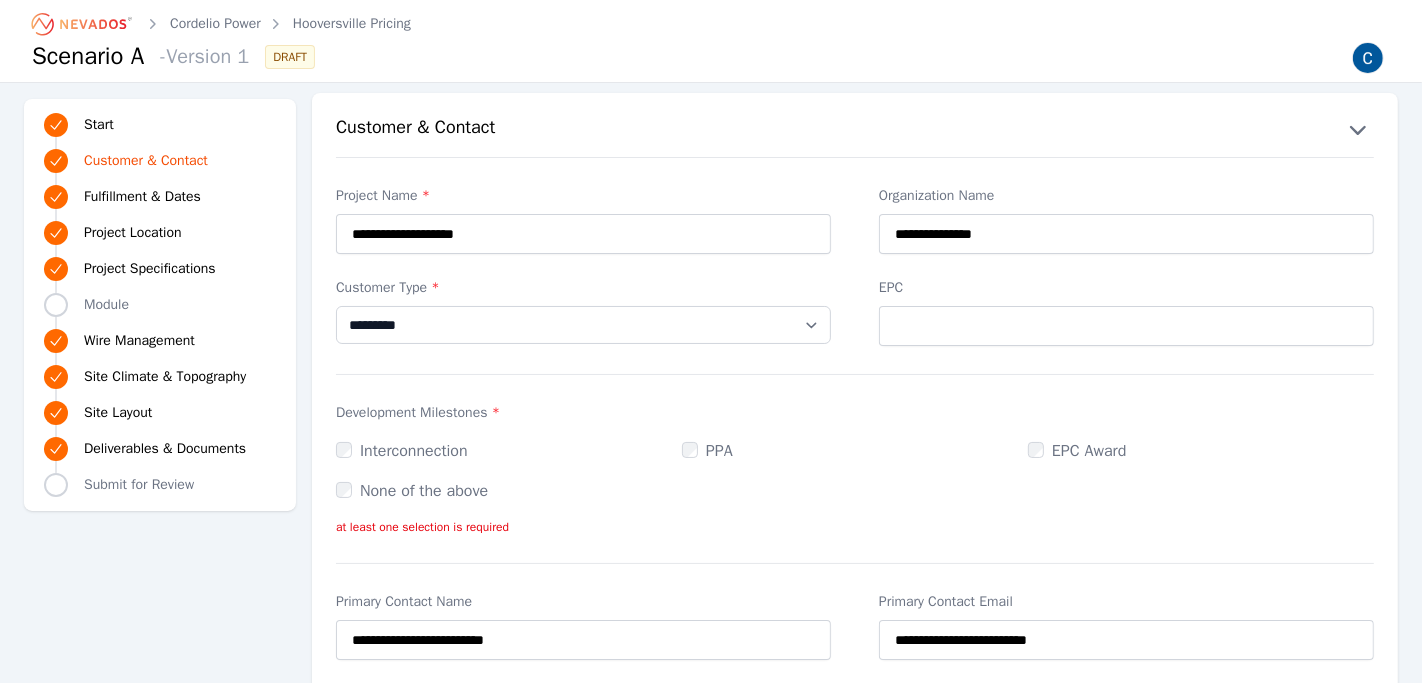 click 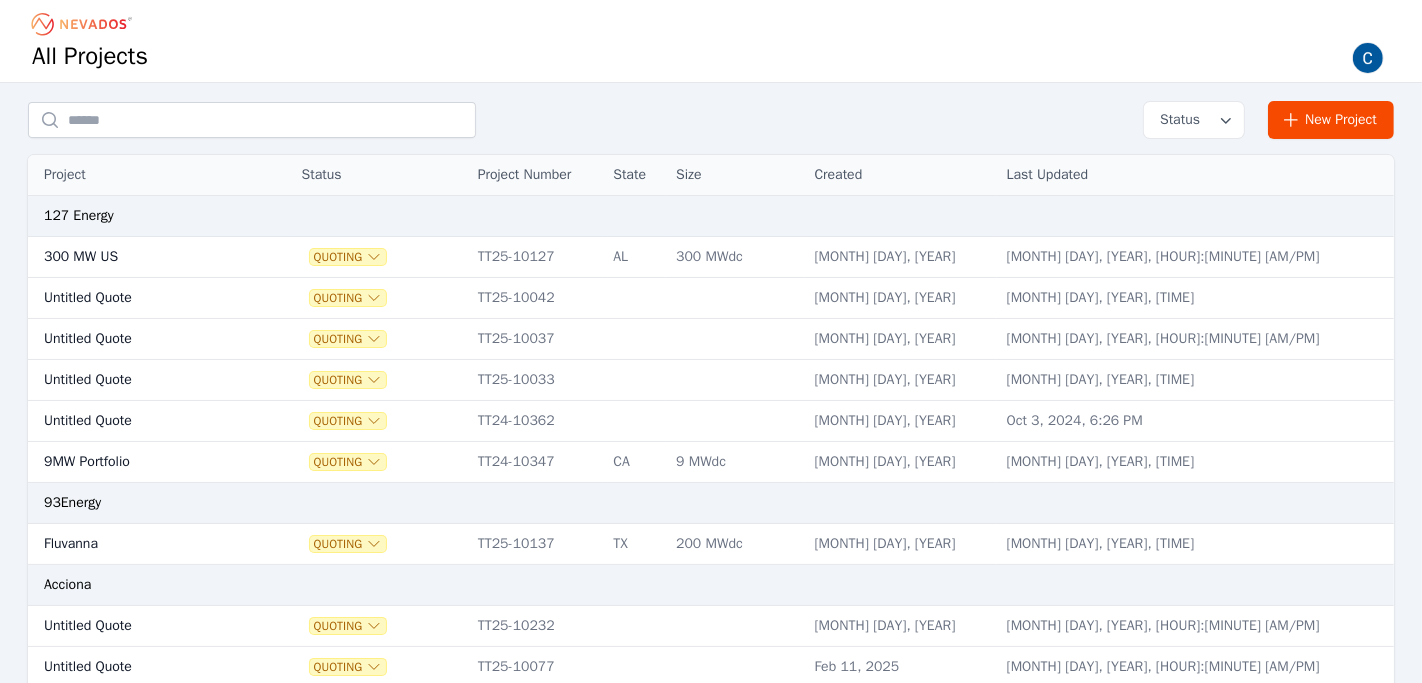 scroll, scrollTop: 10, scrollLeft: 0, axis: vertical 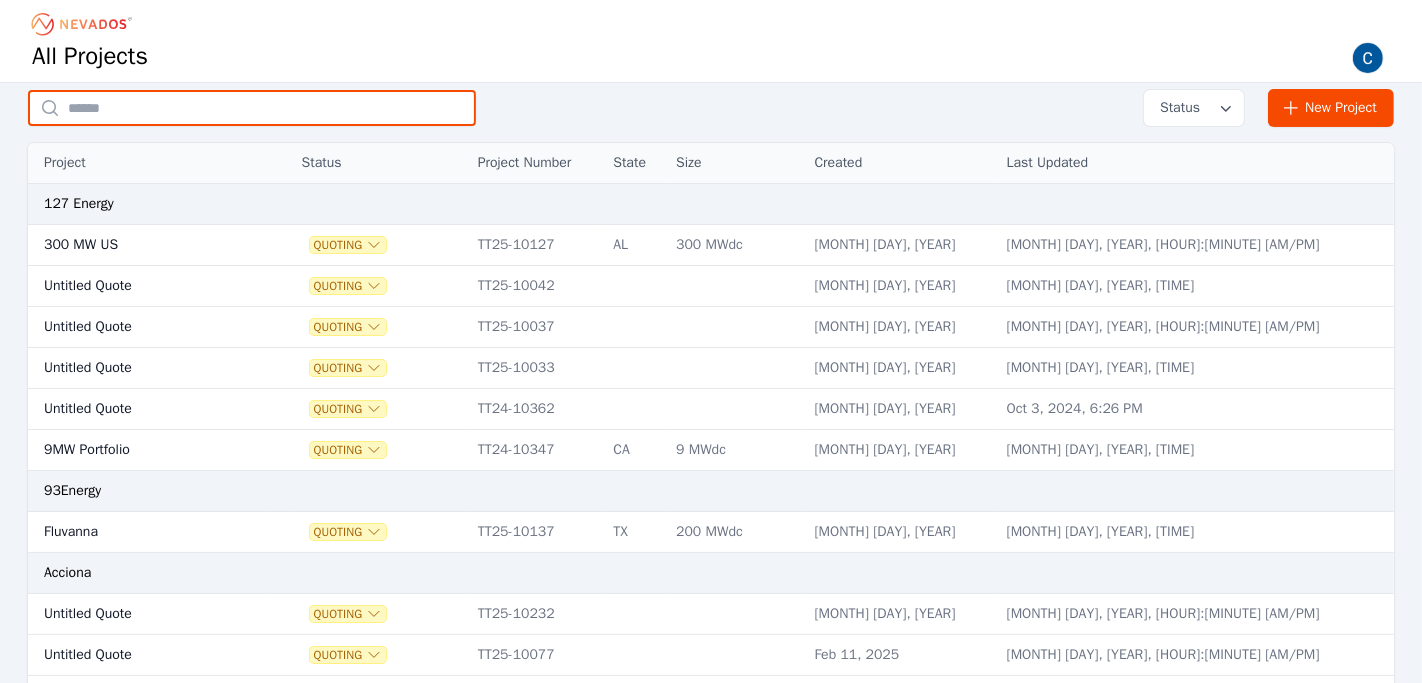 paste on "*******" 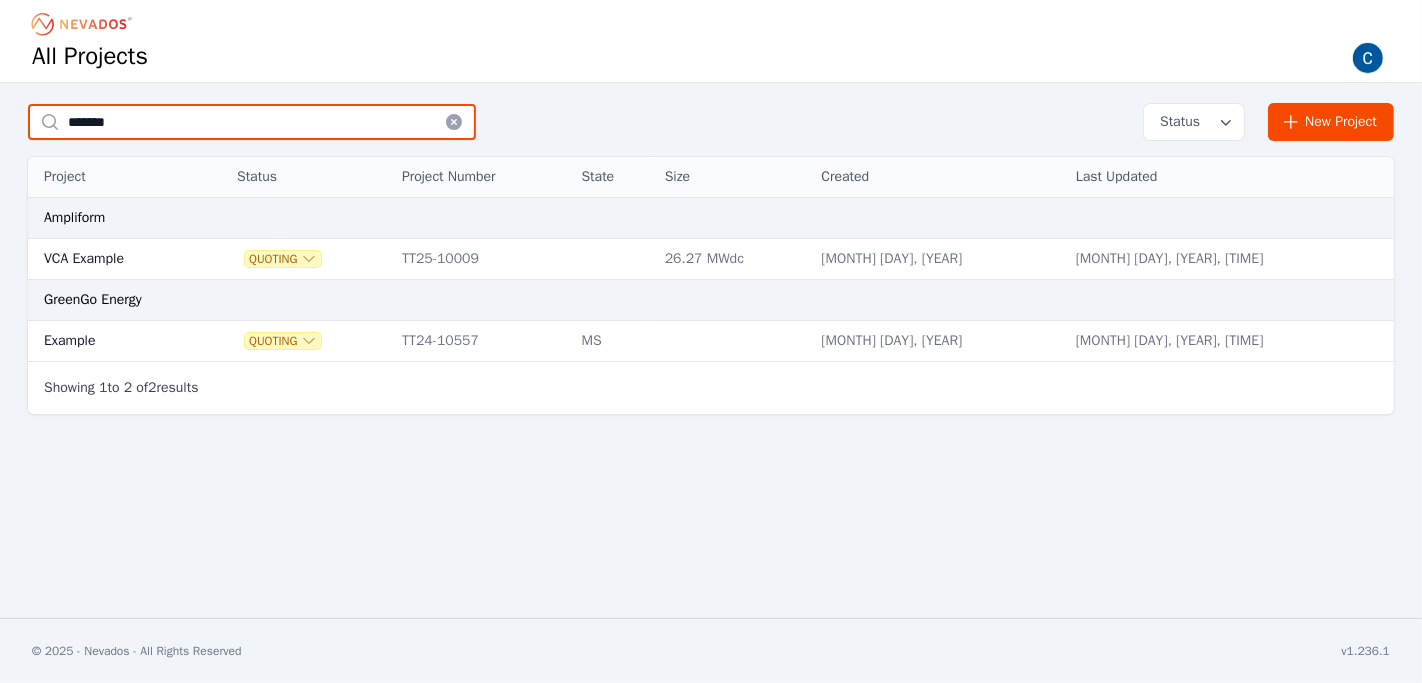 scroll, scrollTop: 0, scrollLeft: 0, axis: both 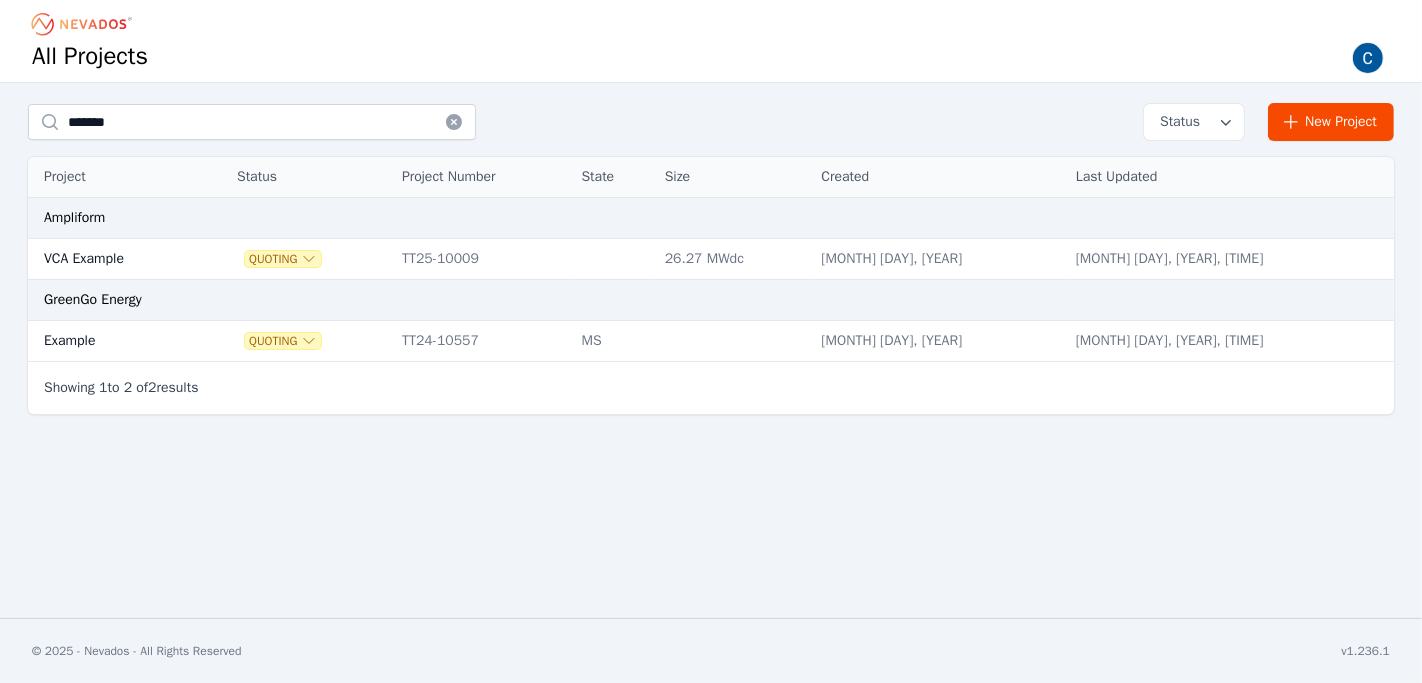 click on "Example" at bounding box center [111, 341] 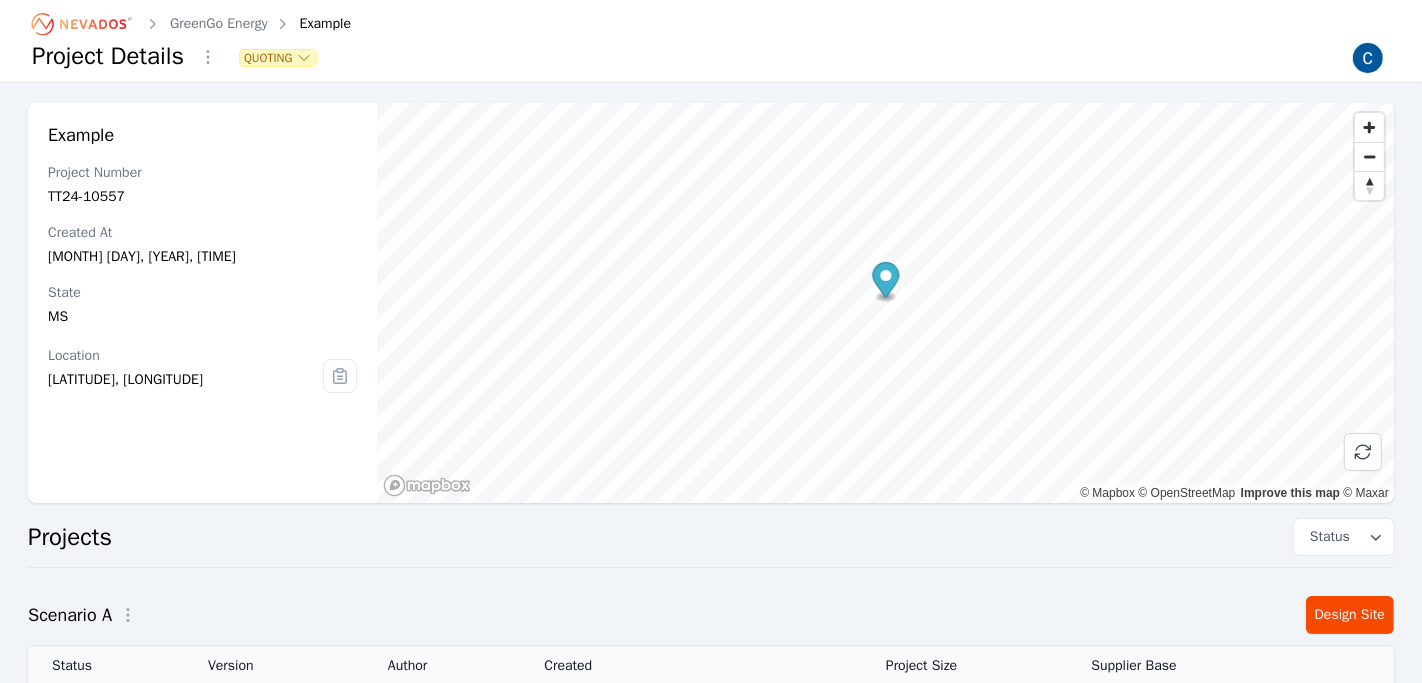 scroll, scrollTop: 157, scrollLeft: 0, axis: vertical 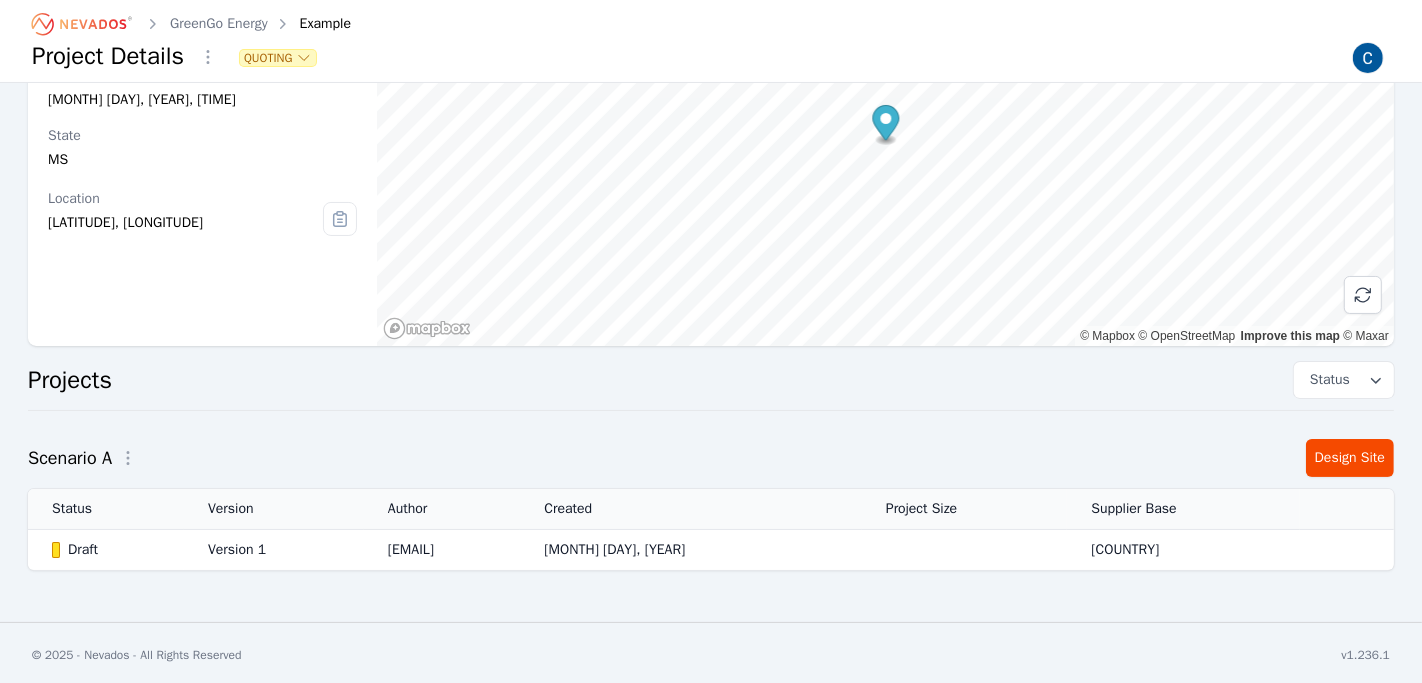 click on "Draft" at bounding box center [113, 550] 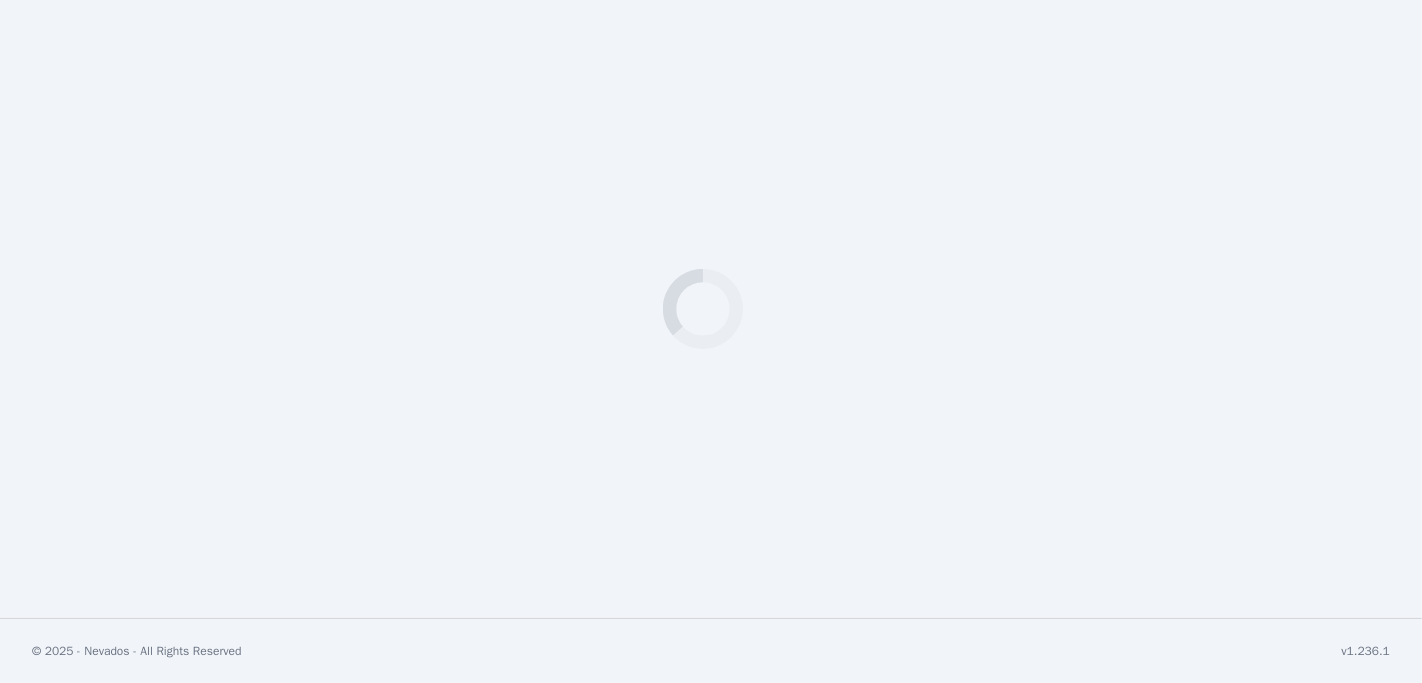scroll, scrollTop: 0, scrollLeft: 0, axis: both 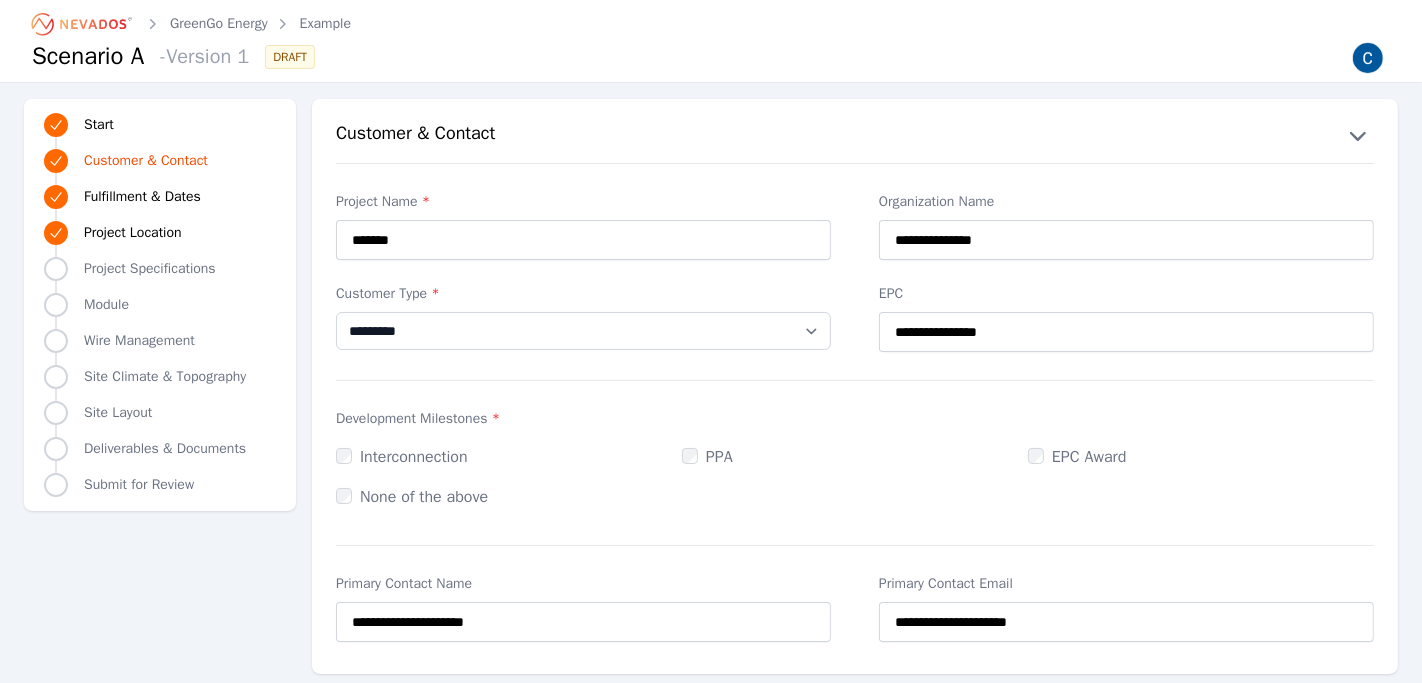 click 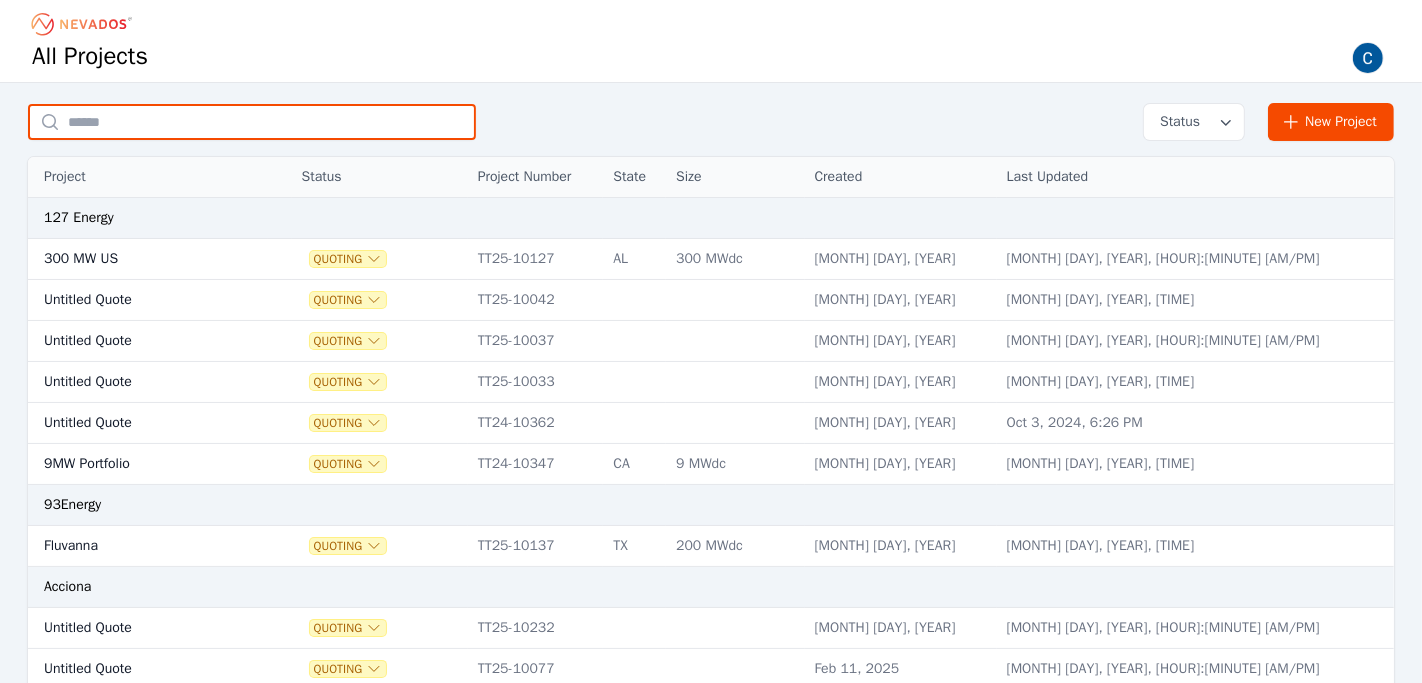 paste on "********" 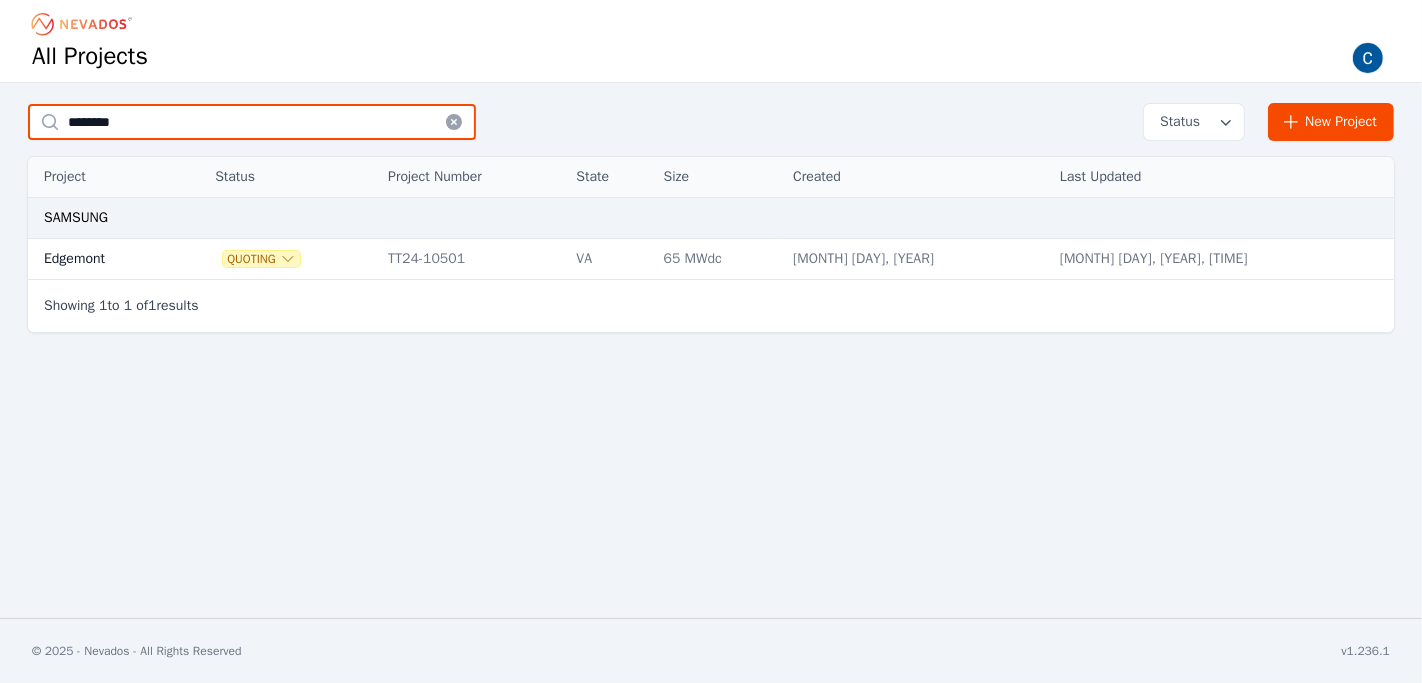 type on "********" 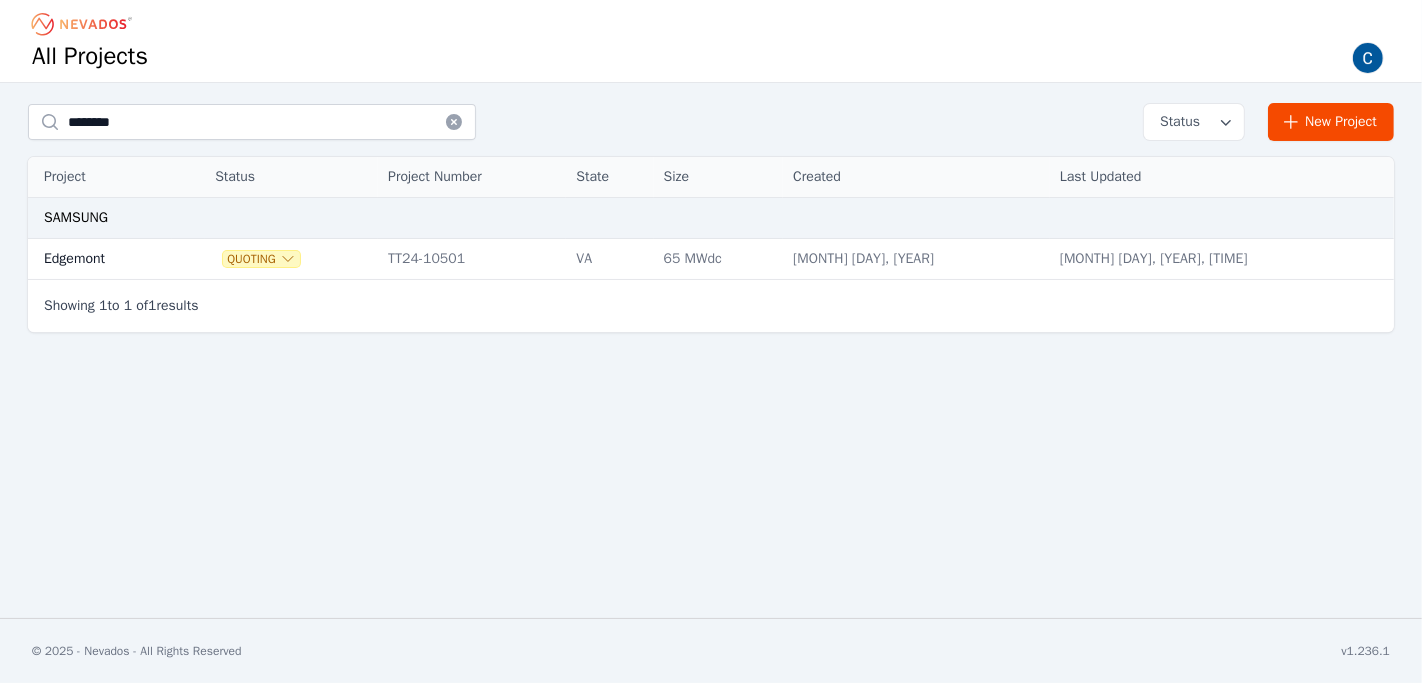 click on "Edgemont" at bounding box center [100, 259] 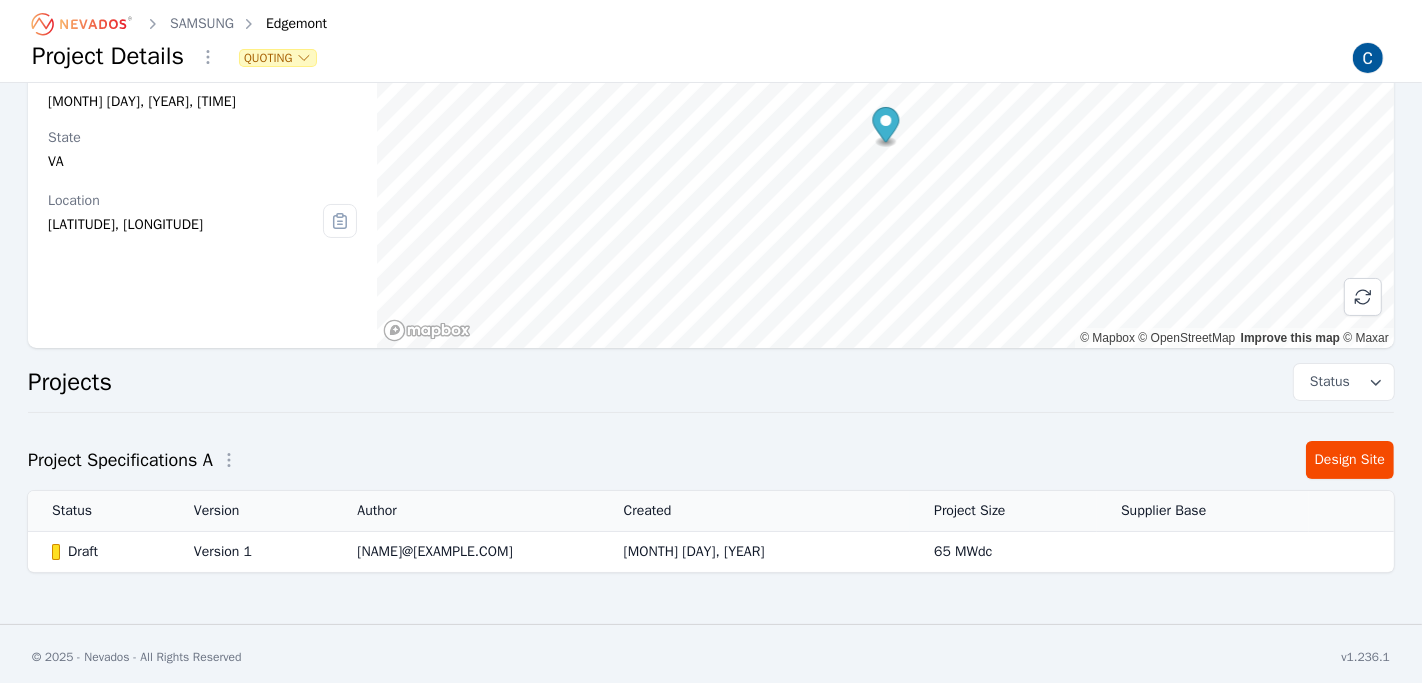 scroll, scrollTop: 157, scrollLeft: 0, axis: vertical 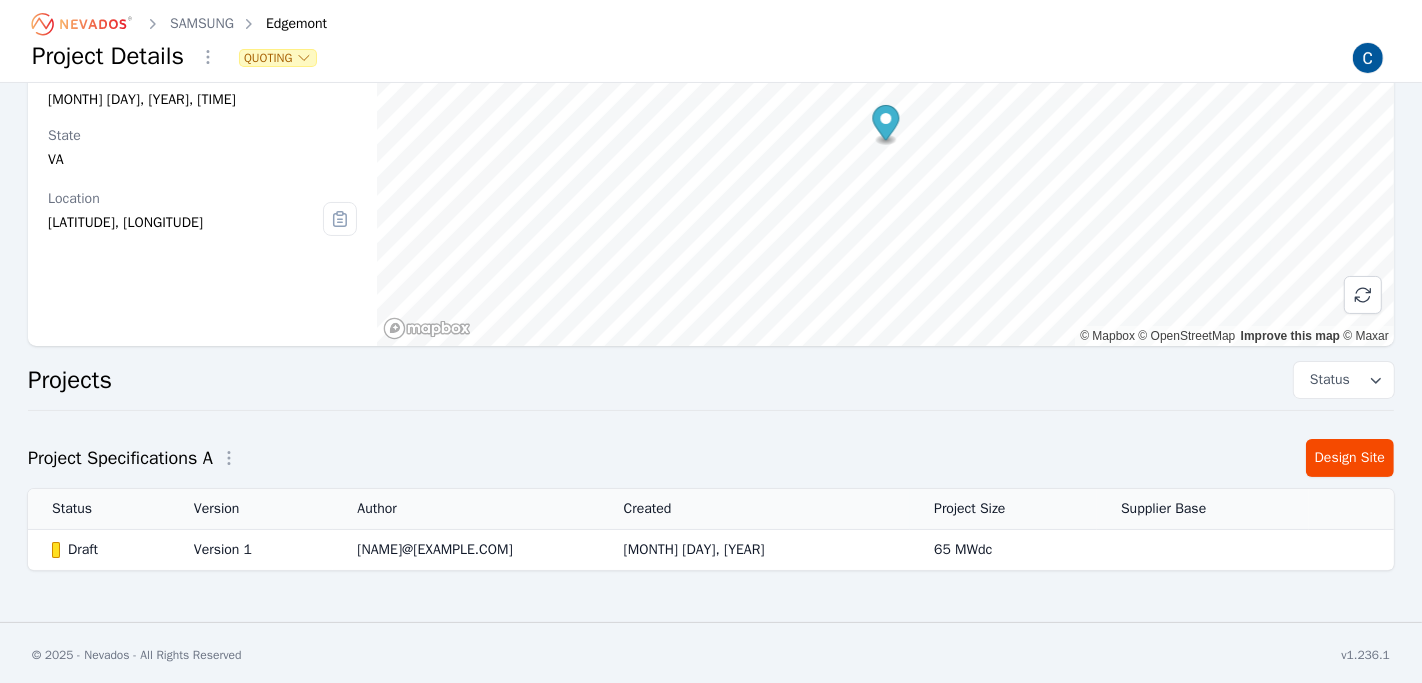click on "Draft" at bounding box center (106, 550) 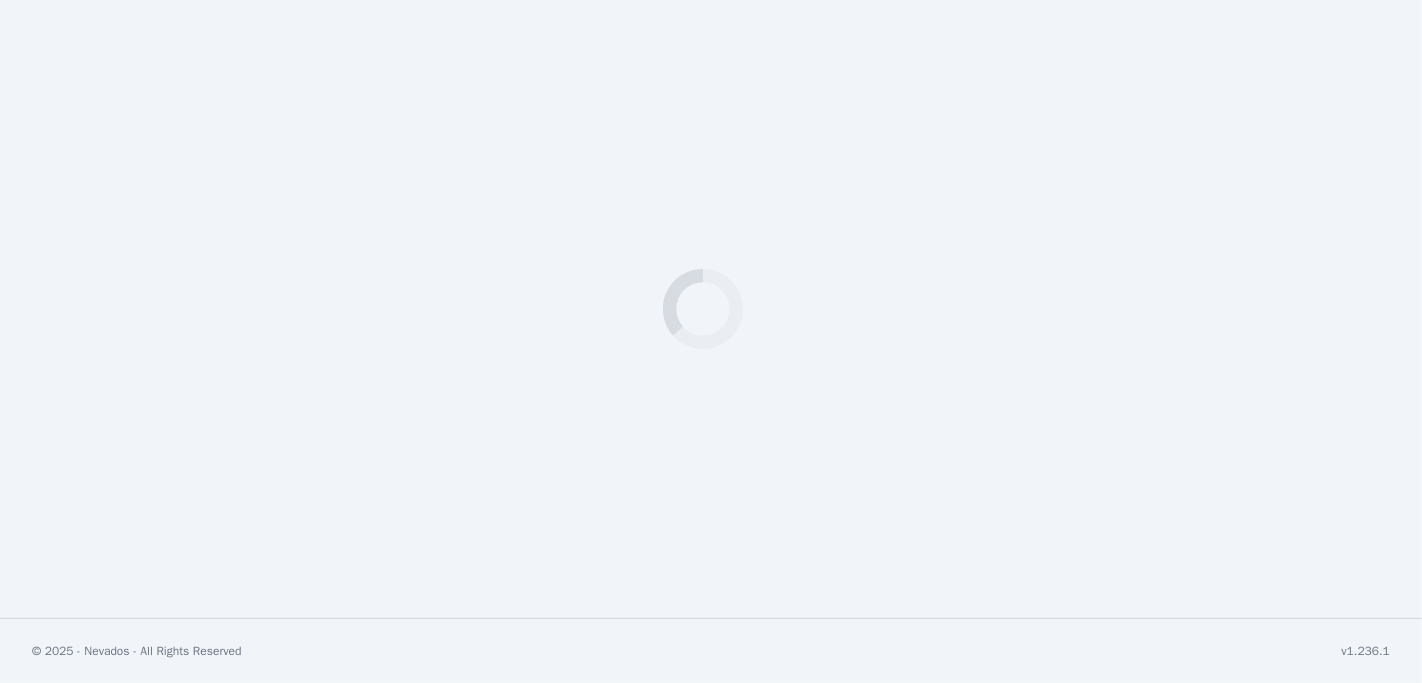 select on "*********" 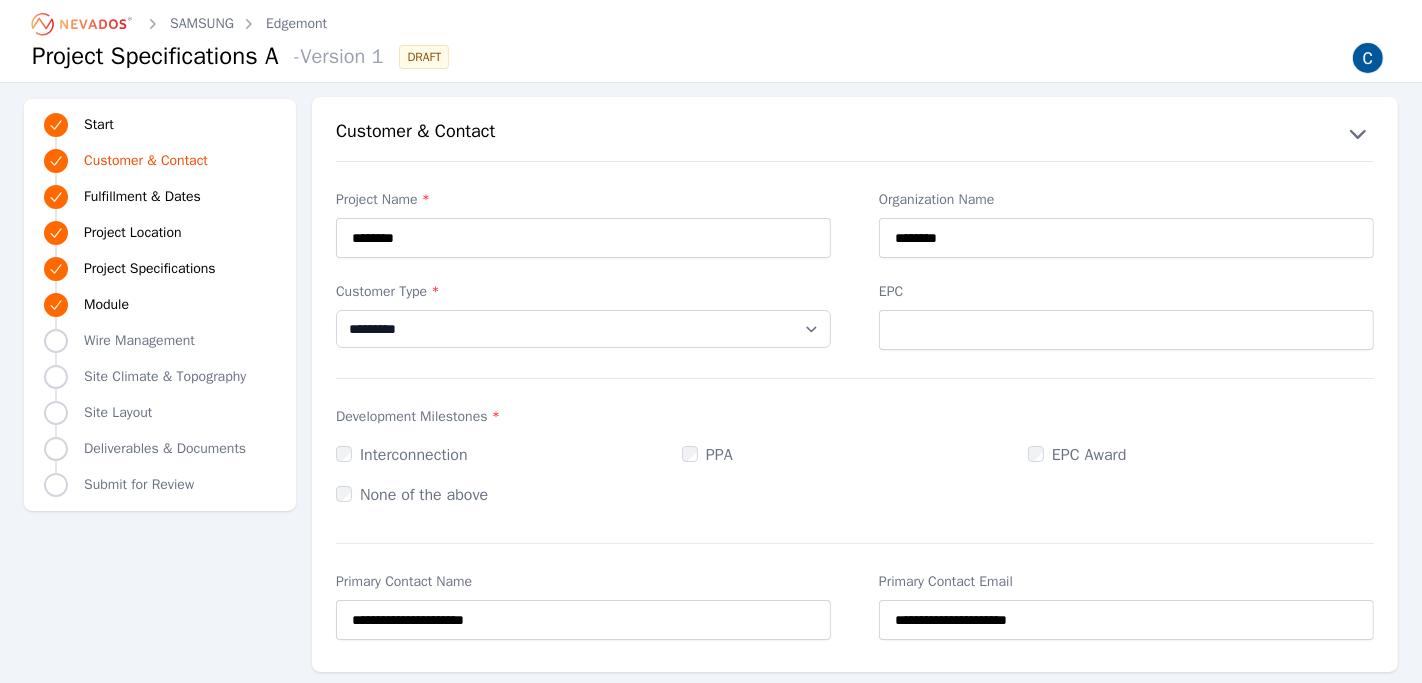 scroll, scrollTop: 6, scrollLeft: 0, axis: vertical 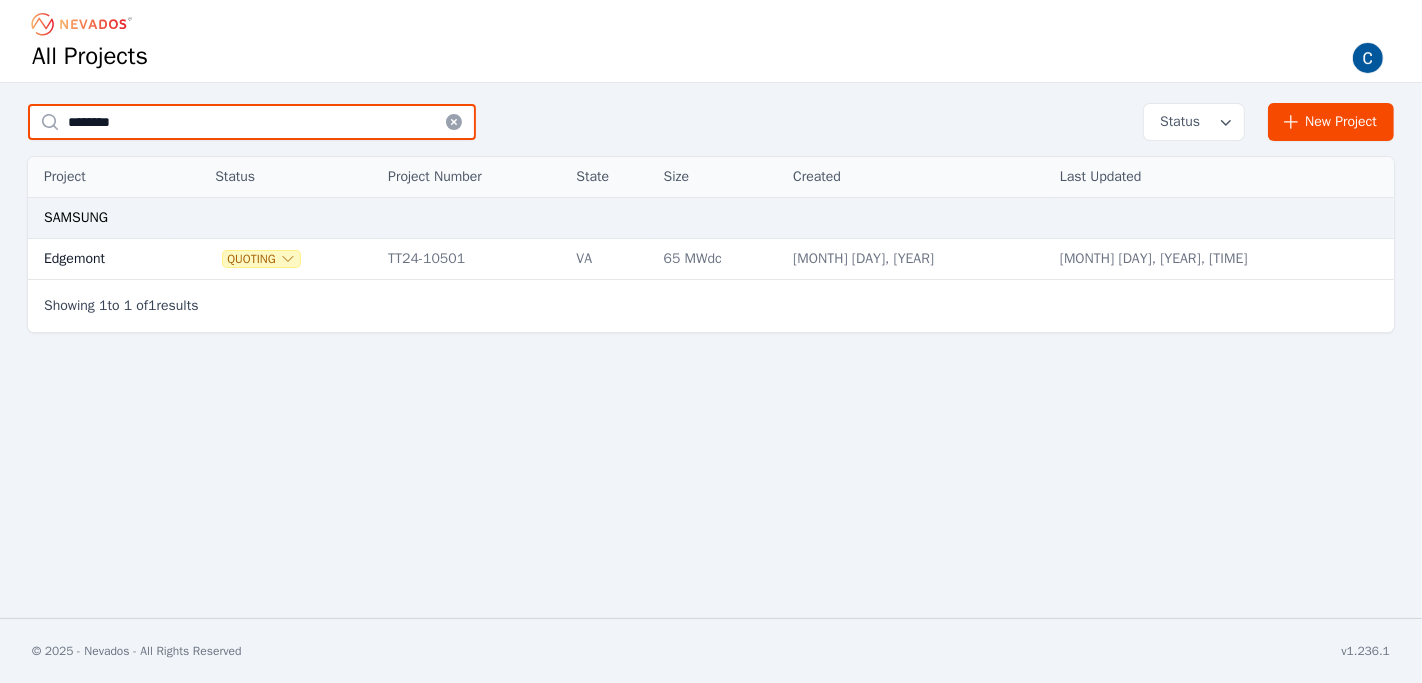 click on "********" at bounding box center [252, 122] 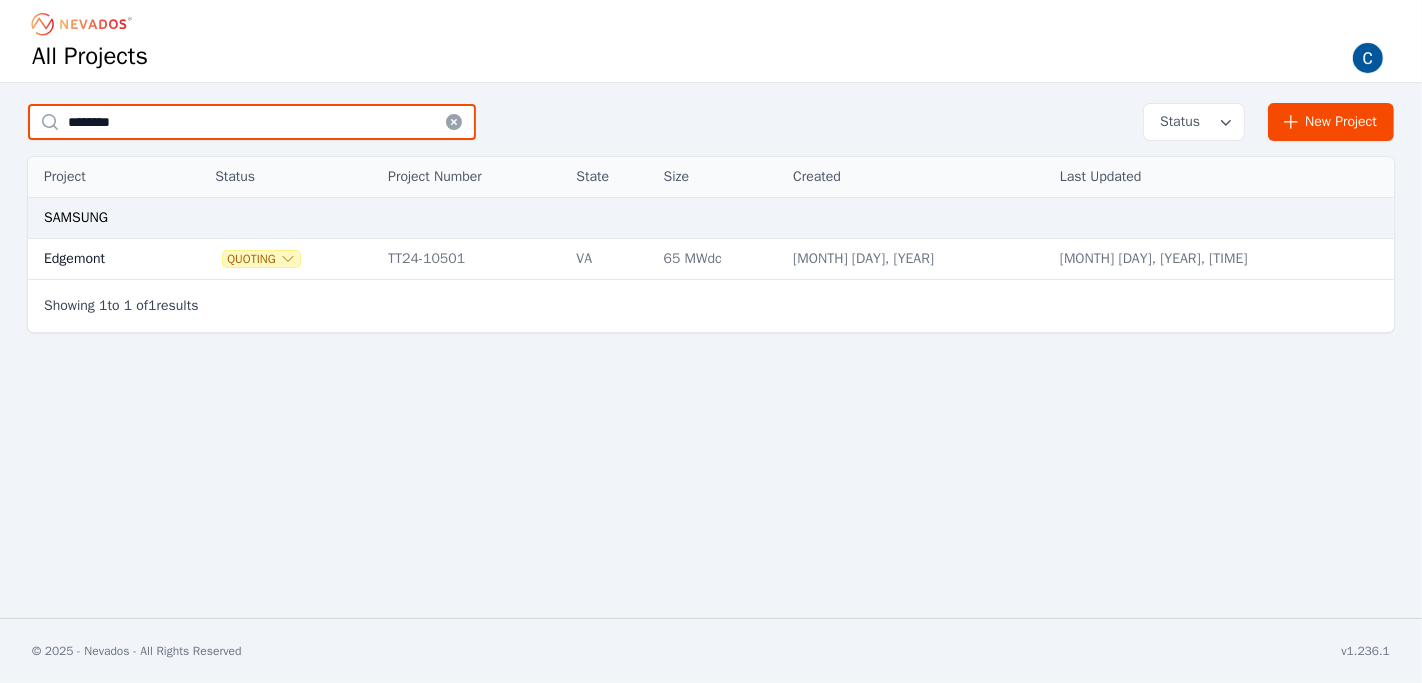 paste 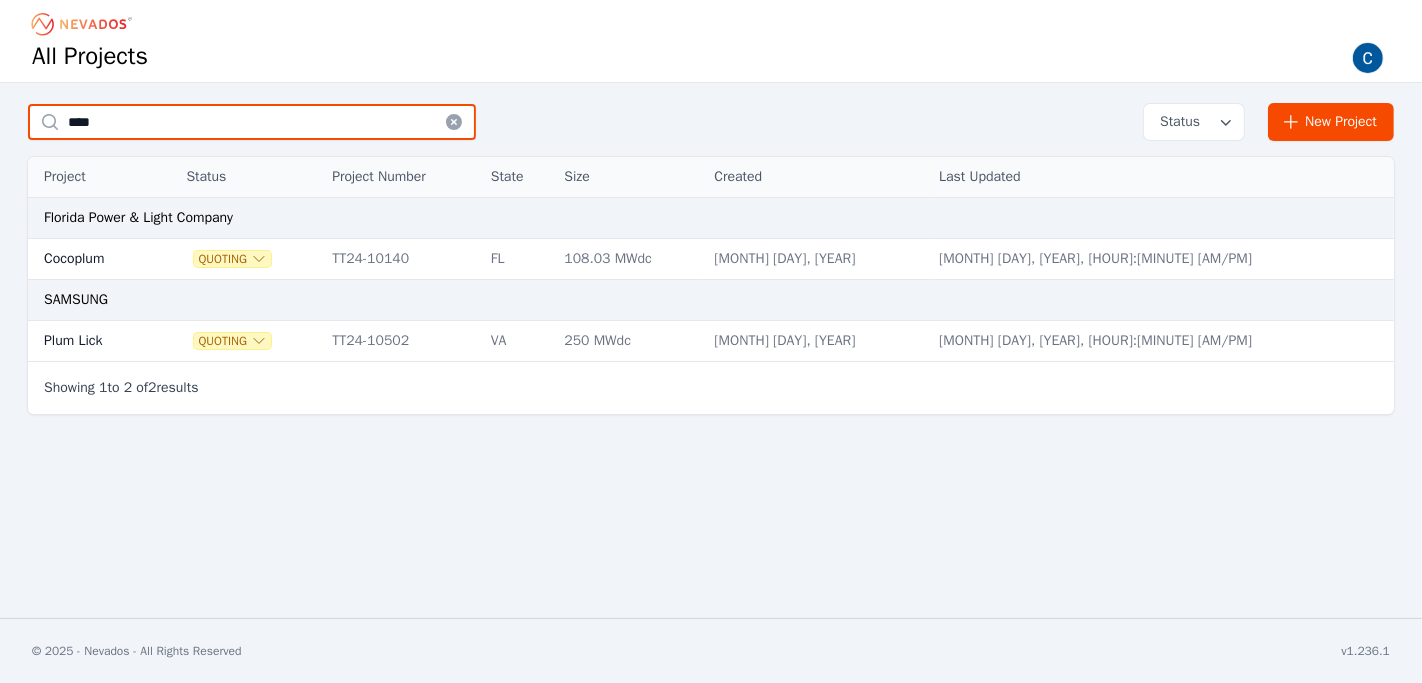 type on "****" 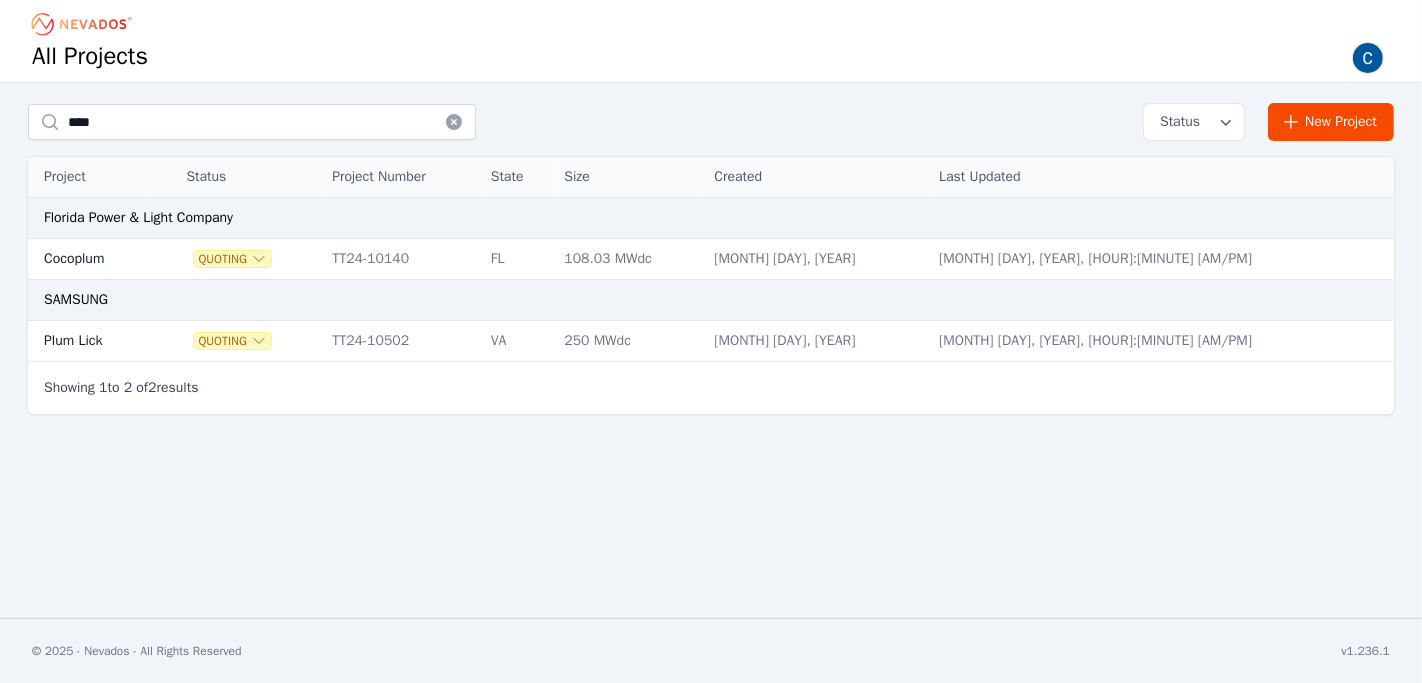 click on "Plum Lick" at bounding box center [88, 341] 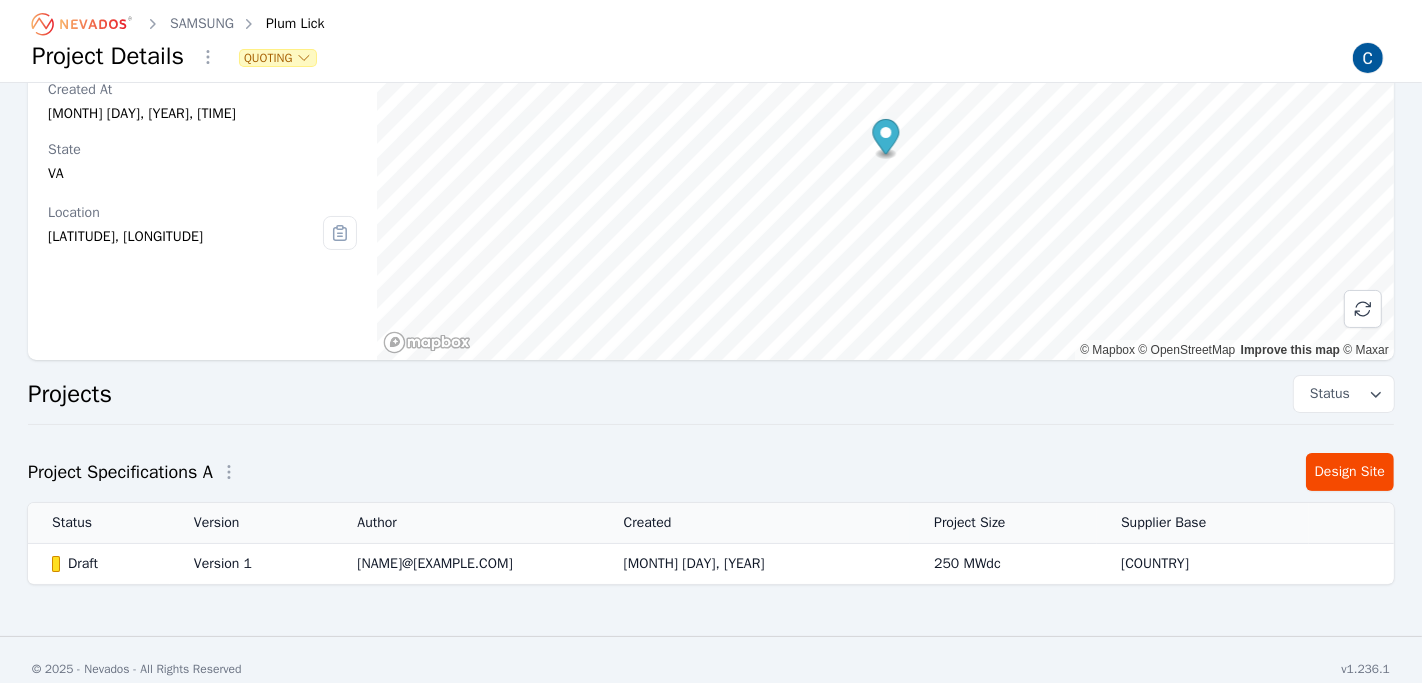 scroll, scrollTop: 157, scrollLeft: 0, axis: vertical 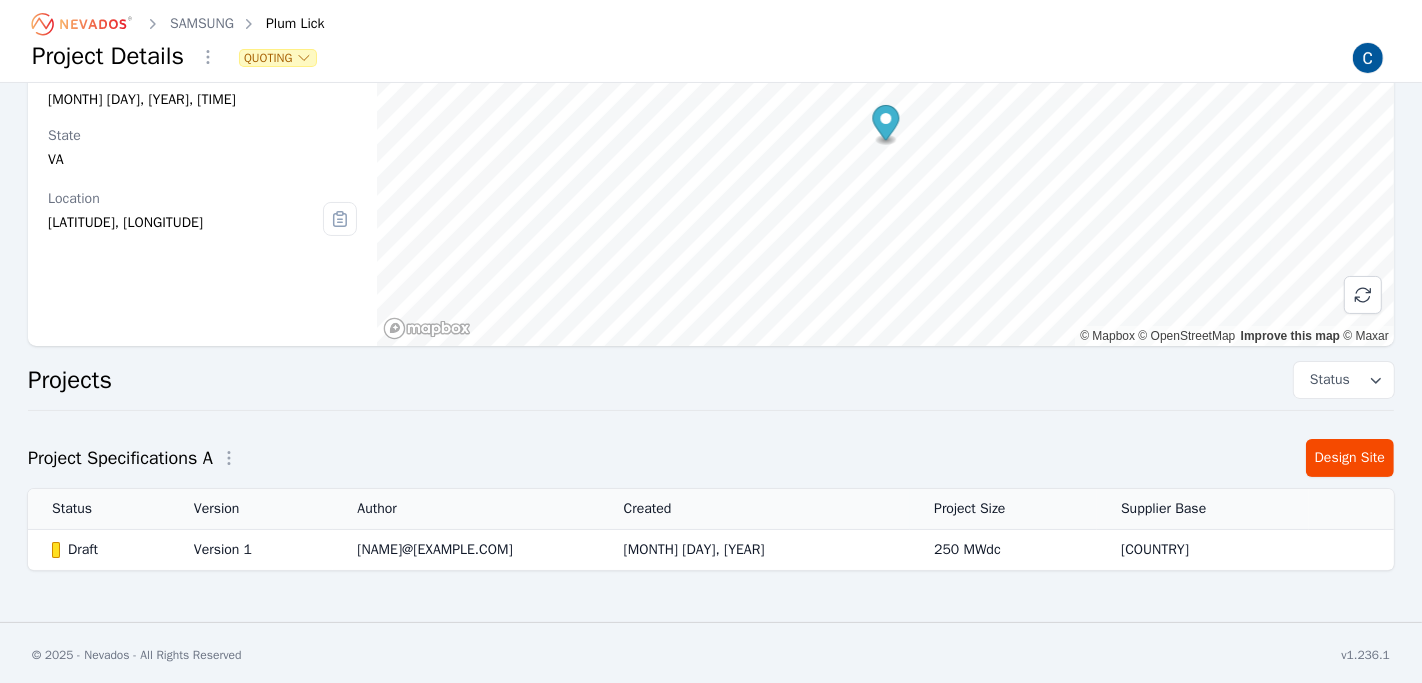 click on "Draft" at bounding box center (106, 550) 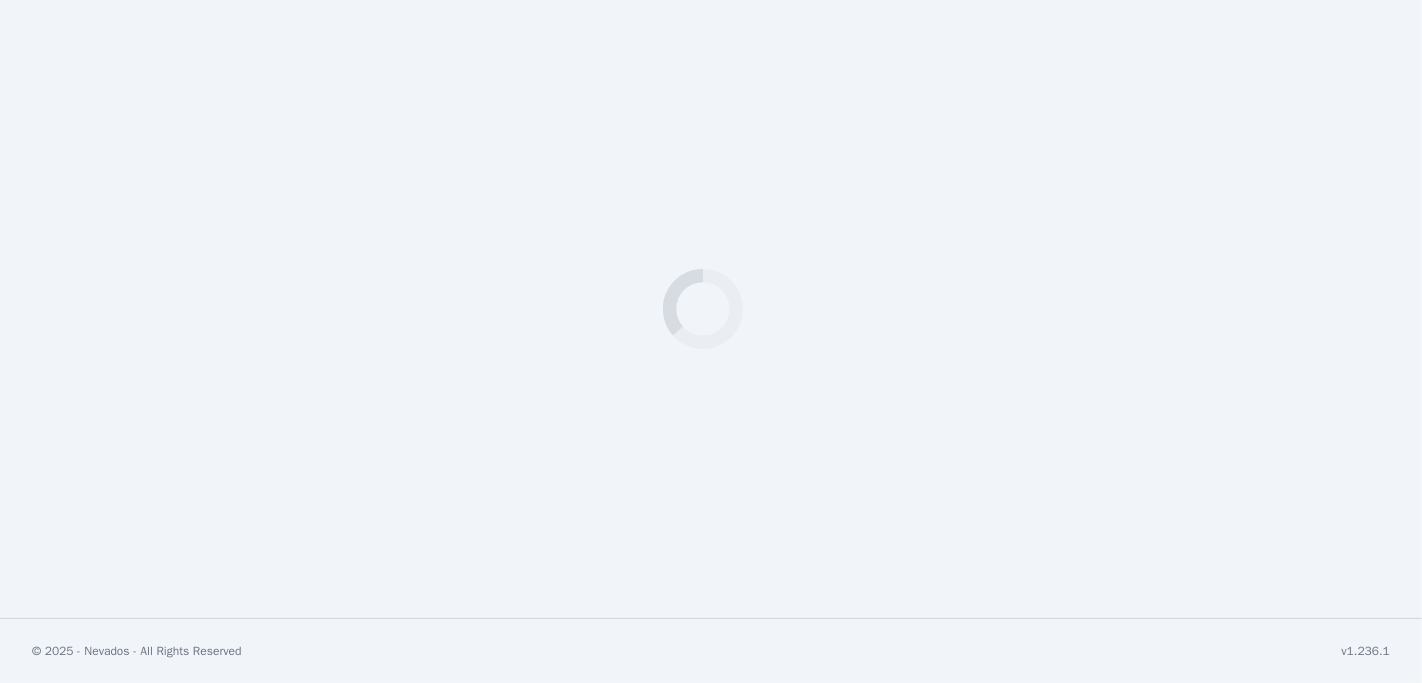 select on "*********" 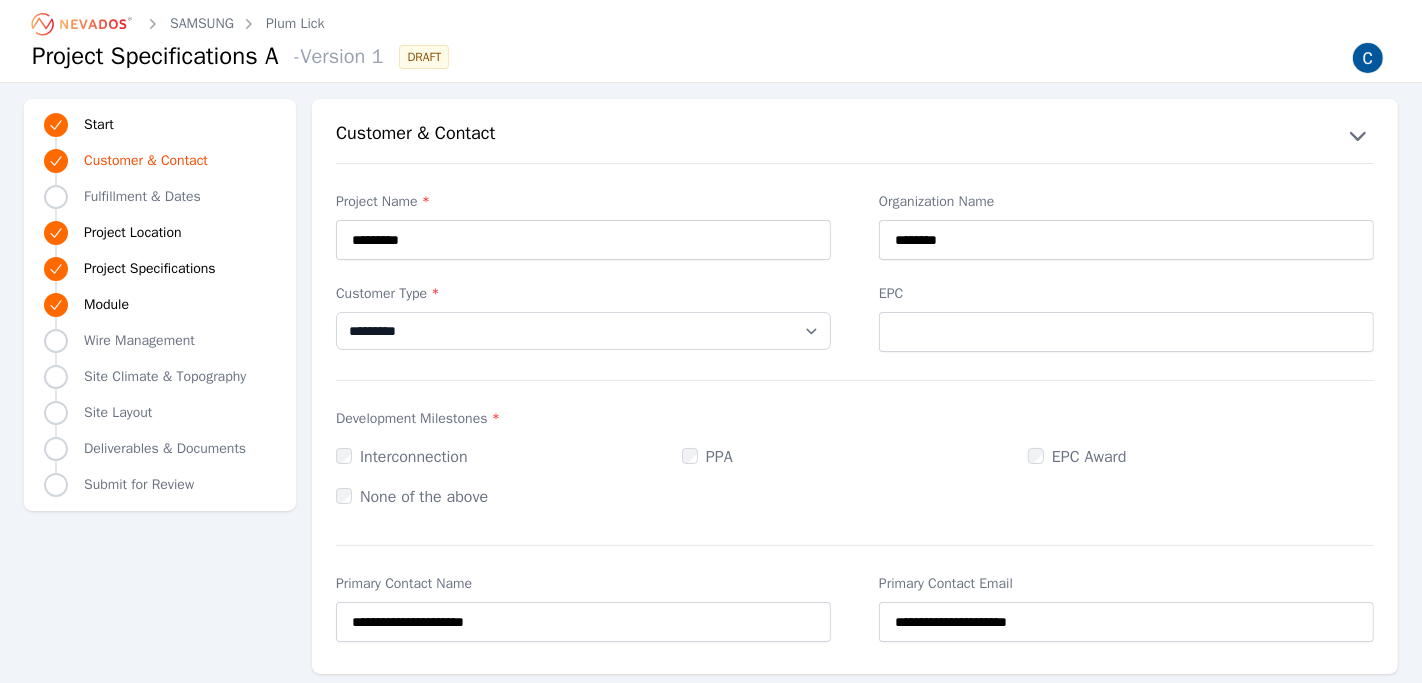 click 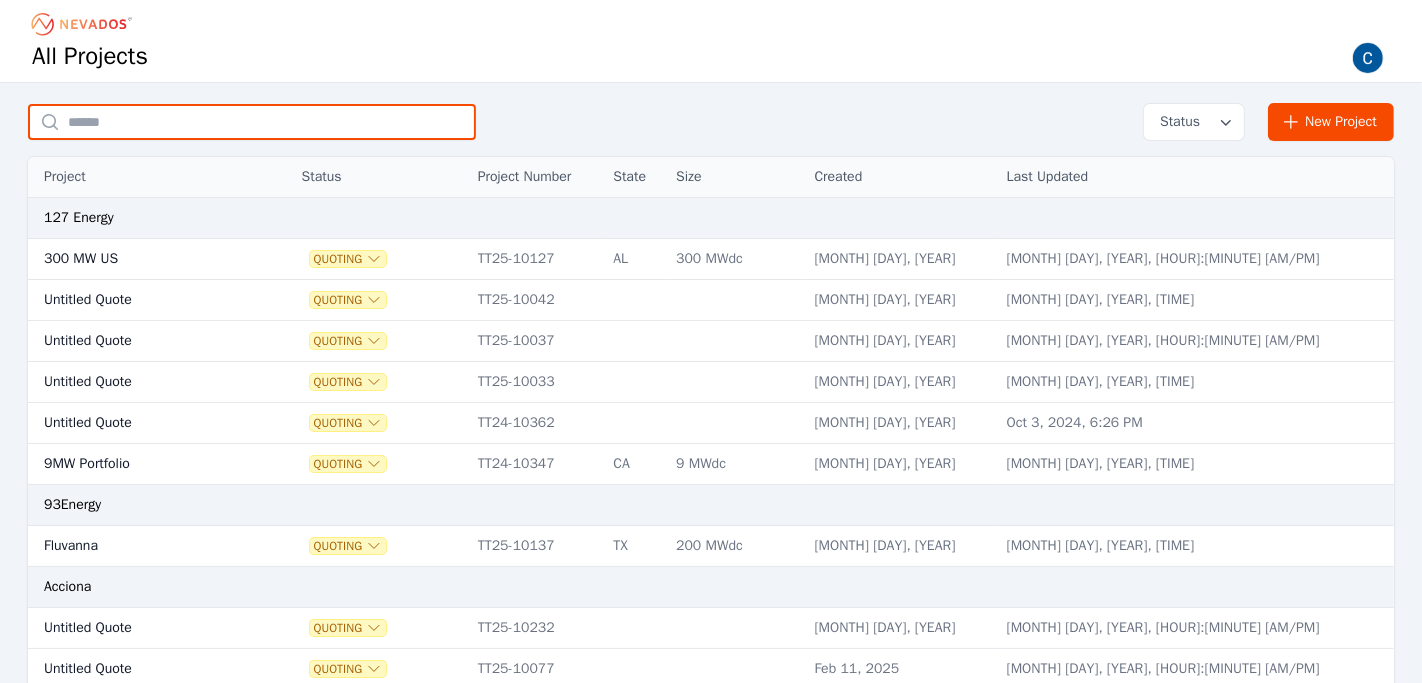 paste on "****" 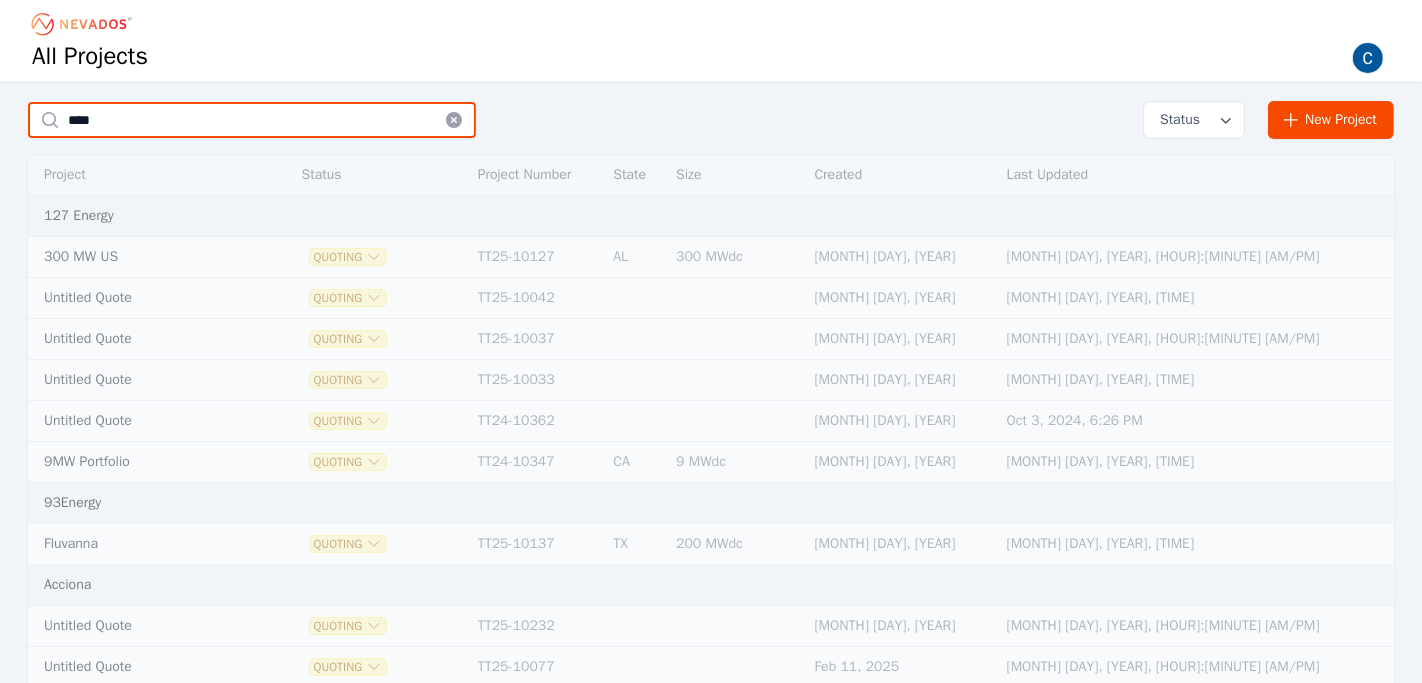 scroll, scrollTop: 6, scrollLeft: 0, axis: vertical 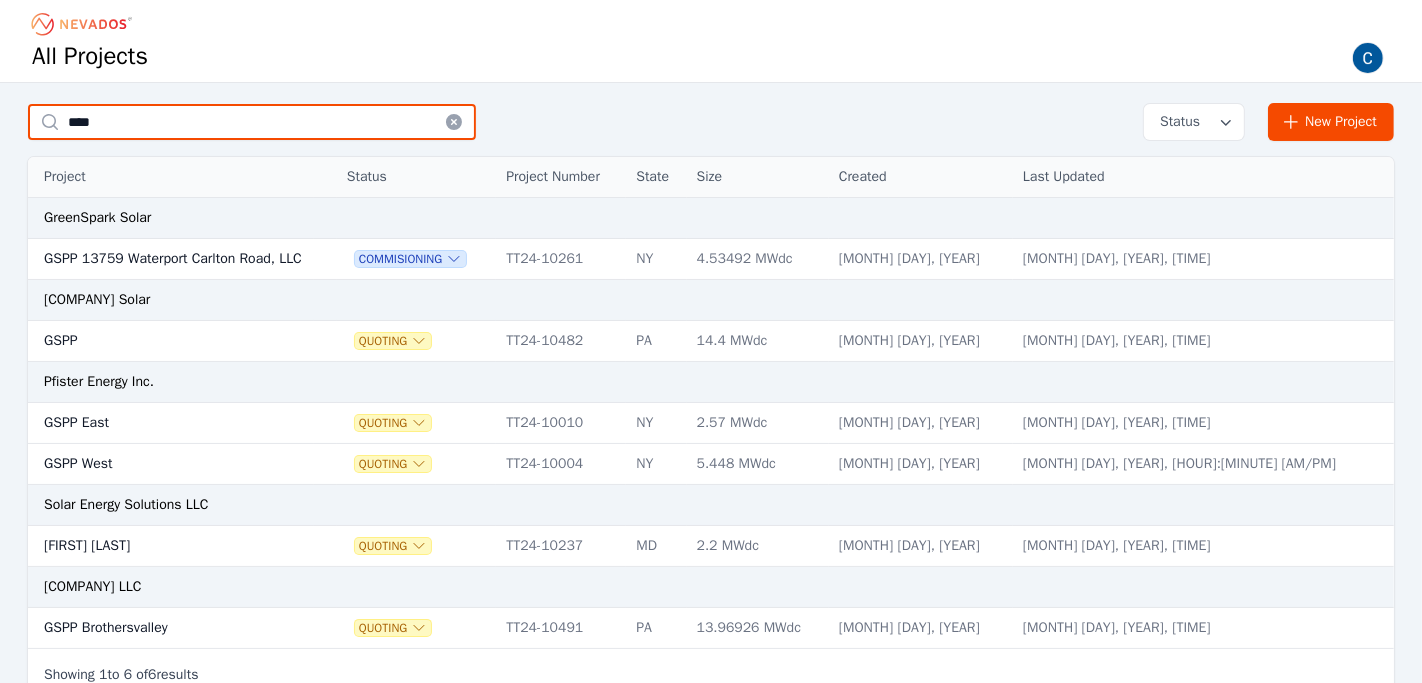 type on "****" 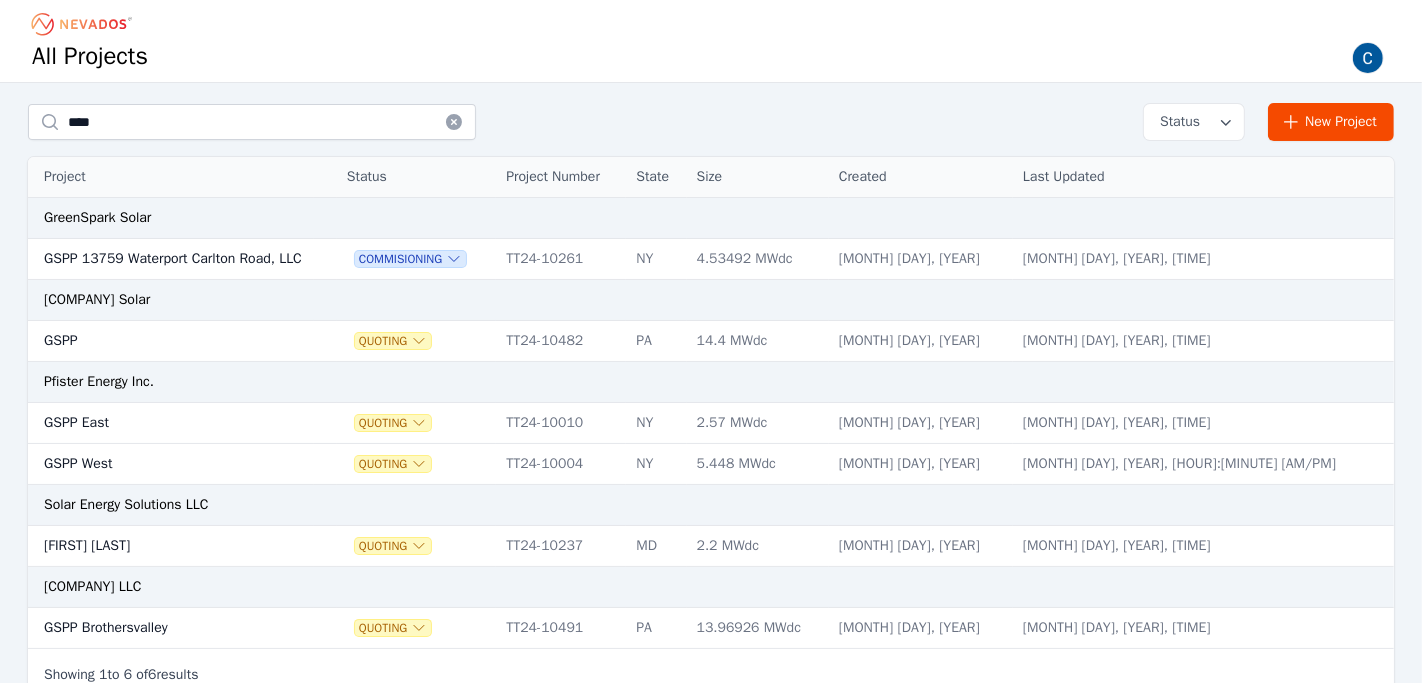click 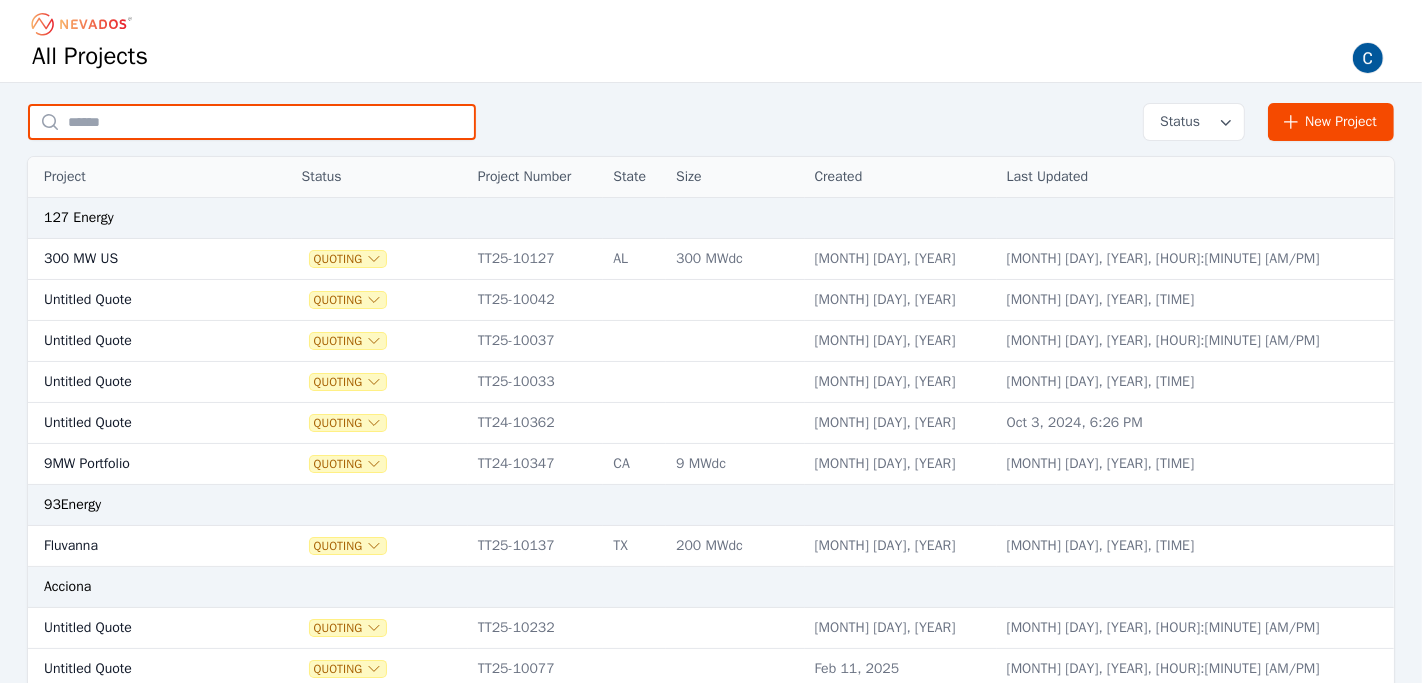 click at bounding box center [252, 122] 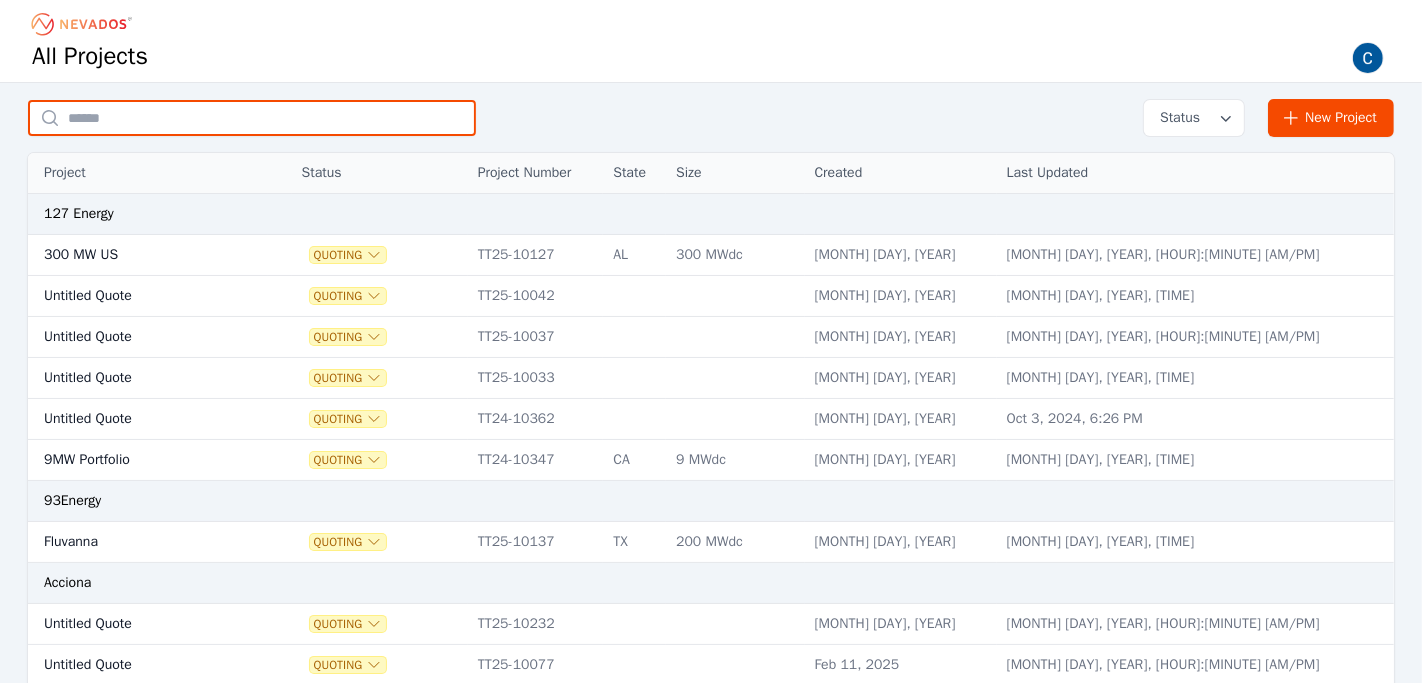 paste on "**********" 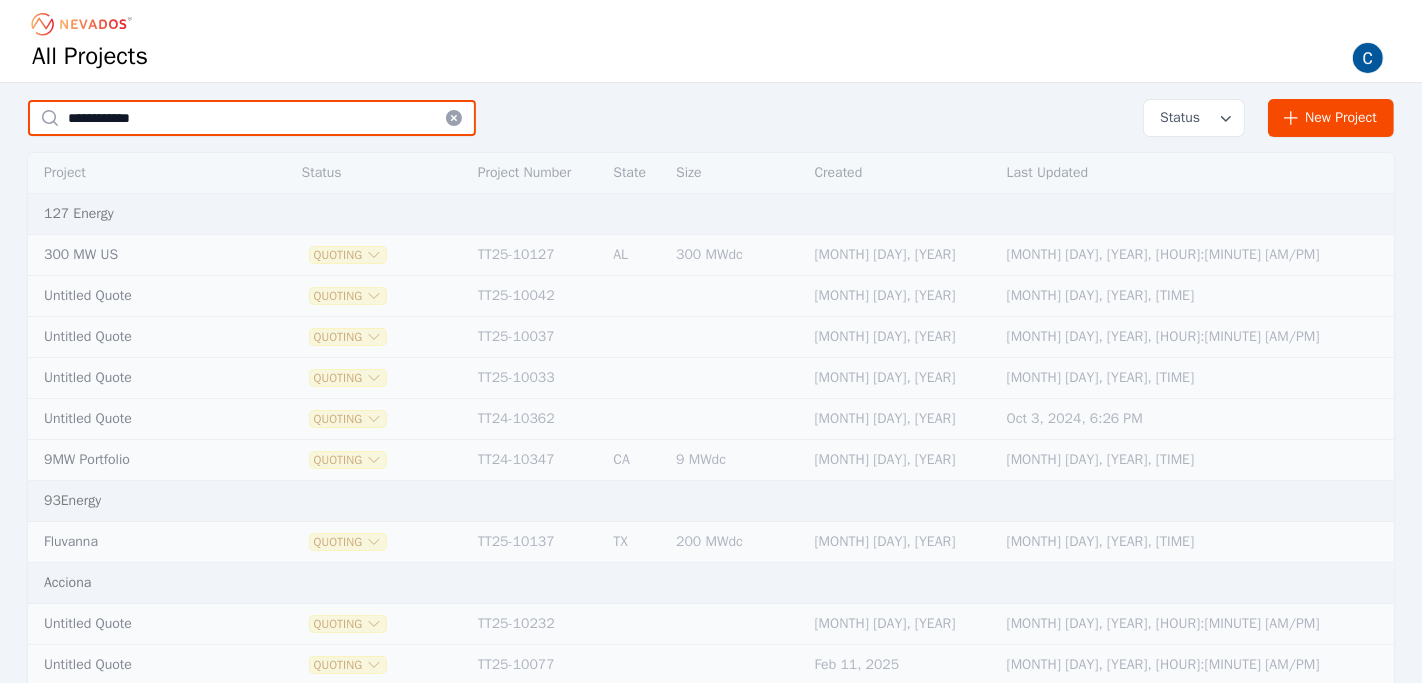 scroll, scrollTop: 0, scrollLeft: 0, axis: both 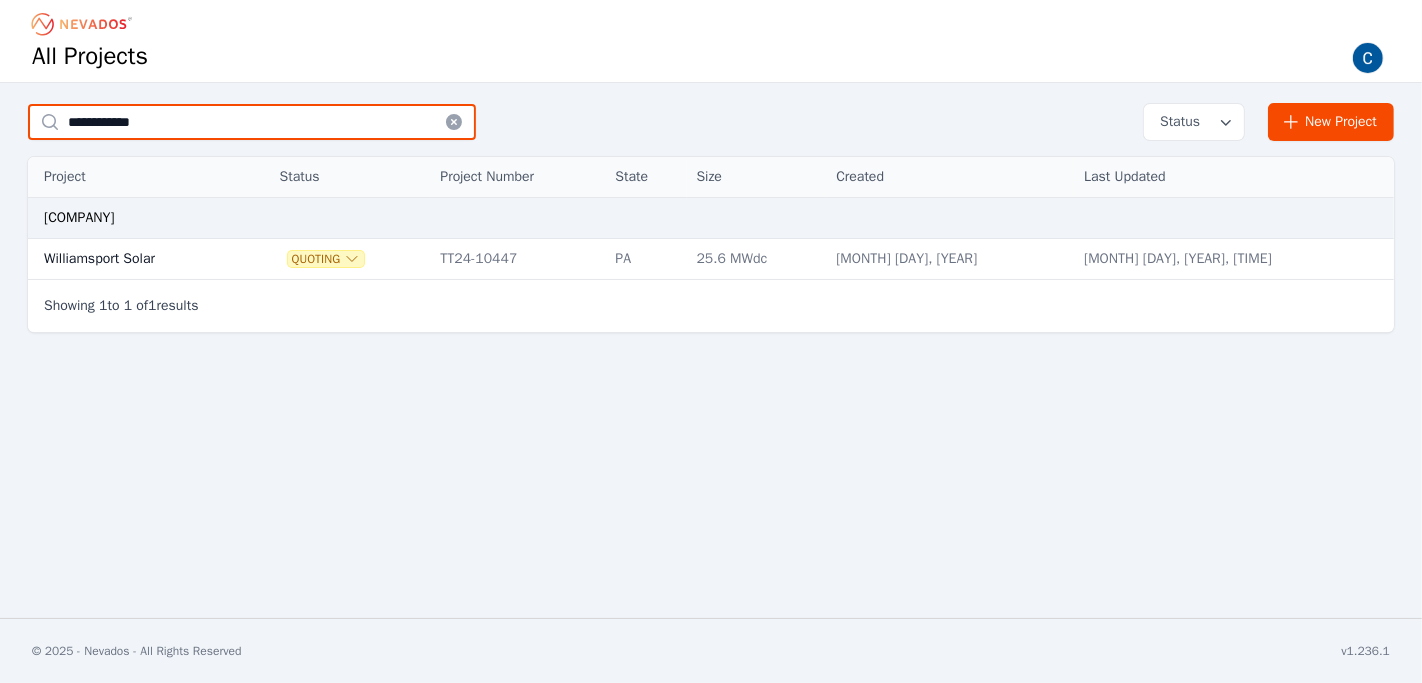 type on "**********" 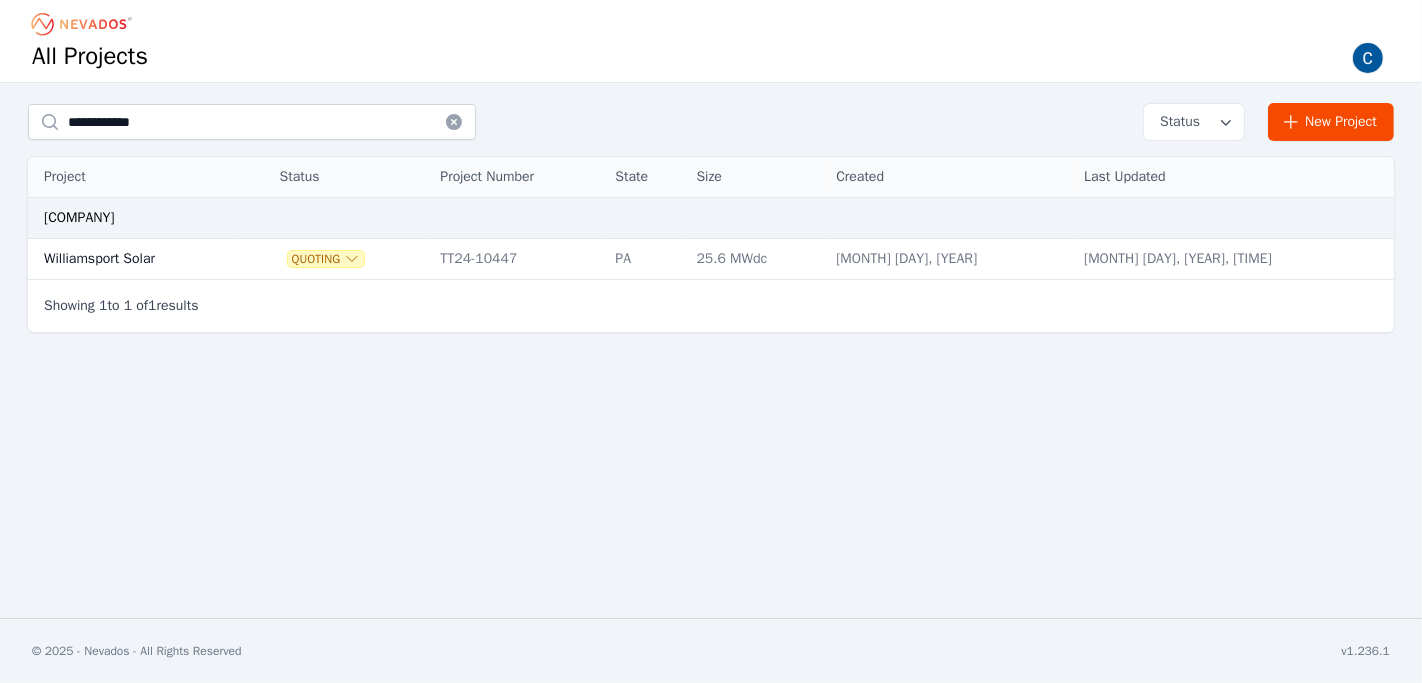 click on "Williamsport Solar" at bounding box center (133, 259) 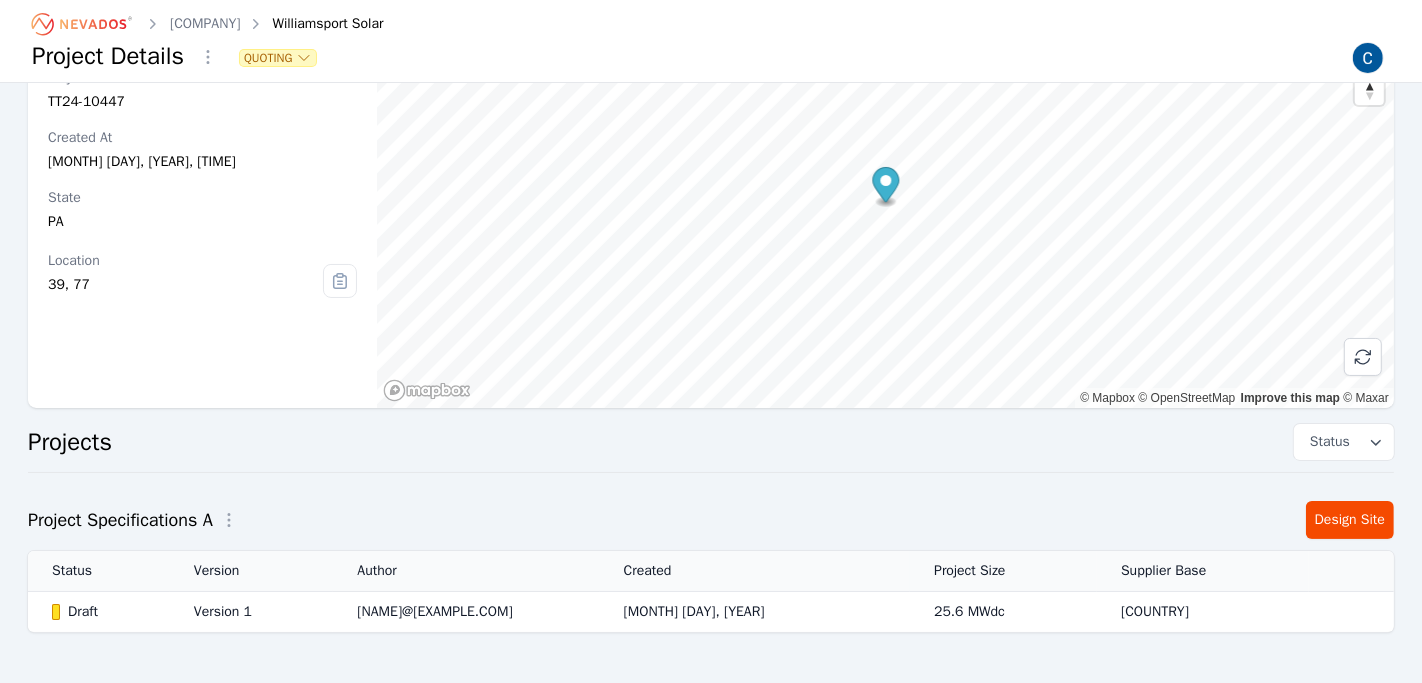 scroll, scrollTop: 157, scrollLeft: 0, axis: vertical 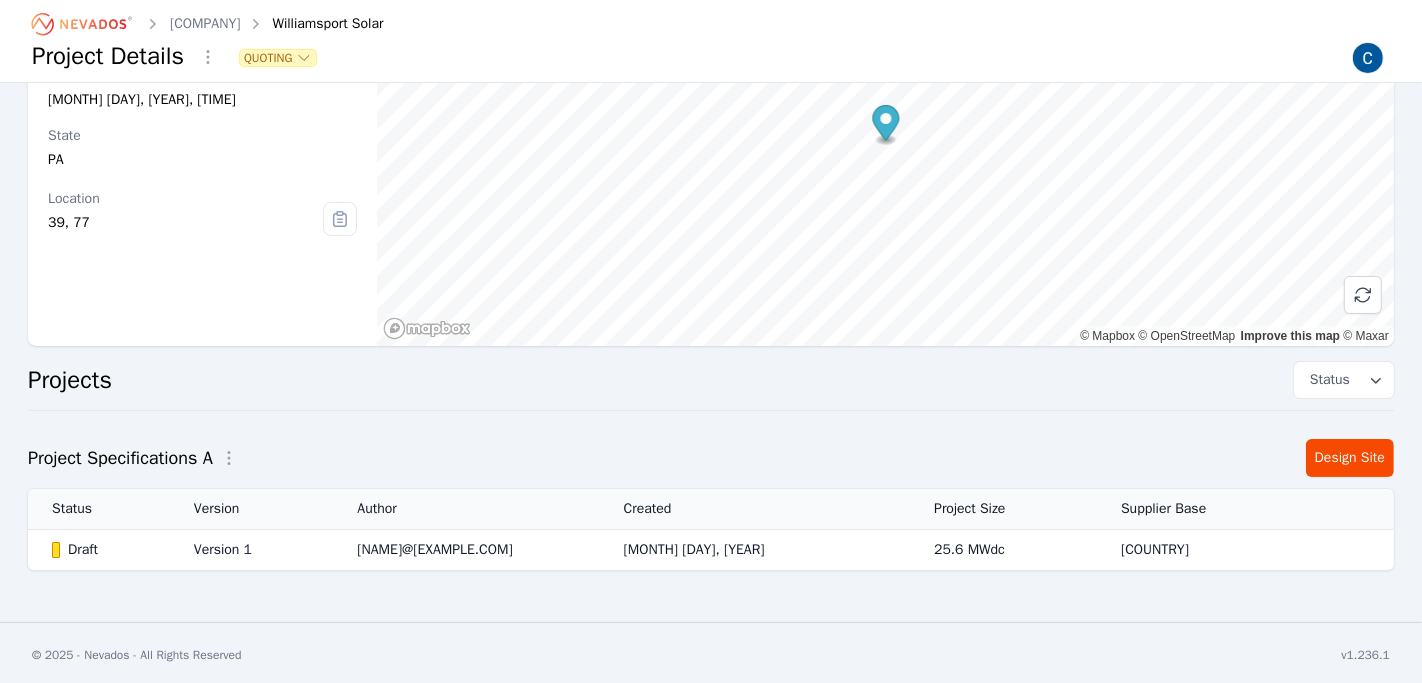 click on "Draft" at bounding box center [106, 550] 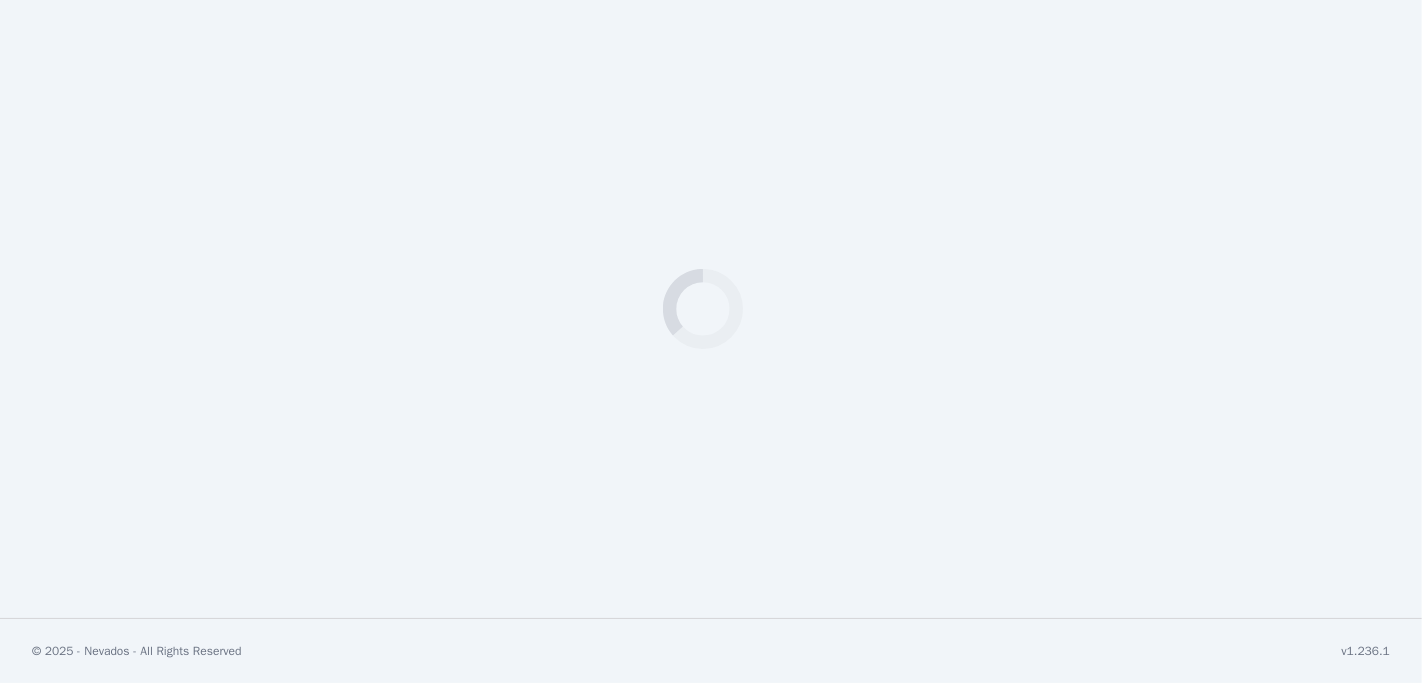 scroll, scrollTop: 0, scrollLeft: 0, axis: both 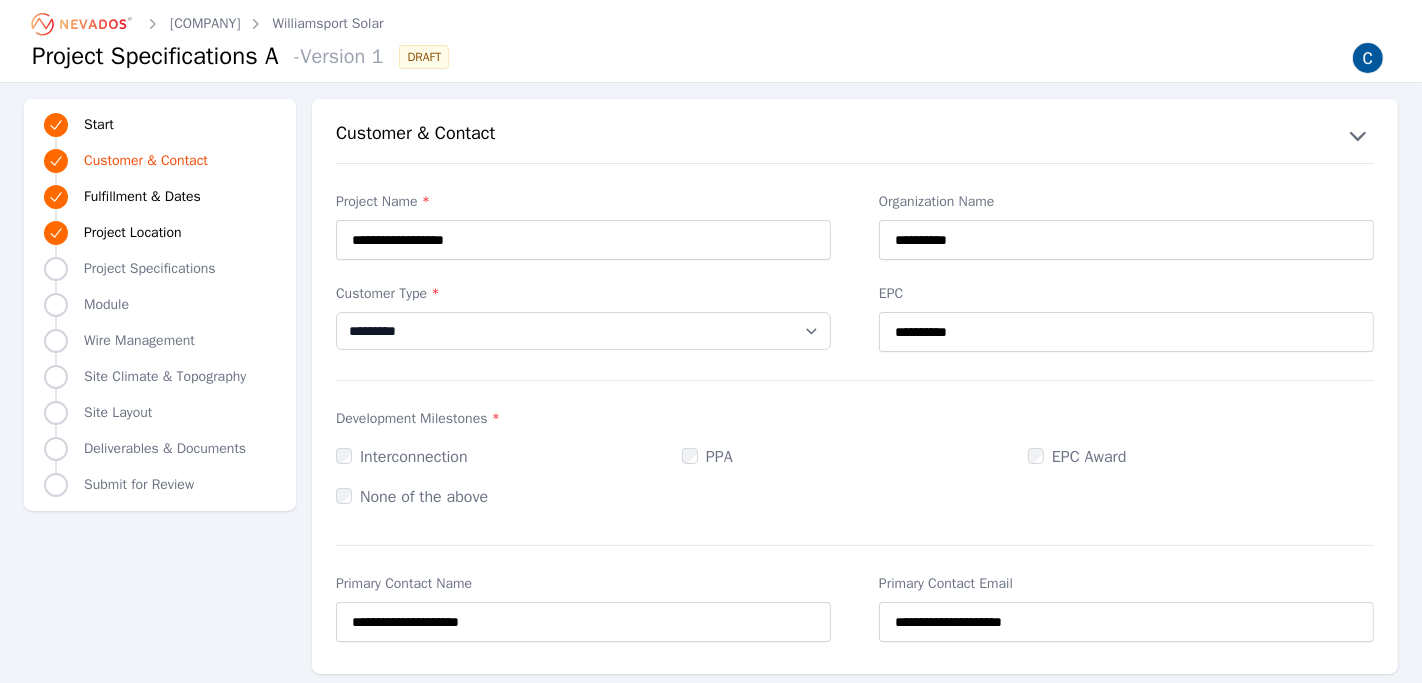 click 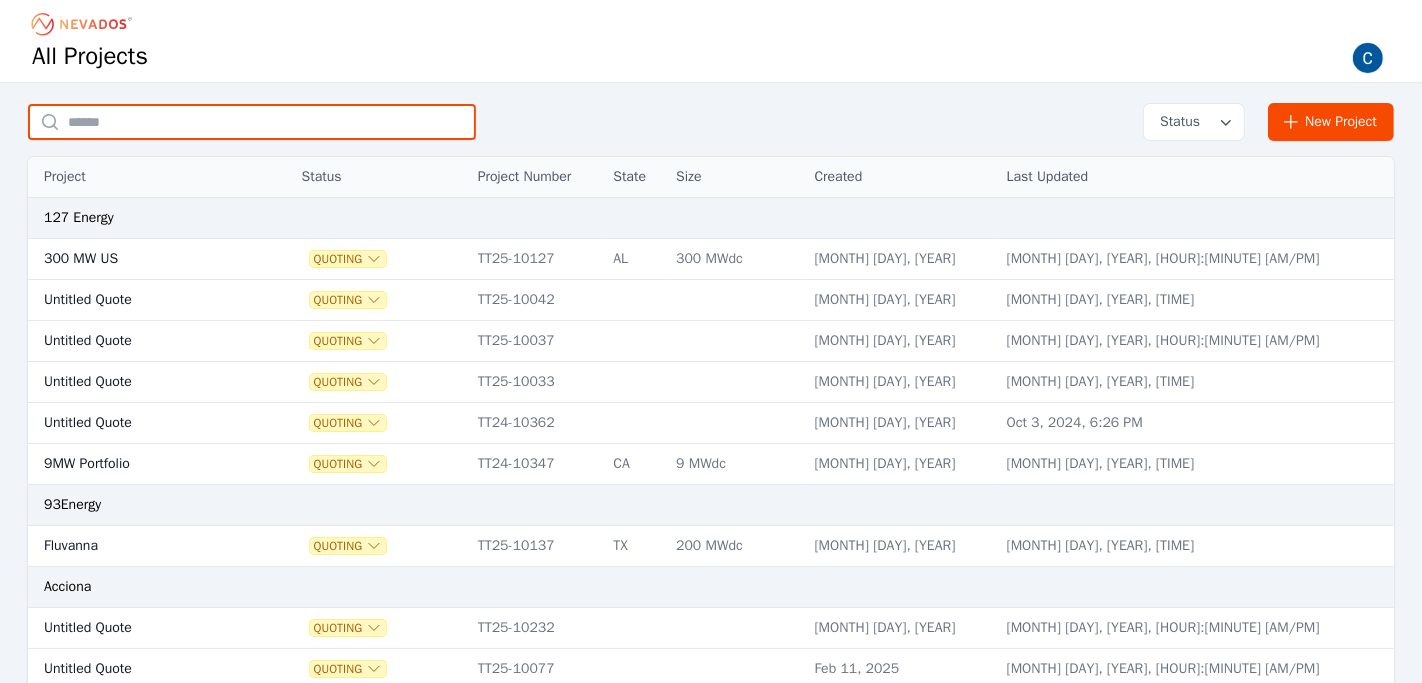 click at bounding box center [252, 122] 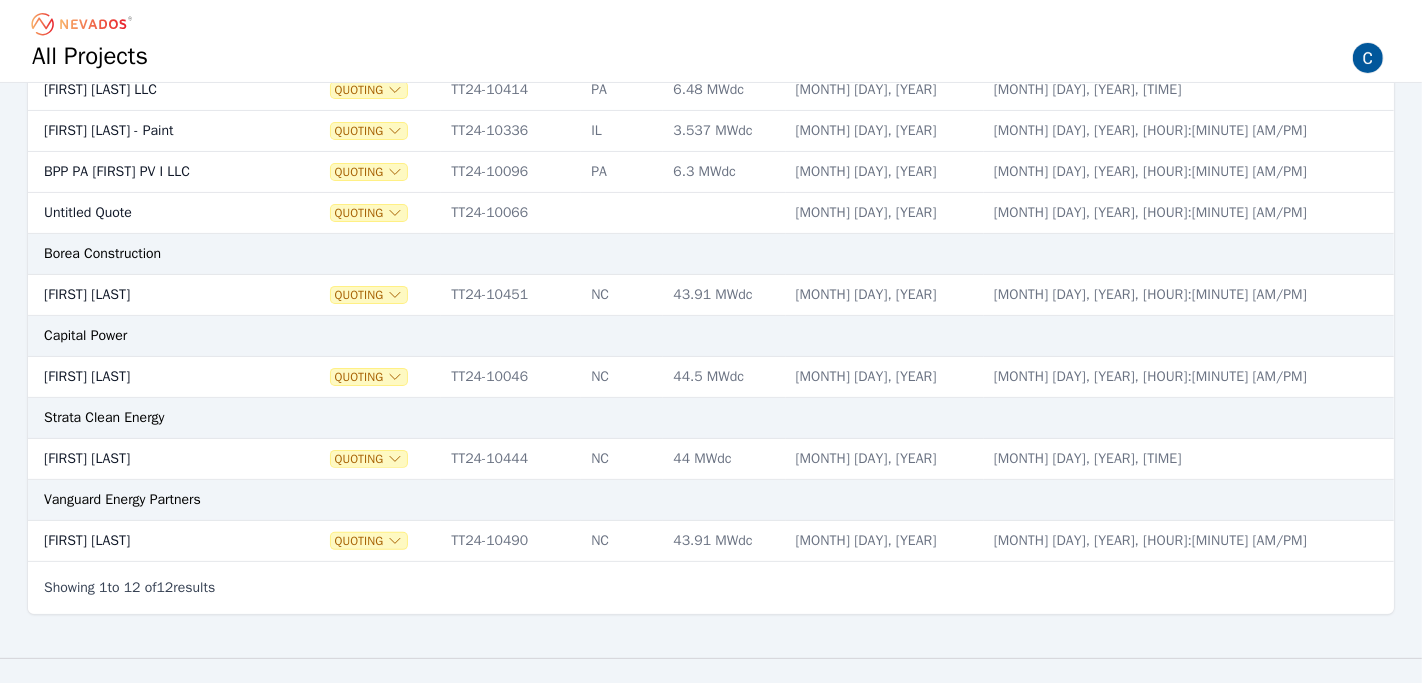 scroll, scrollTop: 362, scrollLeft: 0, axis: vertical 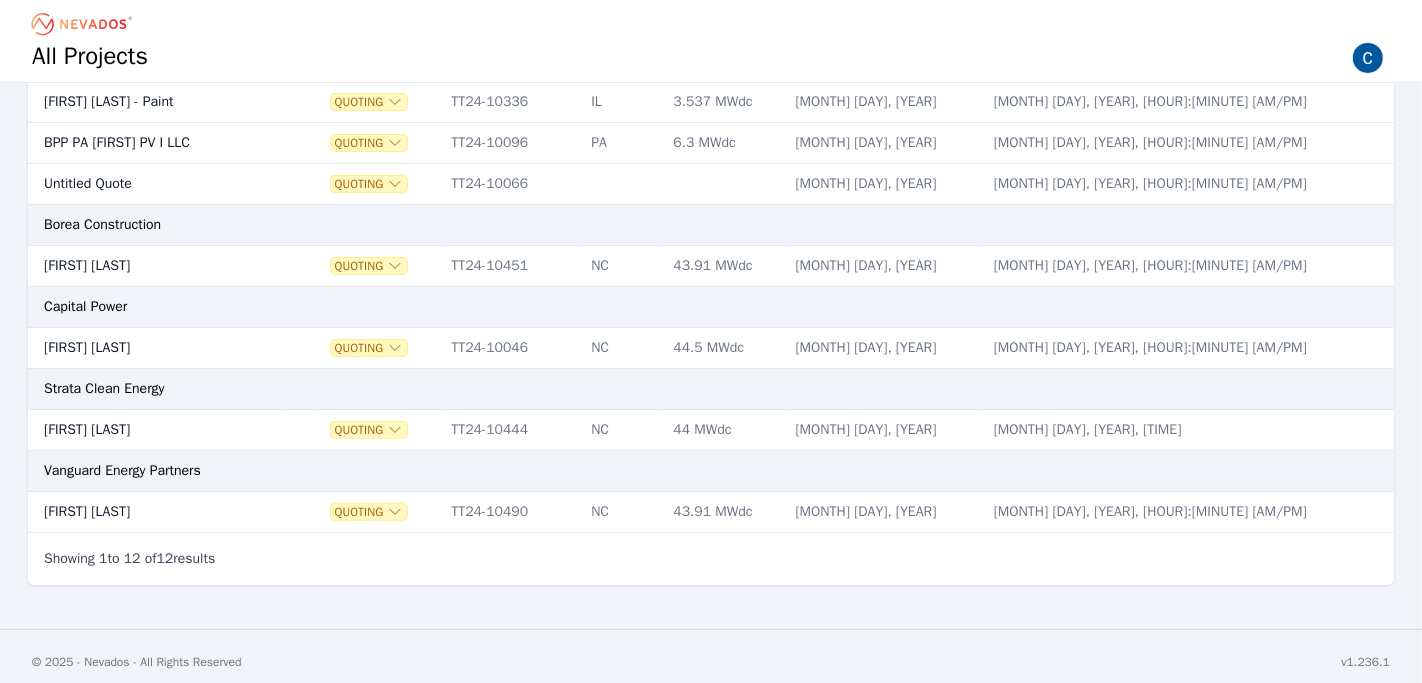 type on "****" 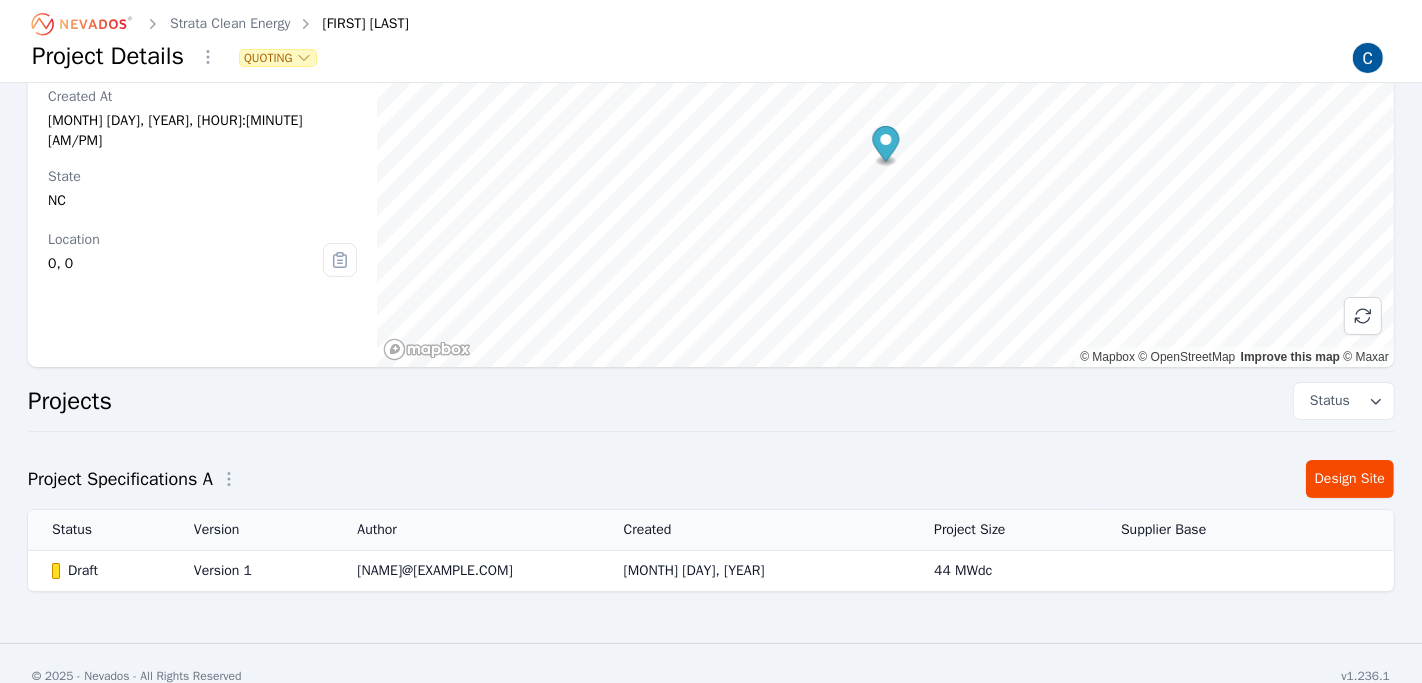 scroll, scrollTop: 157, scrollLeft: 0, axis: vertical 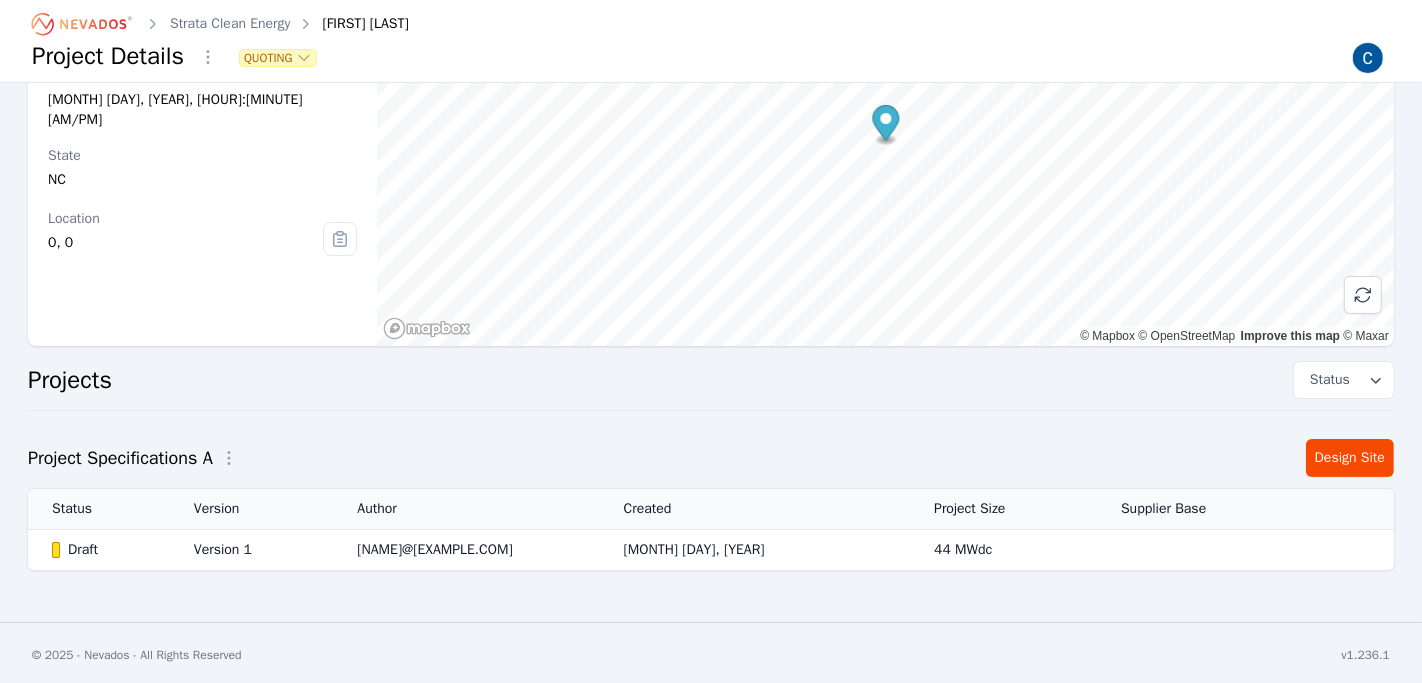 click on "Draft" at bounding box center (106, 550) 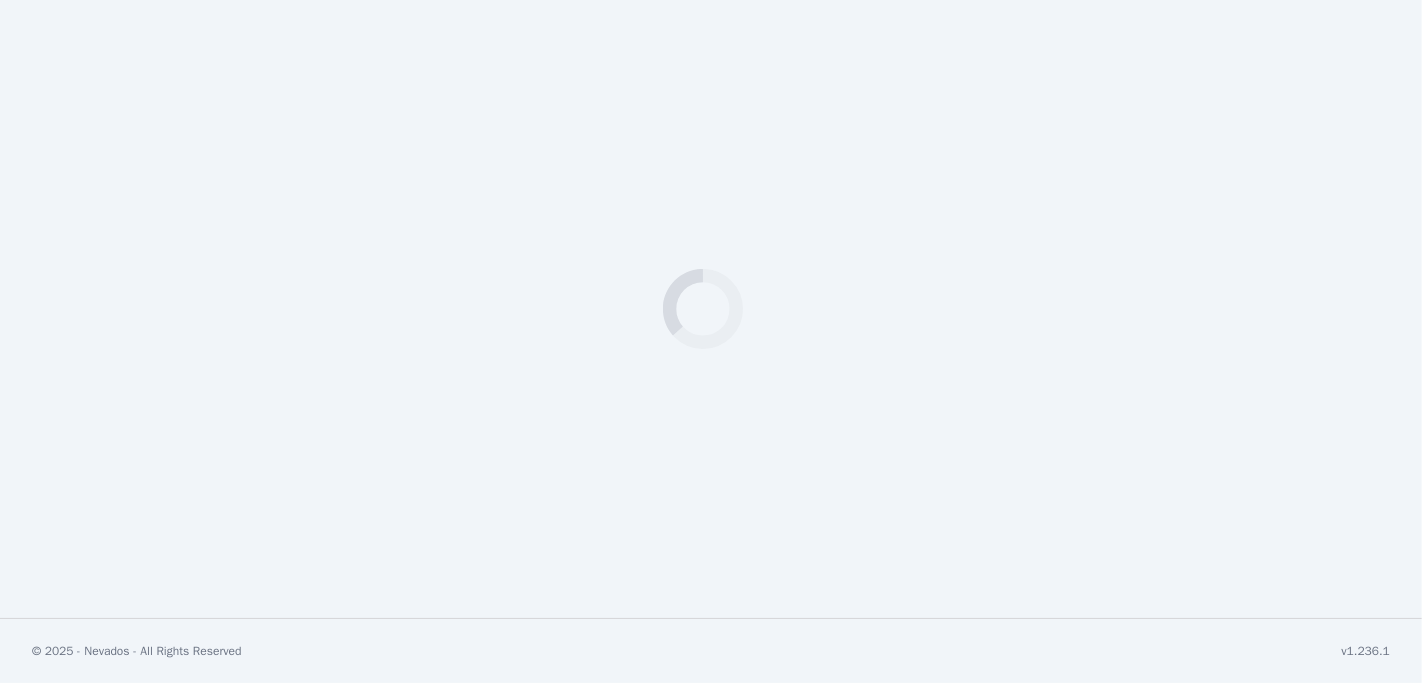 select on "***" 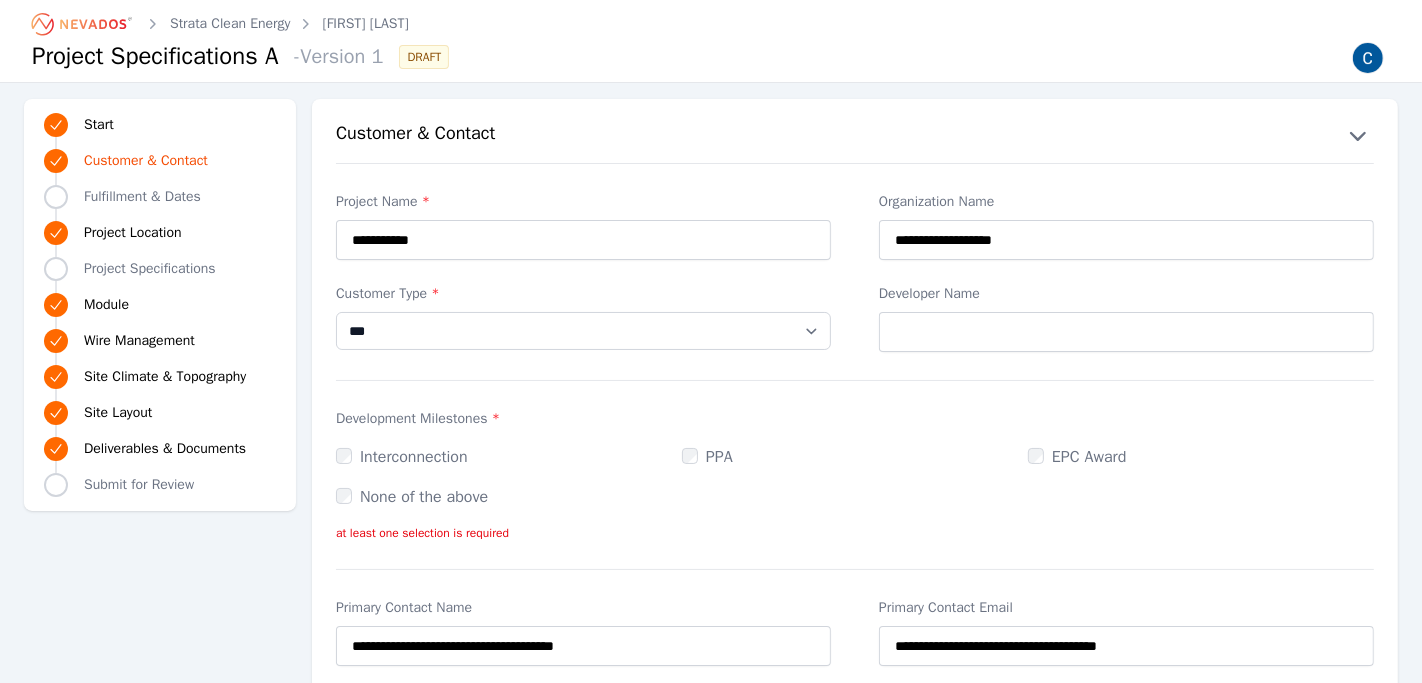 click 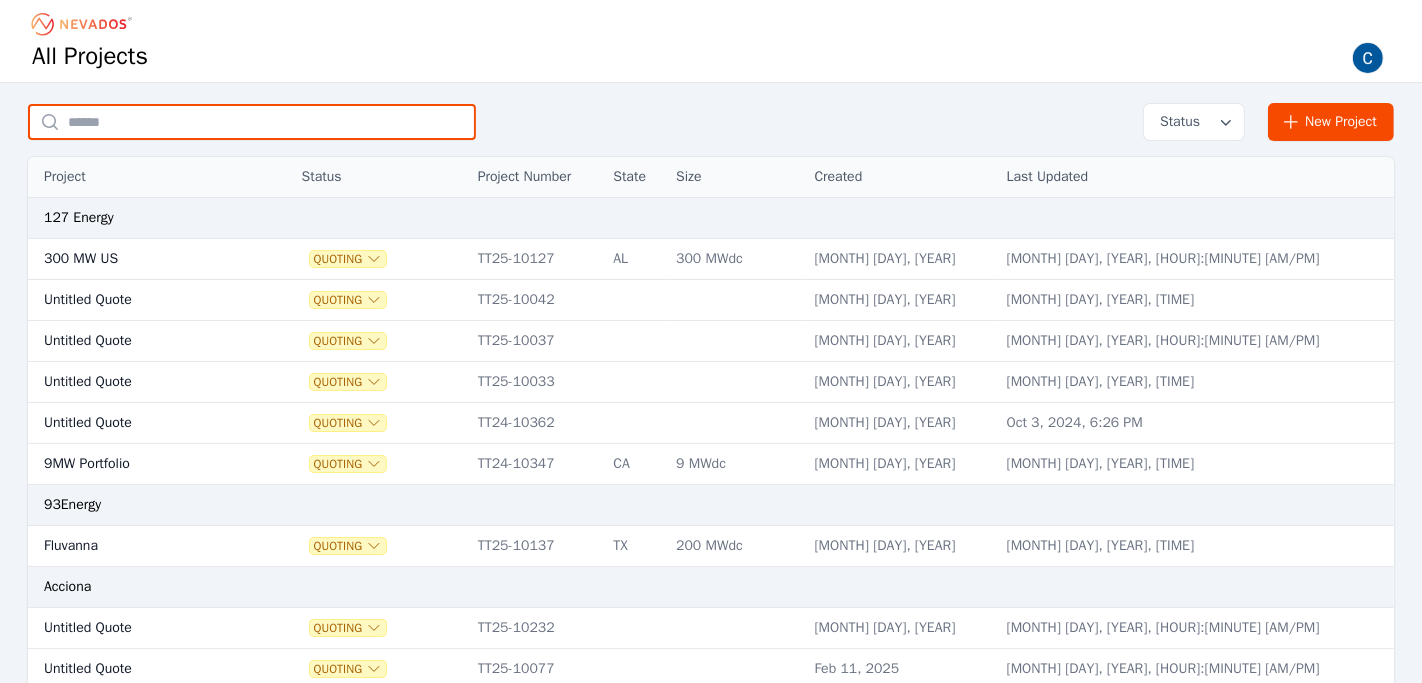 paste on "****" 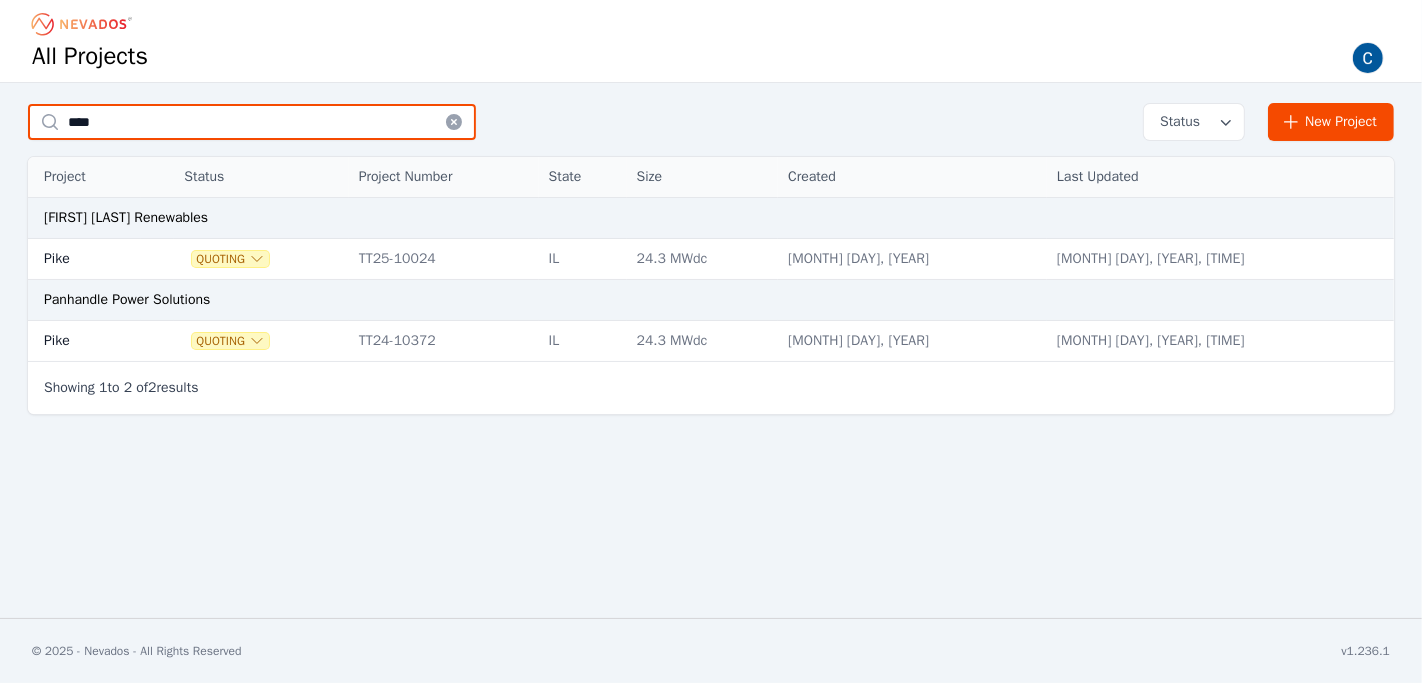 type on "****" 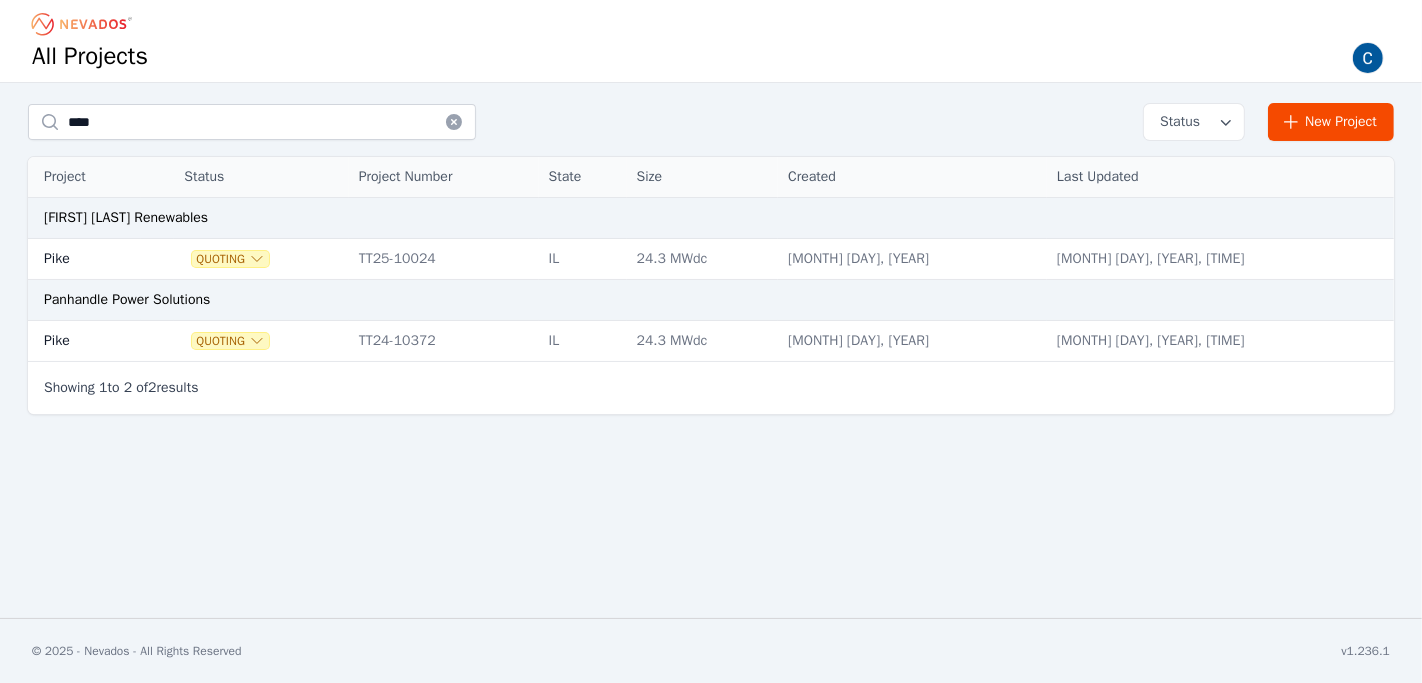 click on "Pike" at bounding box center (84, 341) 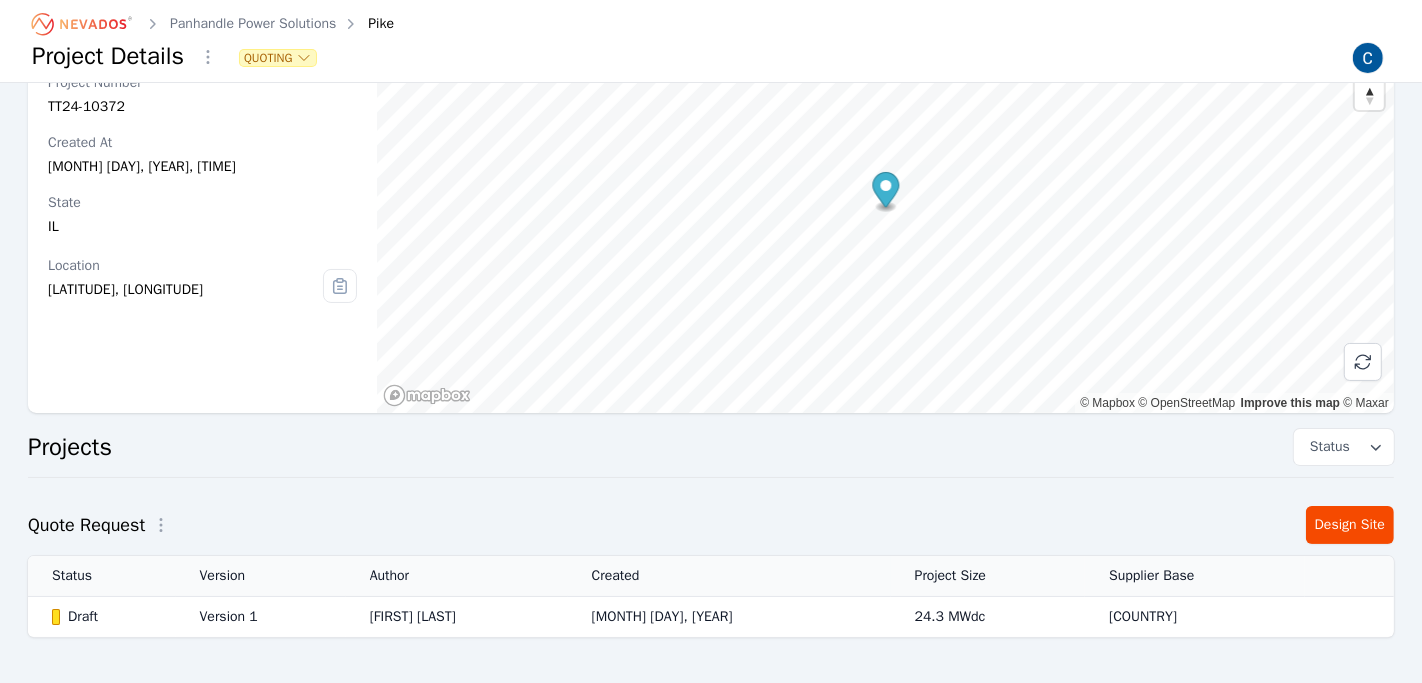 scroll, scrollTop: 157, scrollLeft: 0, axis: vertical 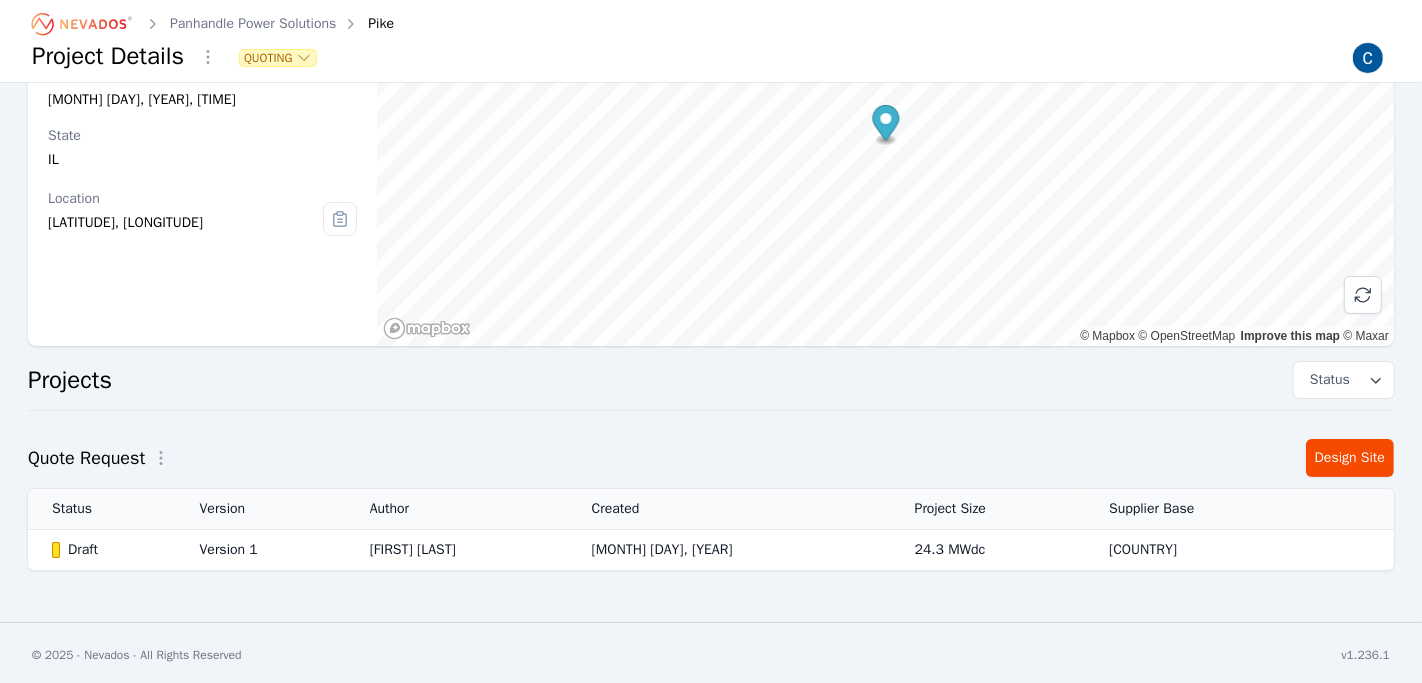 click on "Draft" at bounding box center (109, 550) 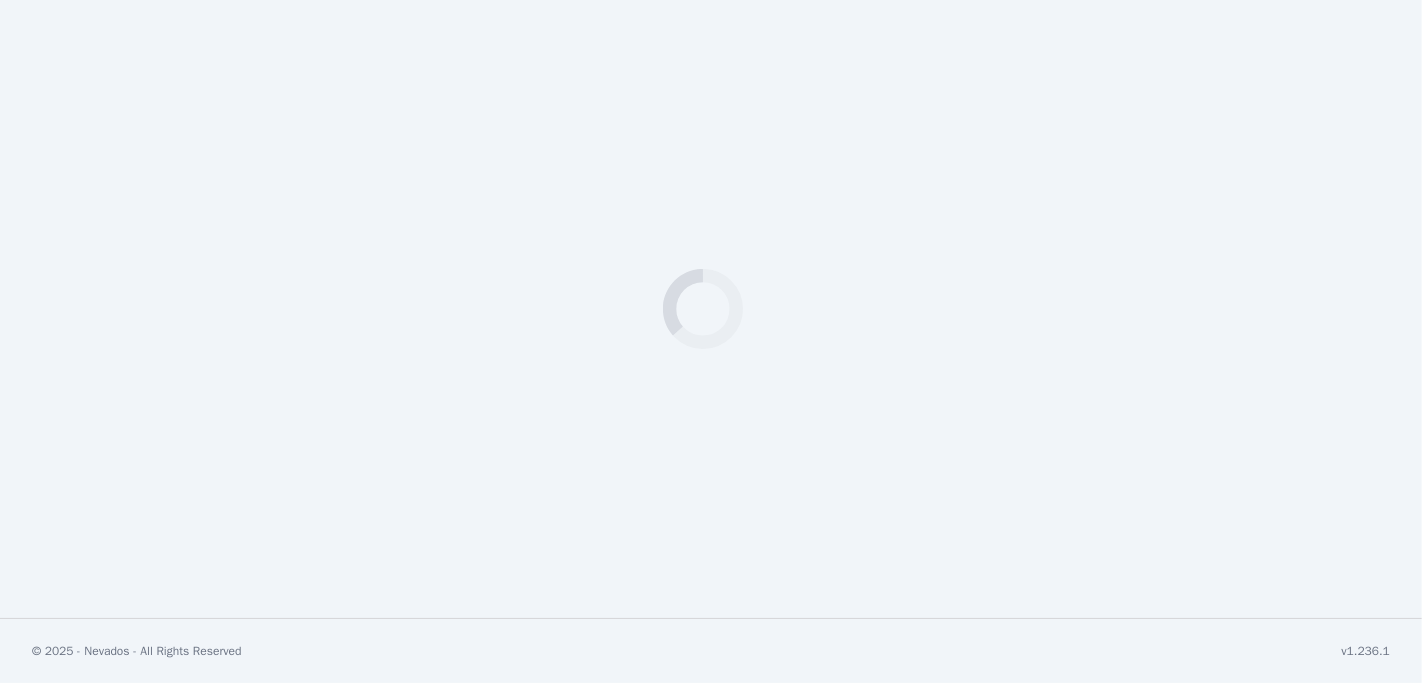 select on "***" 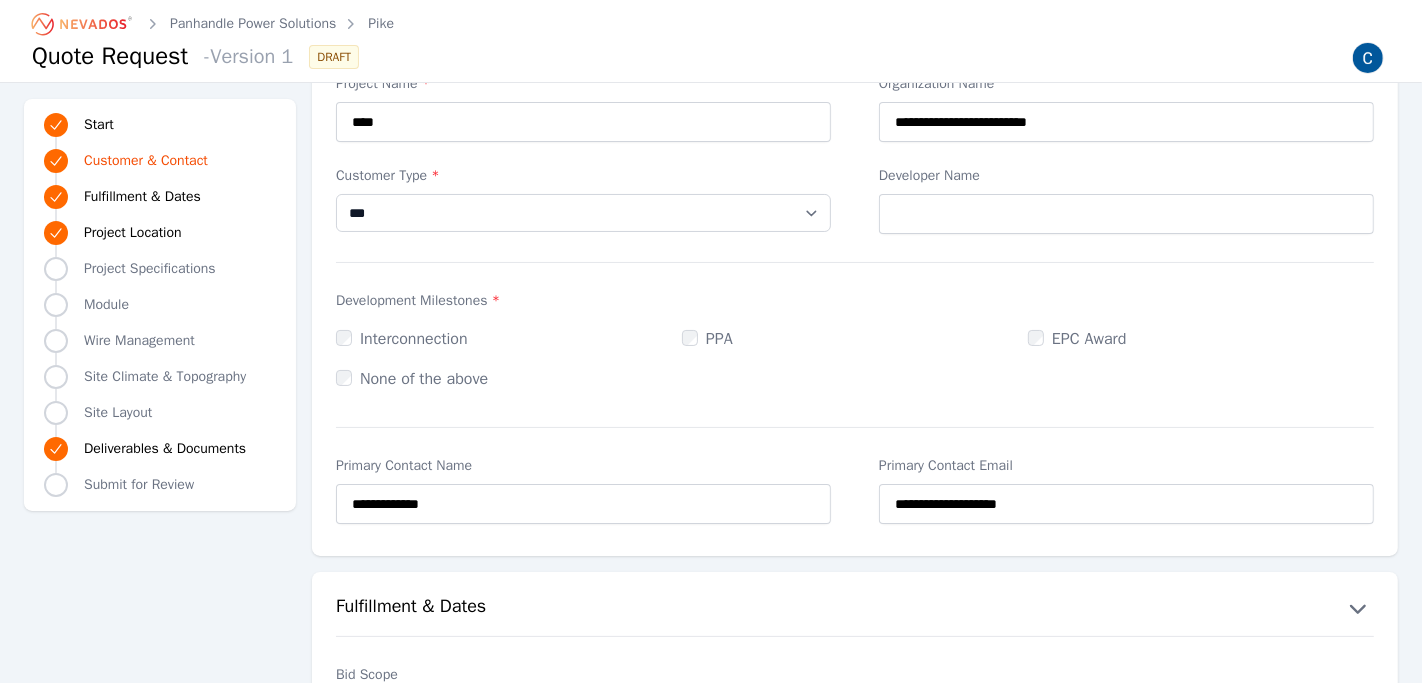 scroll, scrollTop: 157, scrollLeft: 0, axis: vertical 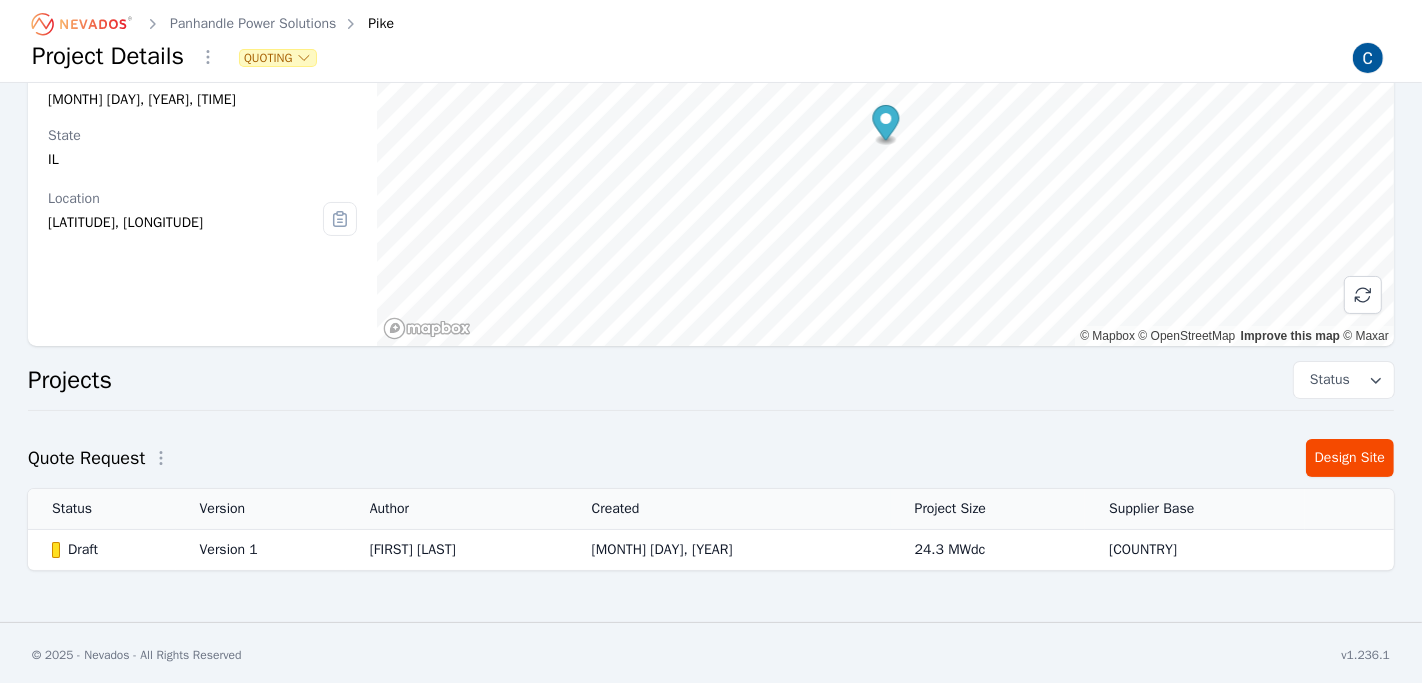 click on "Draft" at bounding box center (109, 550) 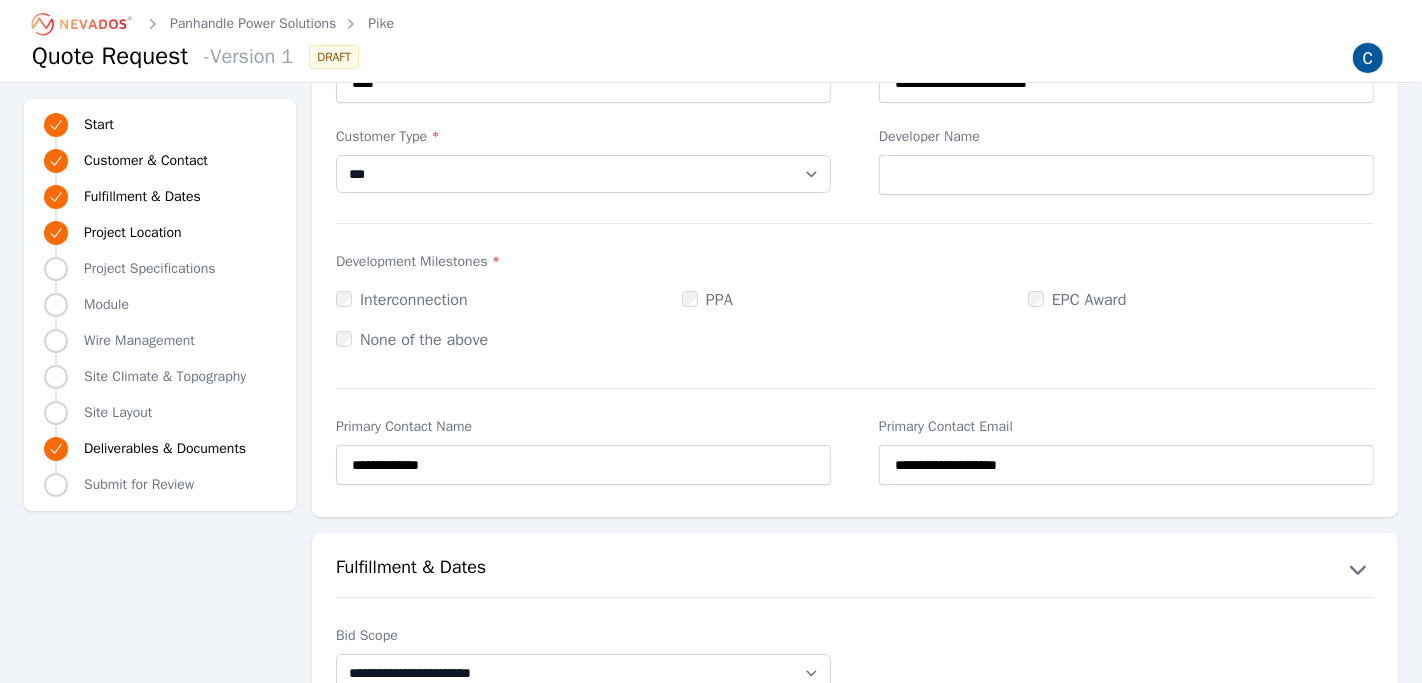 scroll, scrollTop: 0, scrollLeft: 0, axis: both 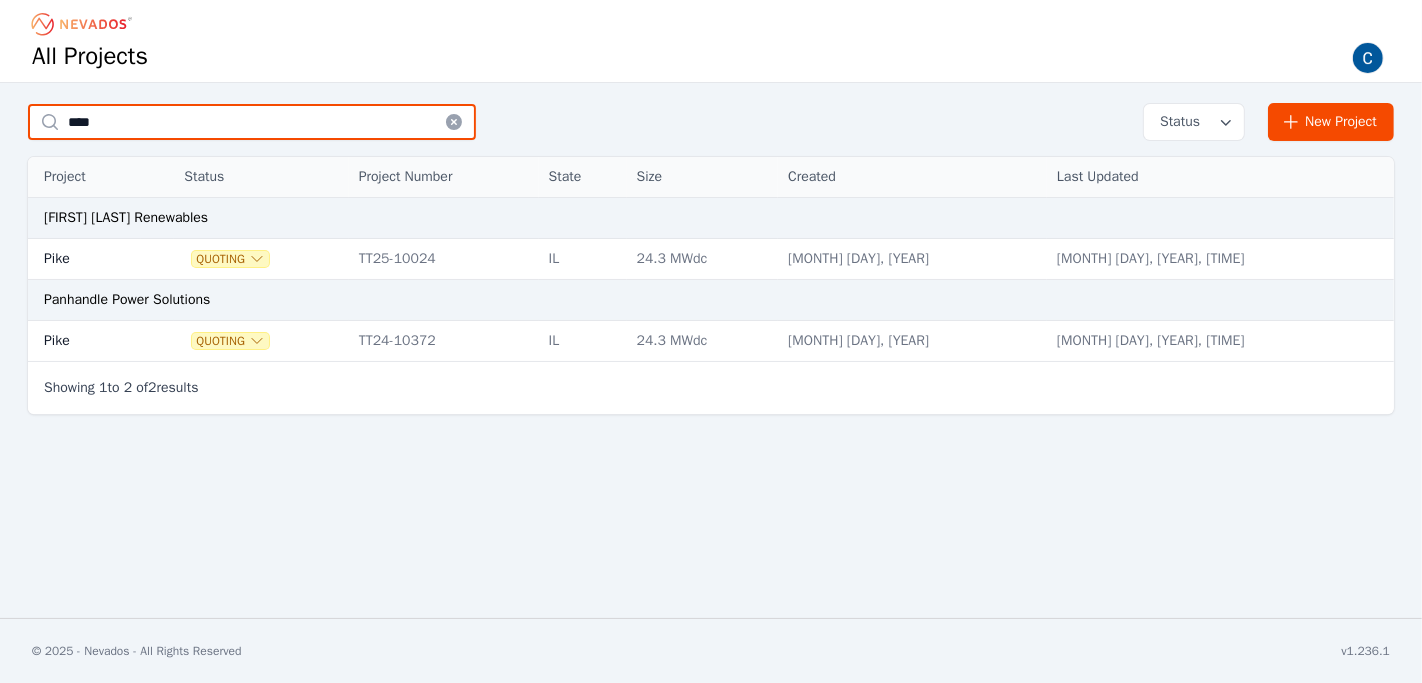 click on "****" at bounding box center [252, 122] 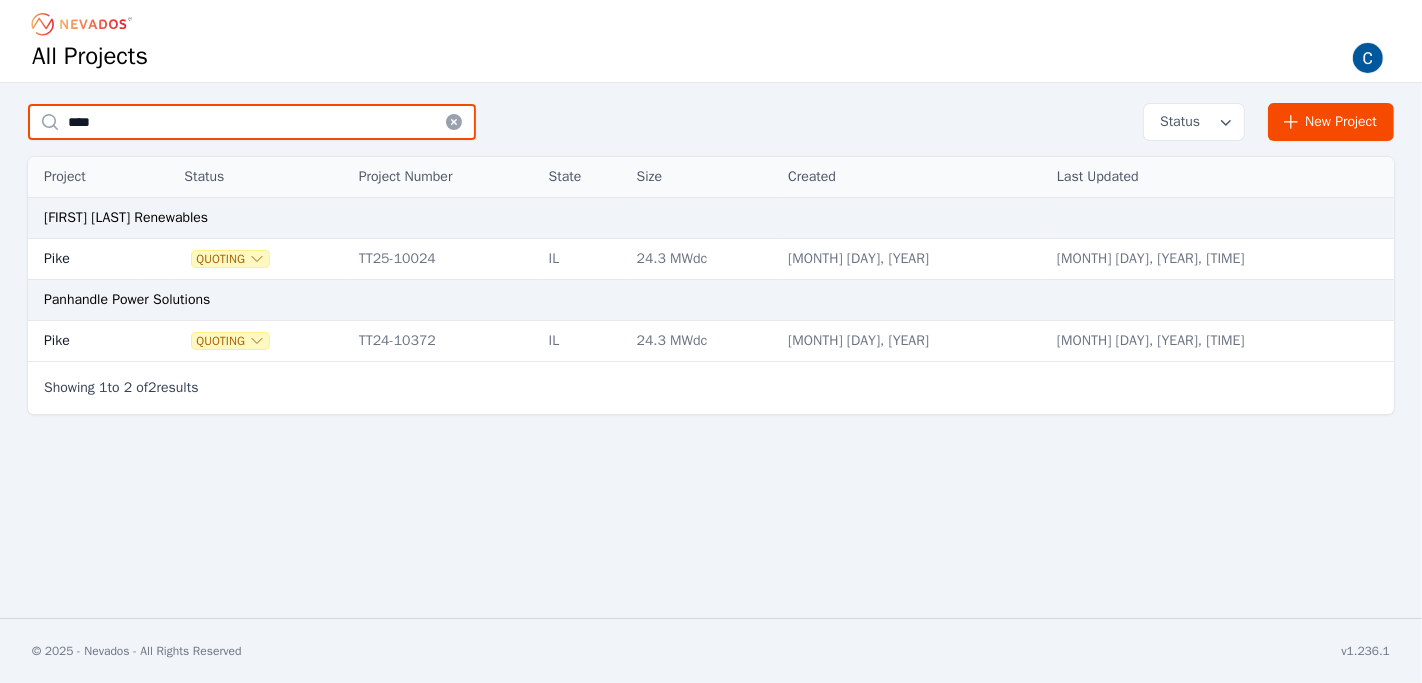 paste on "******" 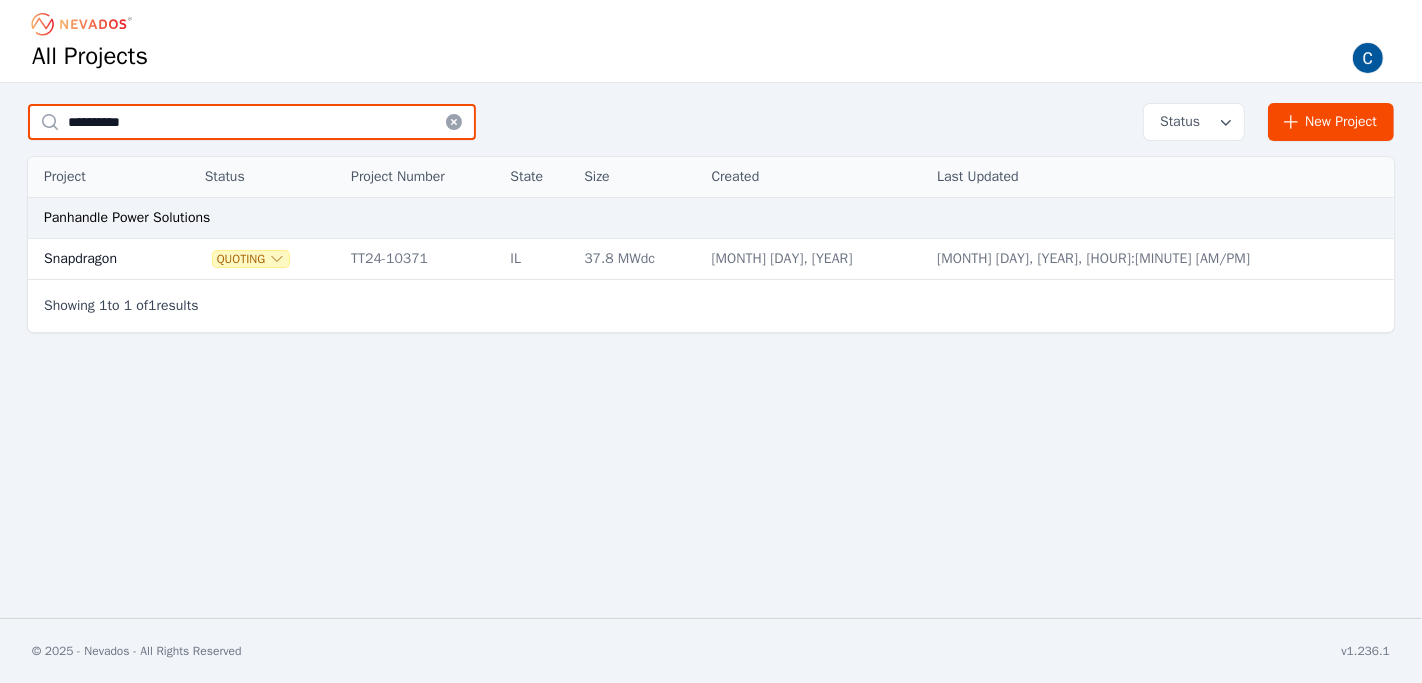 type on "**********" 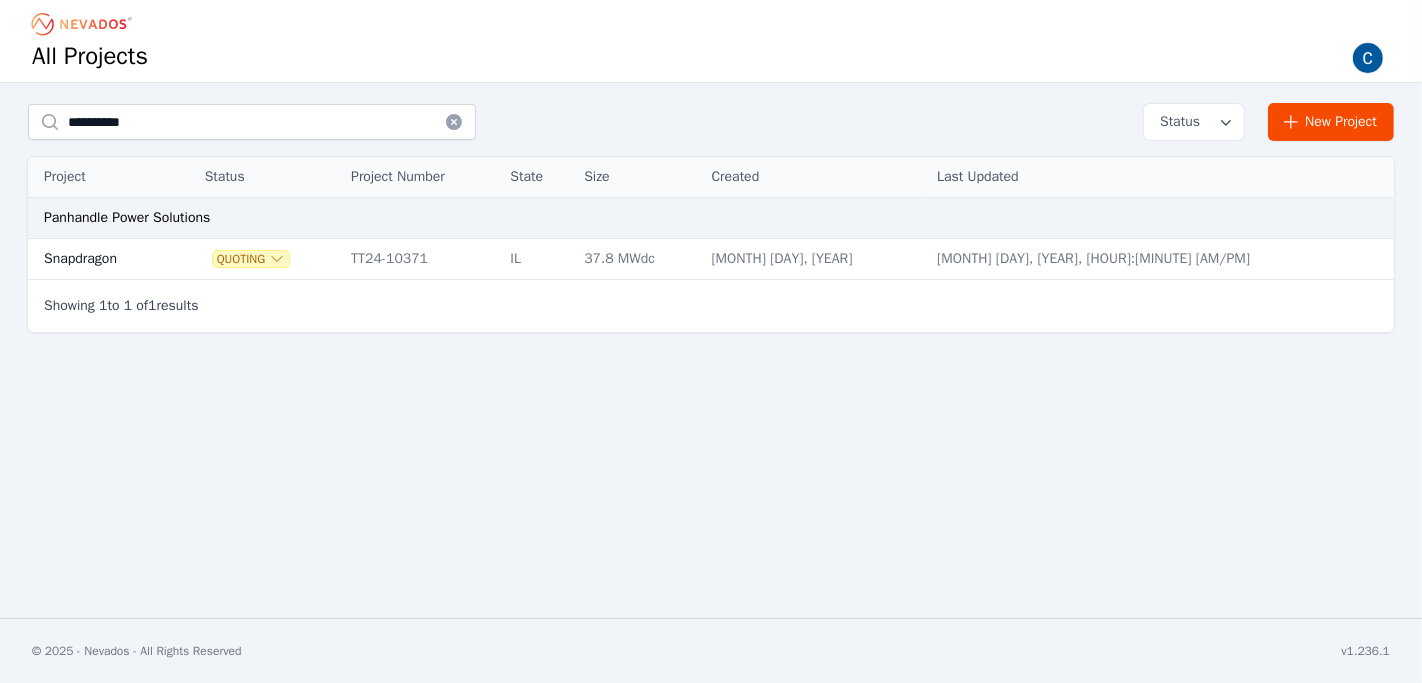 click on "Snapdragon" at bounding box center [97, 259] 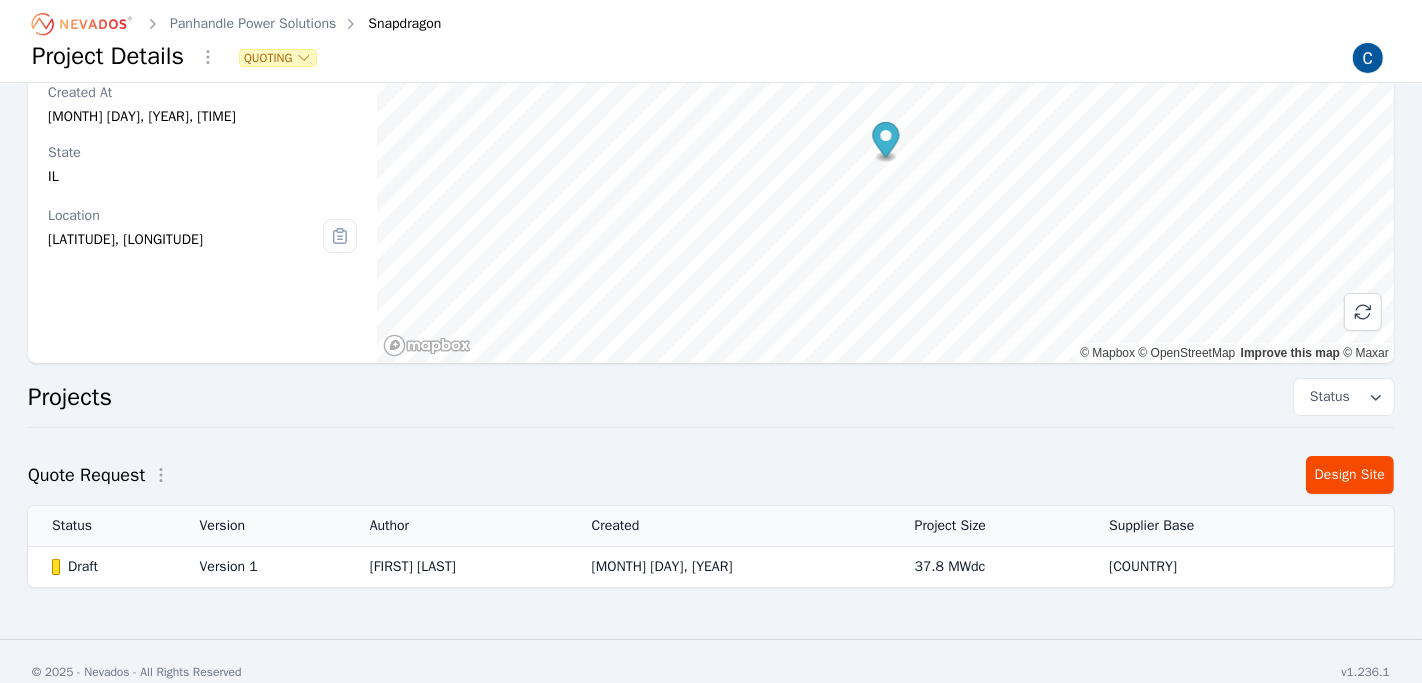 scroll, scrollTop: 157, scrollLeft: 0, axis: vertical 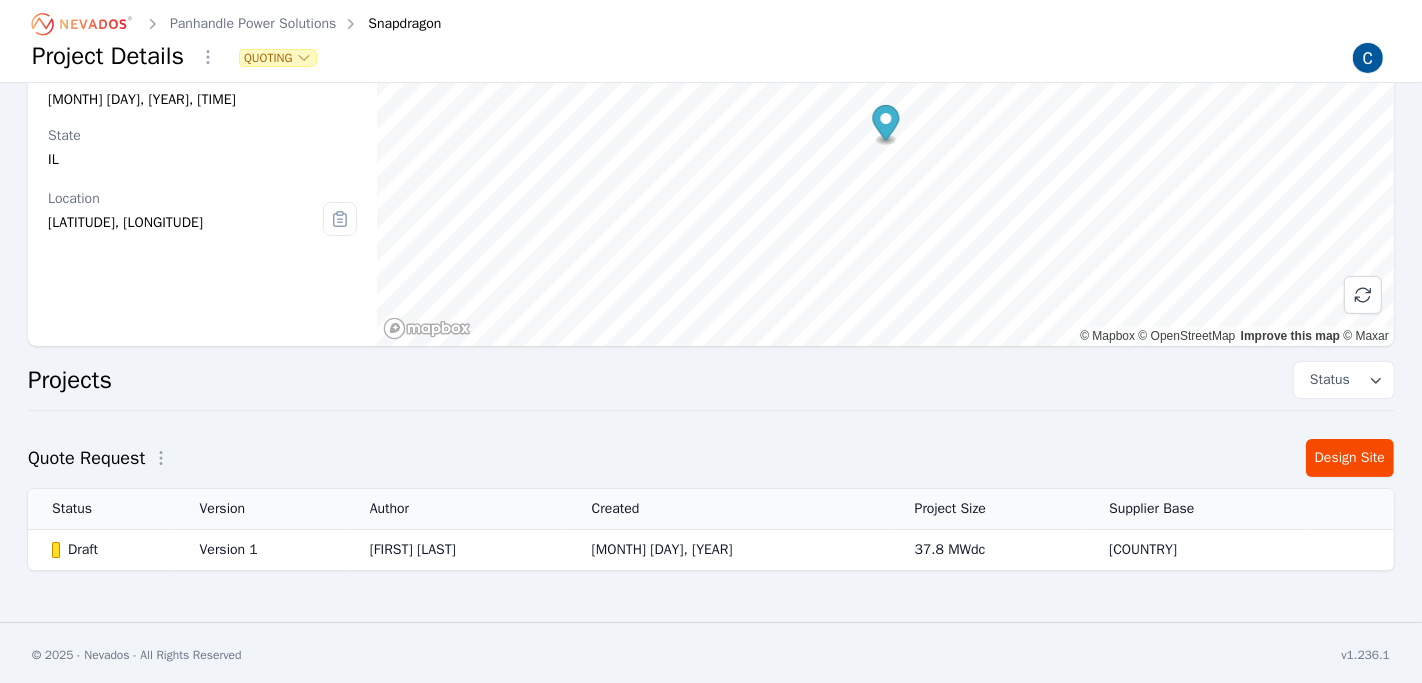 click on "Draft" at bounding box center [109, 550] 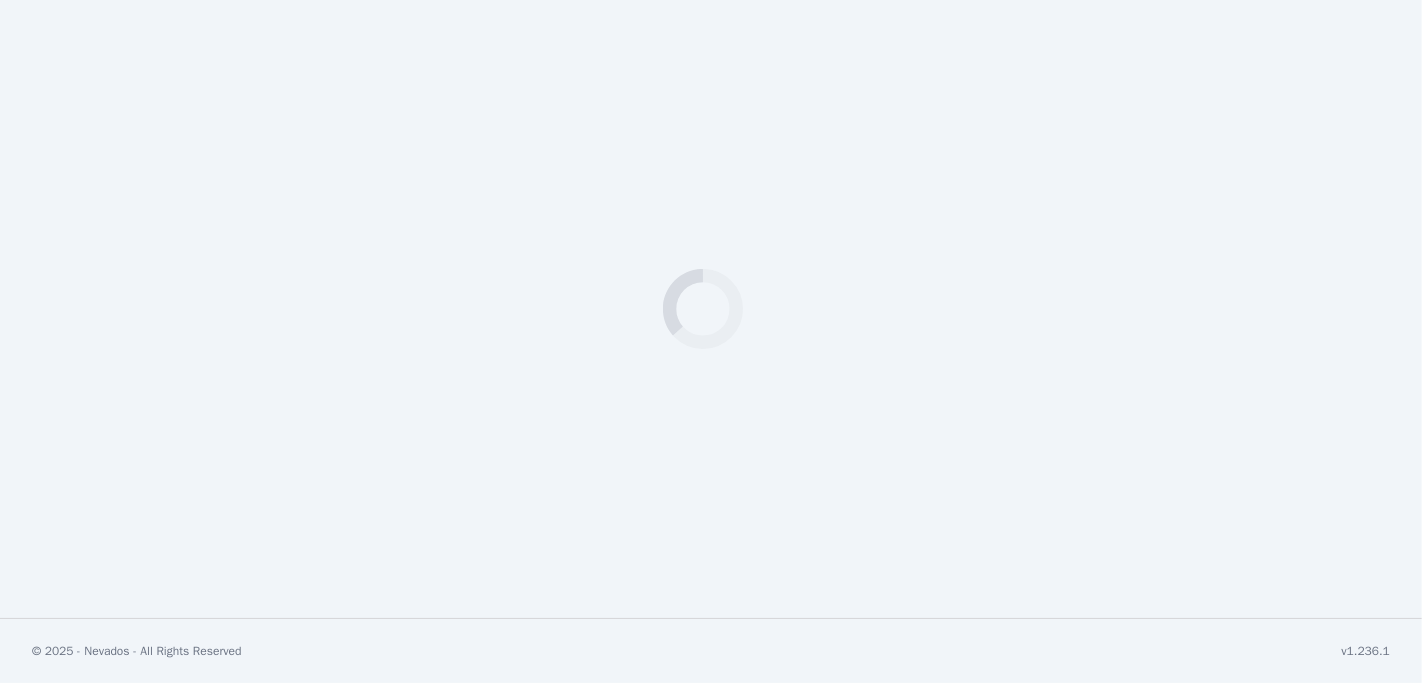 scroll, scrollTop: 0, scrollLeft: 0, axis: both 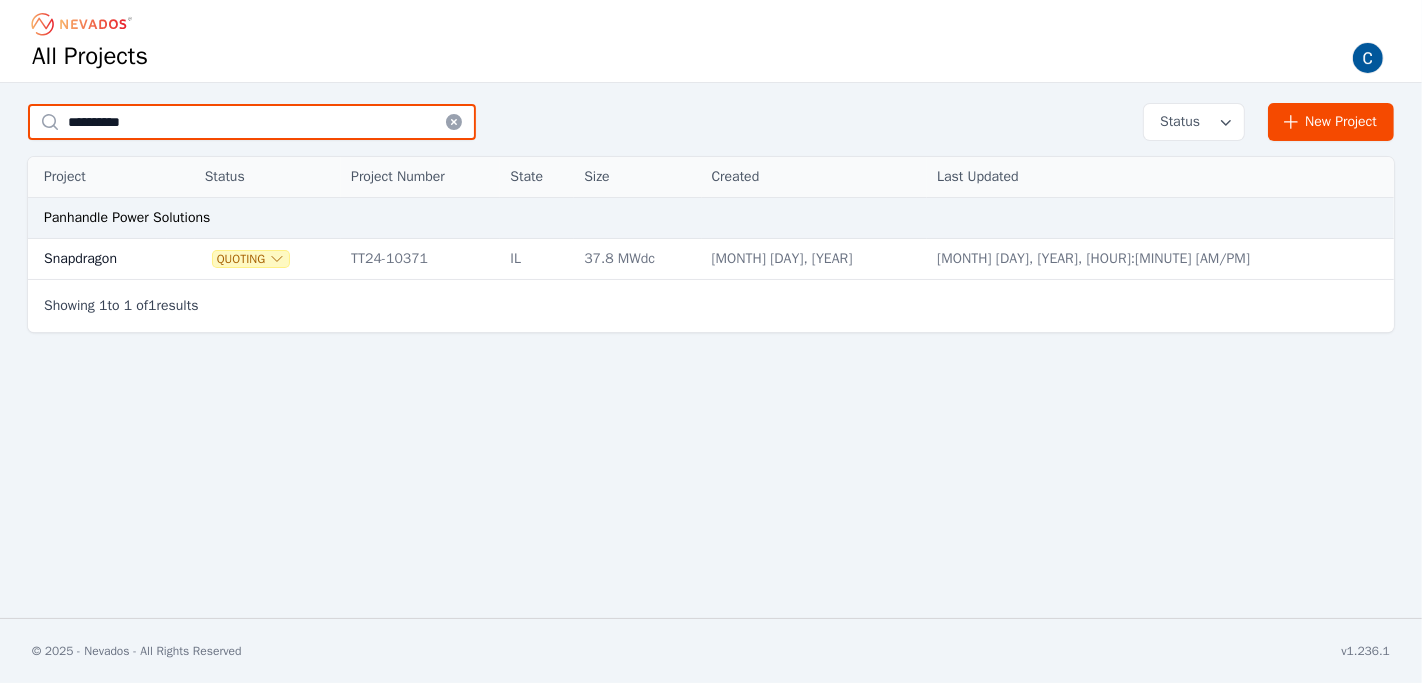 click on "**********" at bounding box center [252, 122] 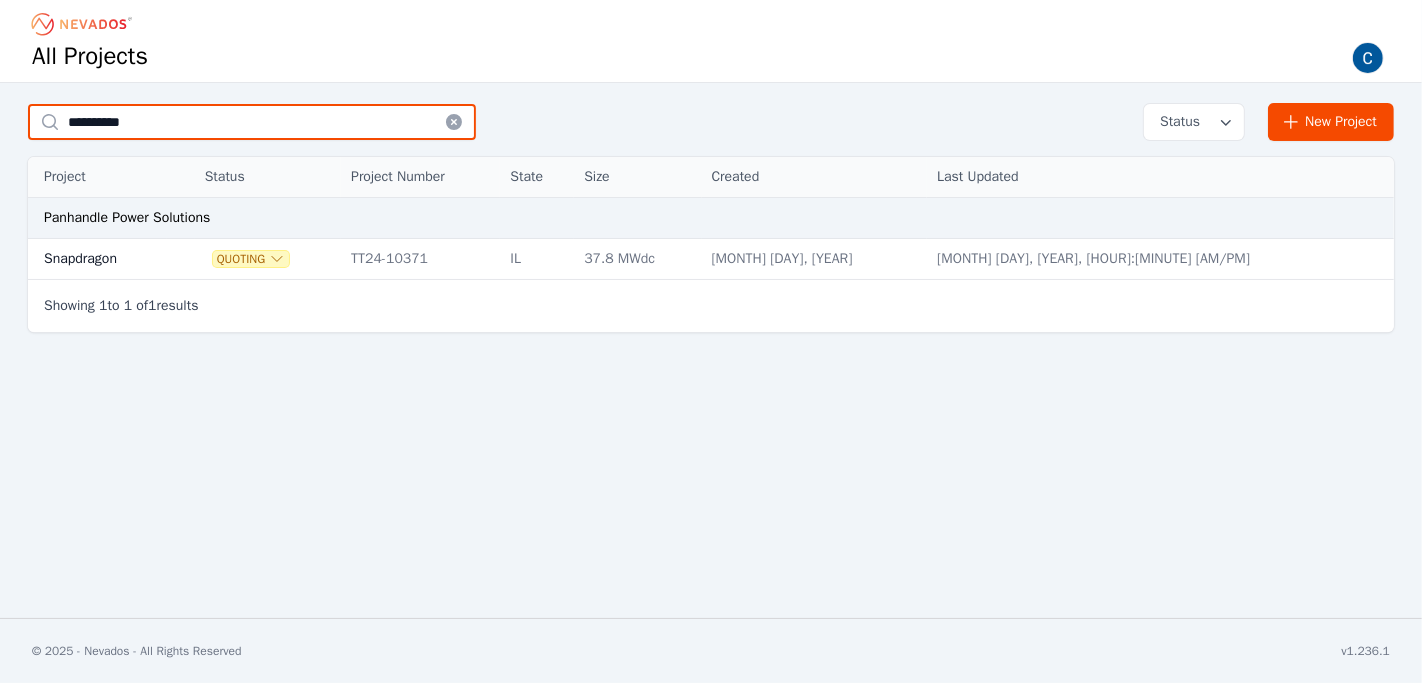 paste 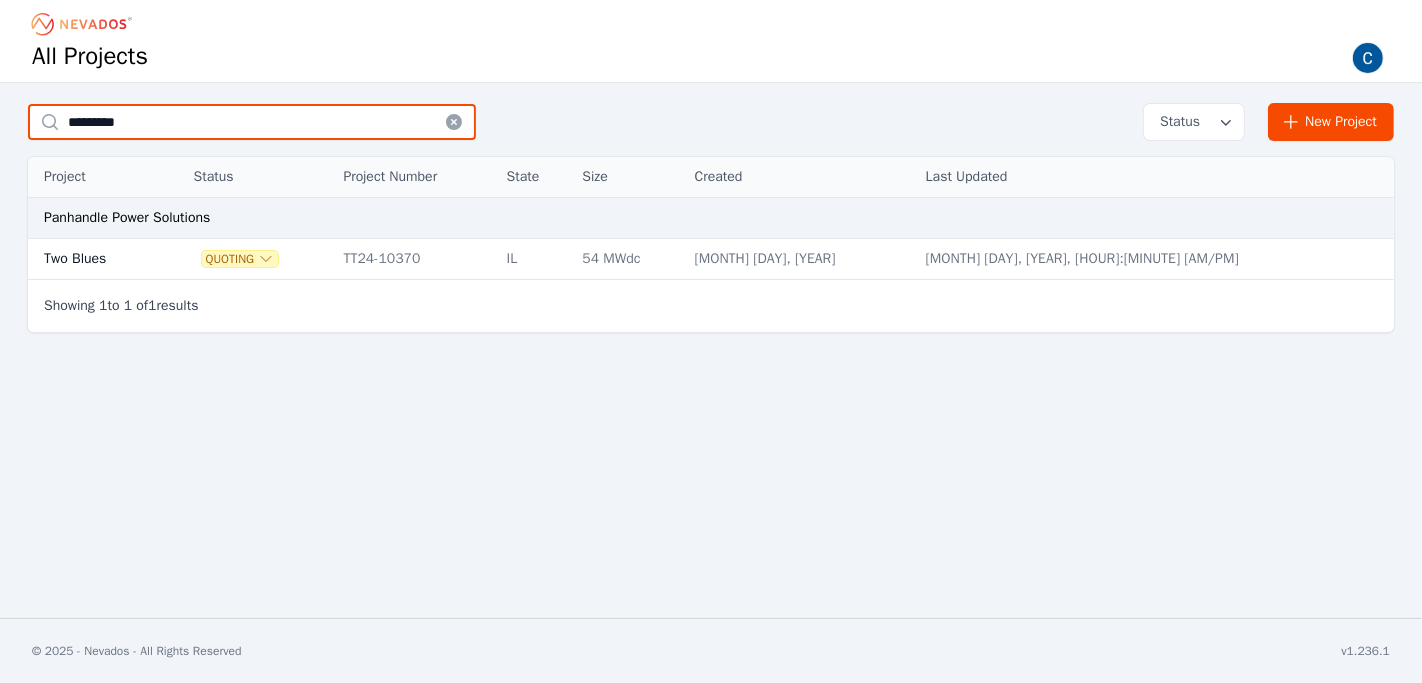 type on "*********" 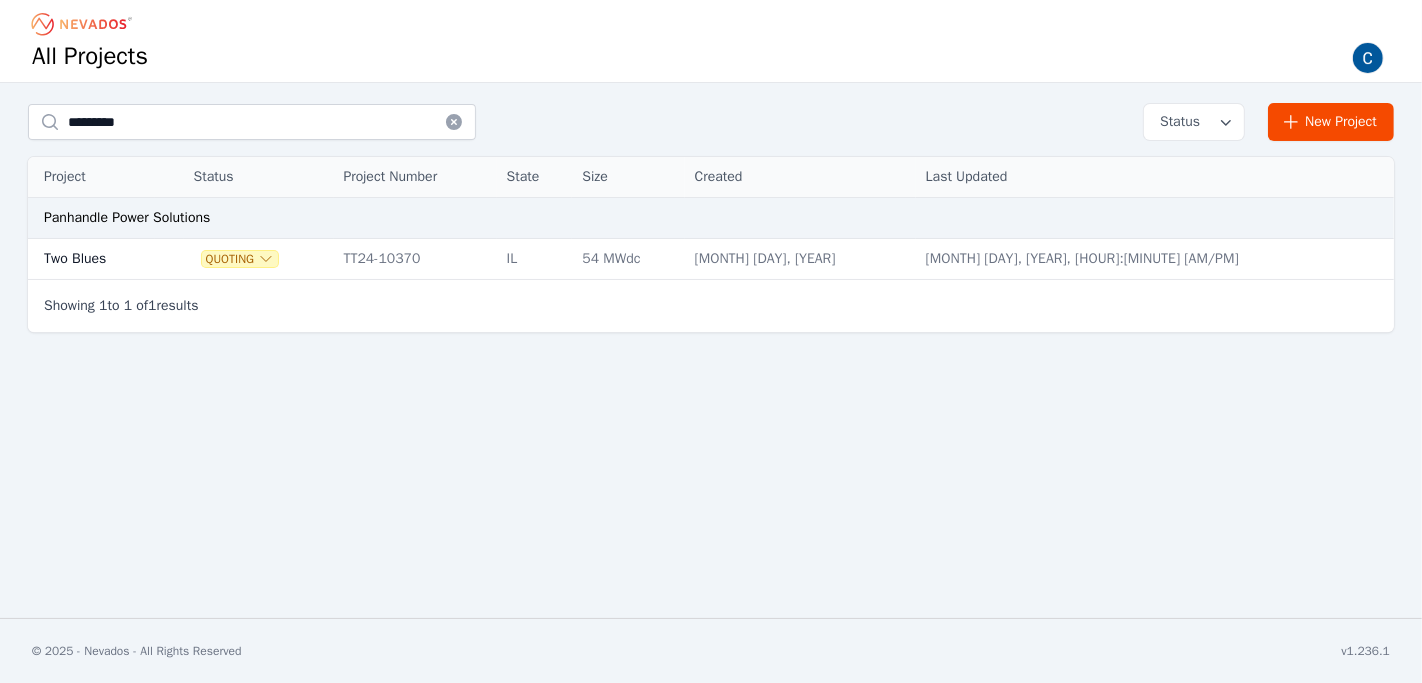 click on "Two Blues" at bounding box center [91, 259] 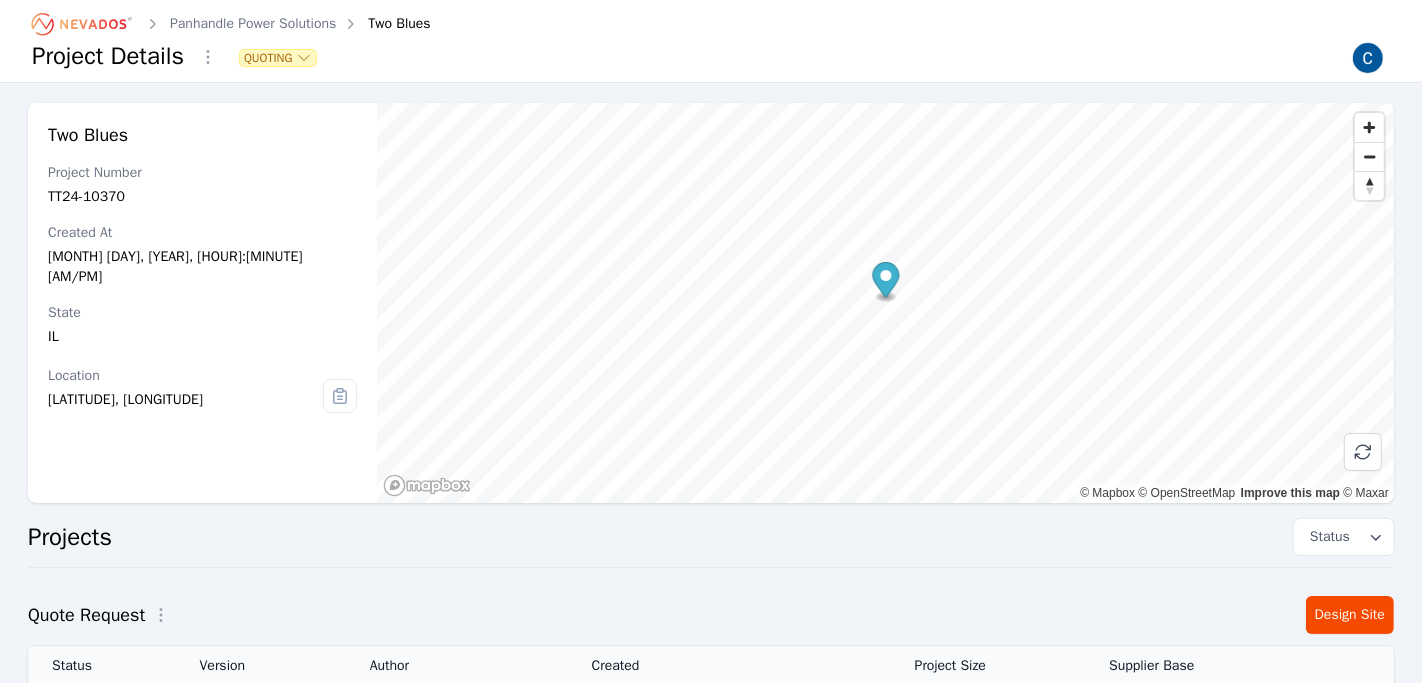 scroll, scrollTop: 157, scrollLeft: 0, axis: vertical 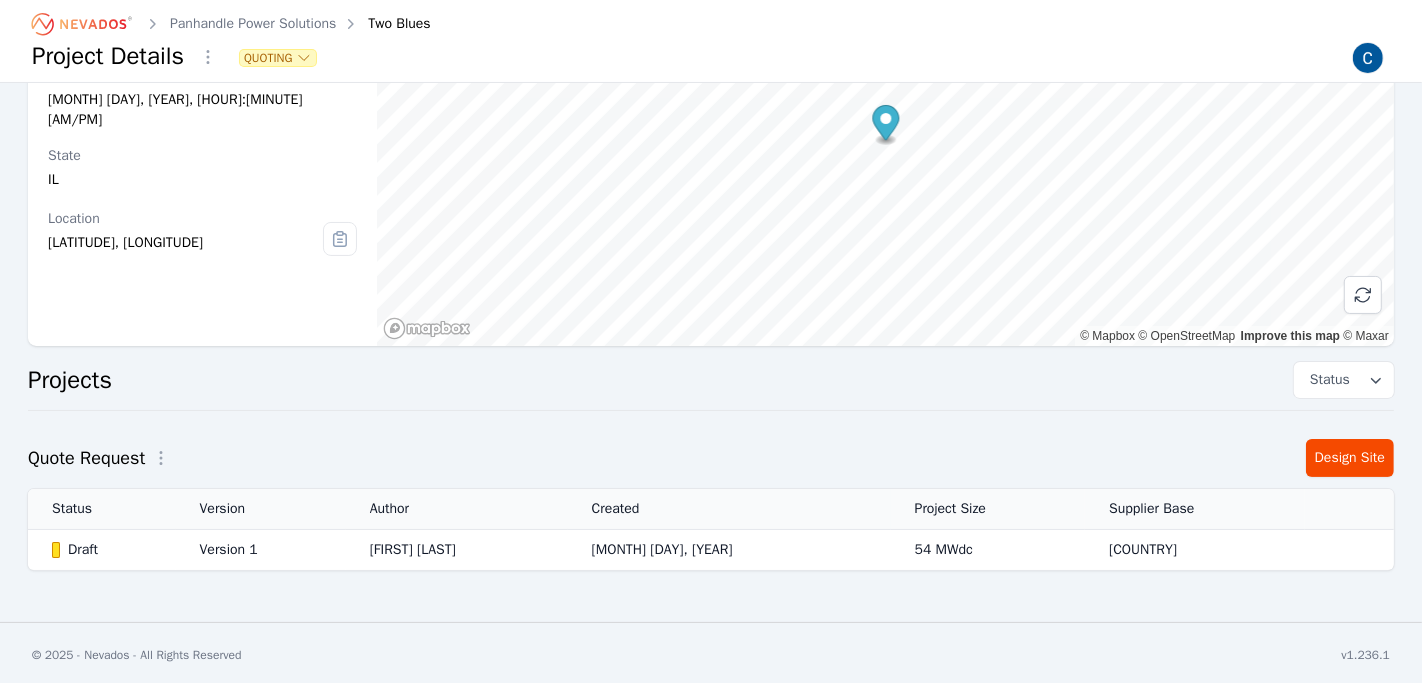click on "Draft" at bounding box center [109, 550] 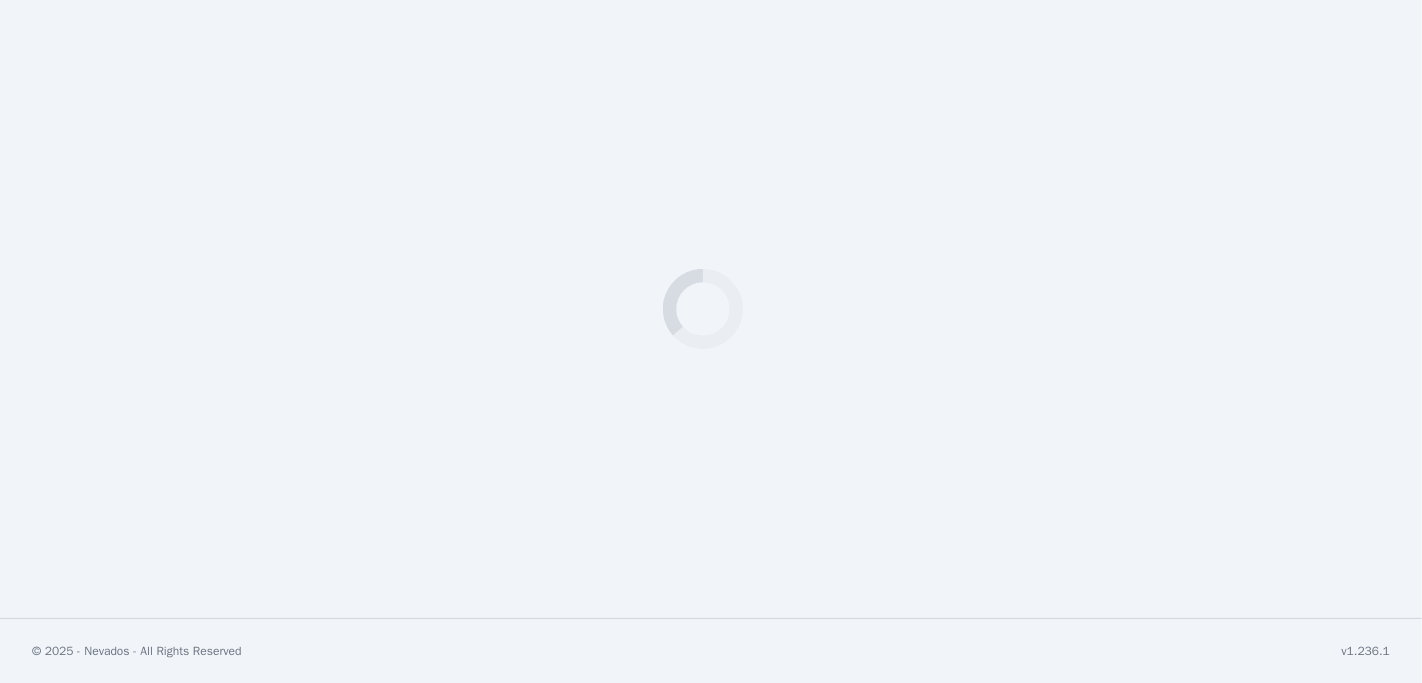 select on "***" 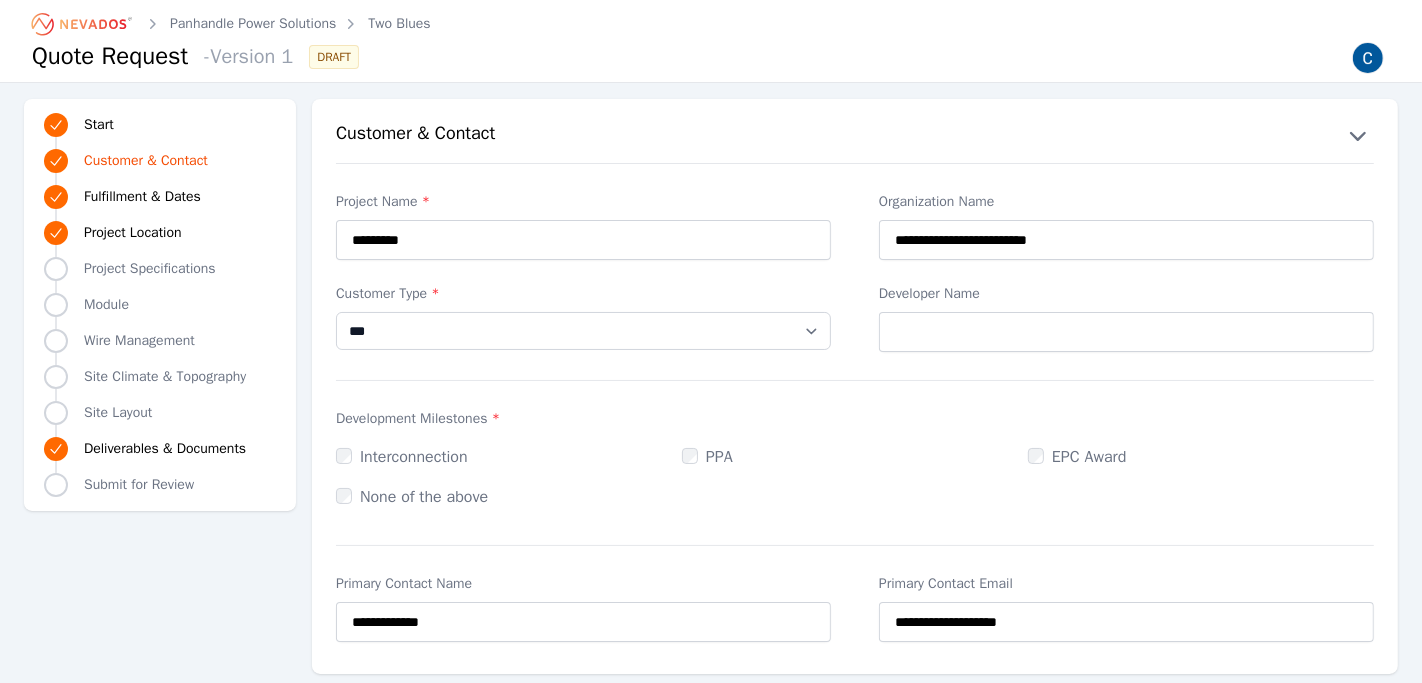 drag, startPoint x: 93, startPoint y: 27, endPoint x: 216, endPoint y: 28, distance: 123.00407 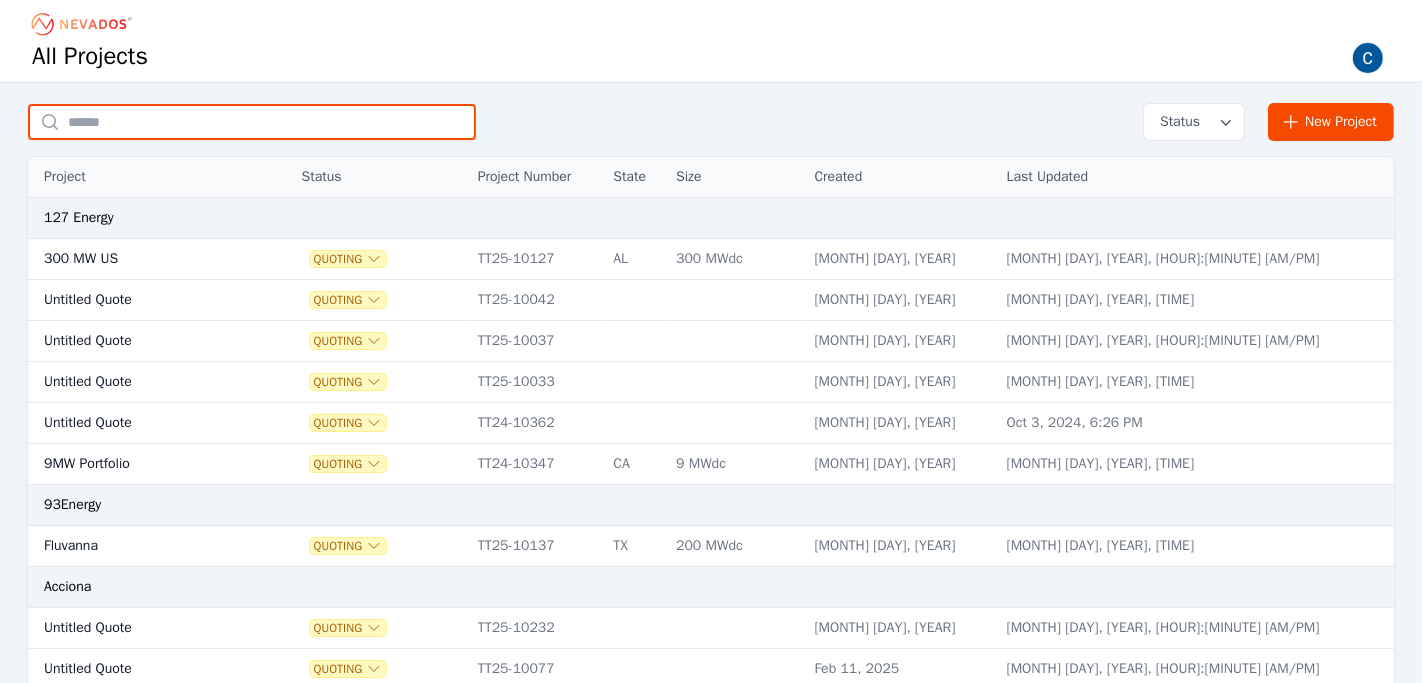click at bounding box center [252, 122] 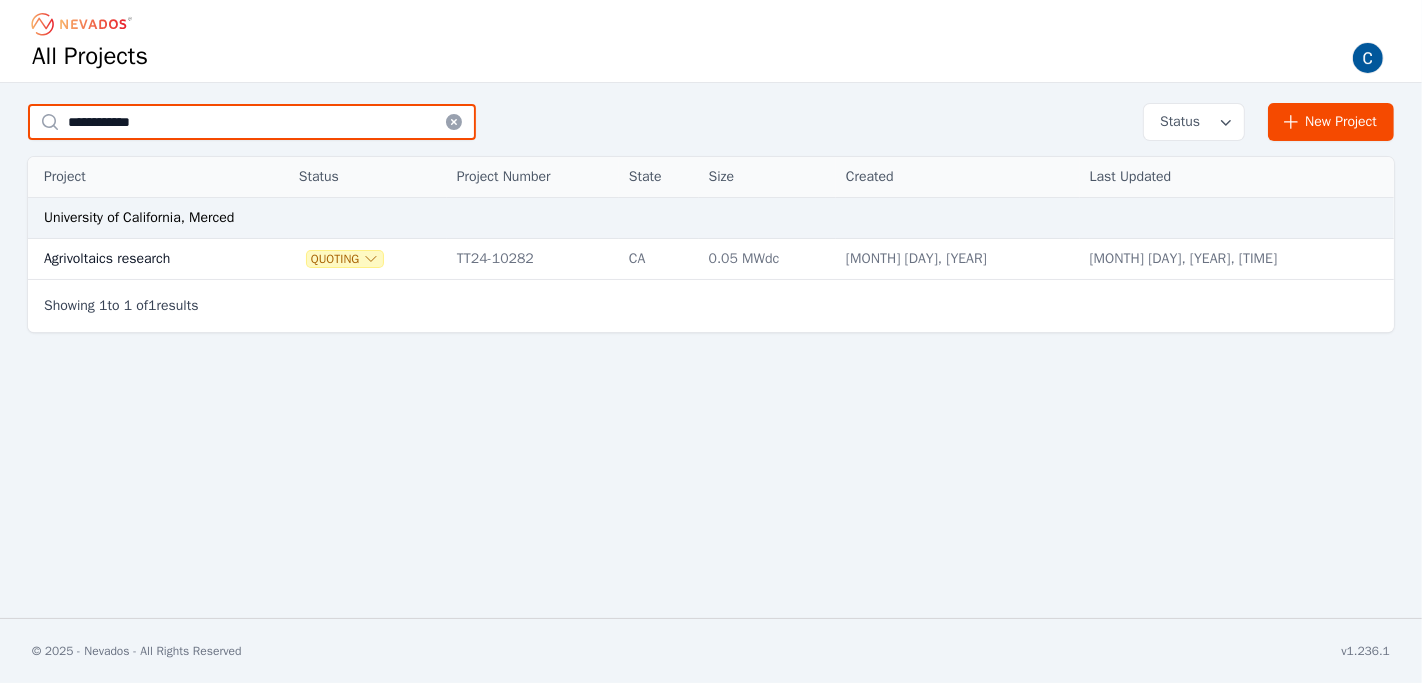 type on "**********" 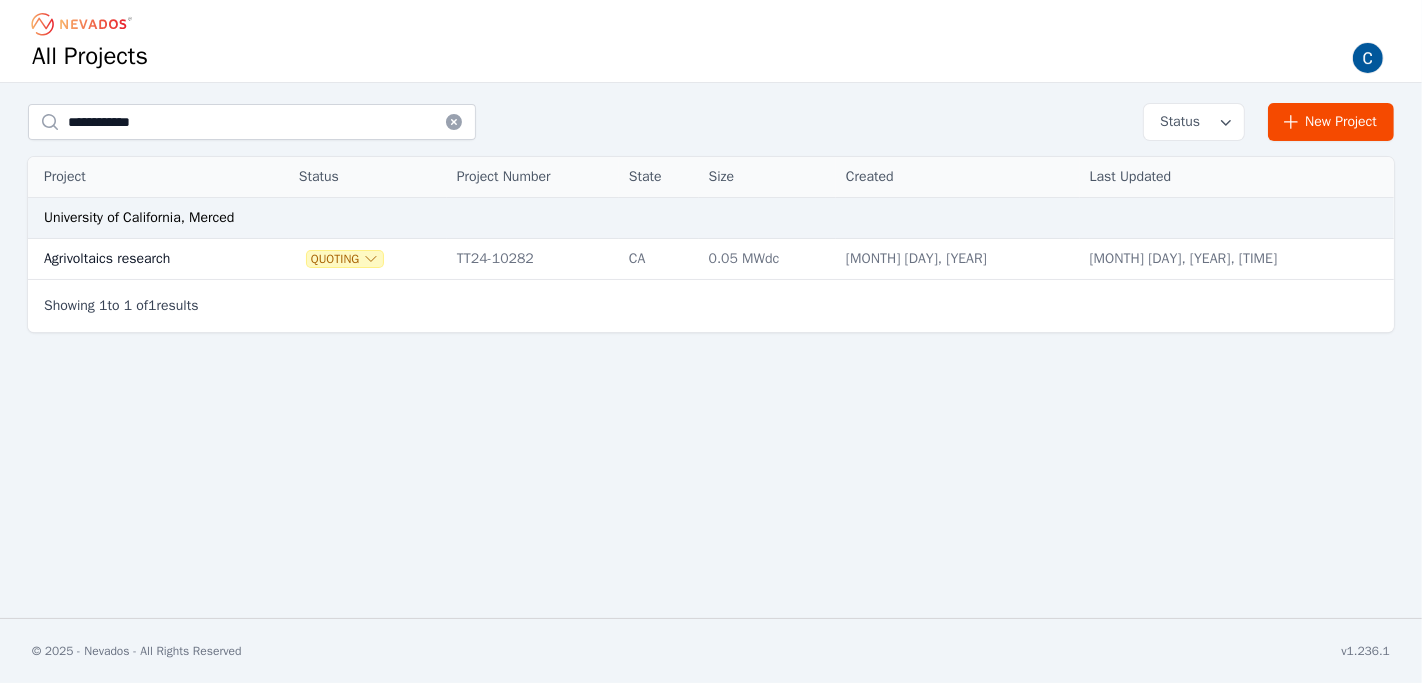 click on "Agrivoltaics research" at bounding box center (143, 259) 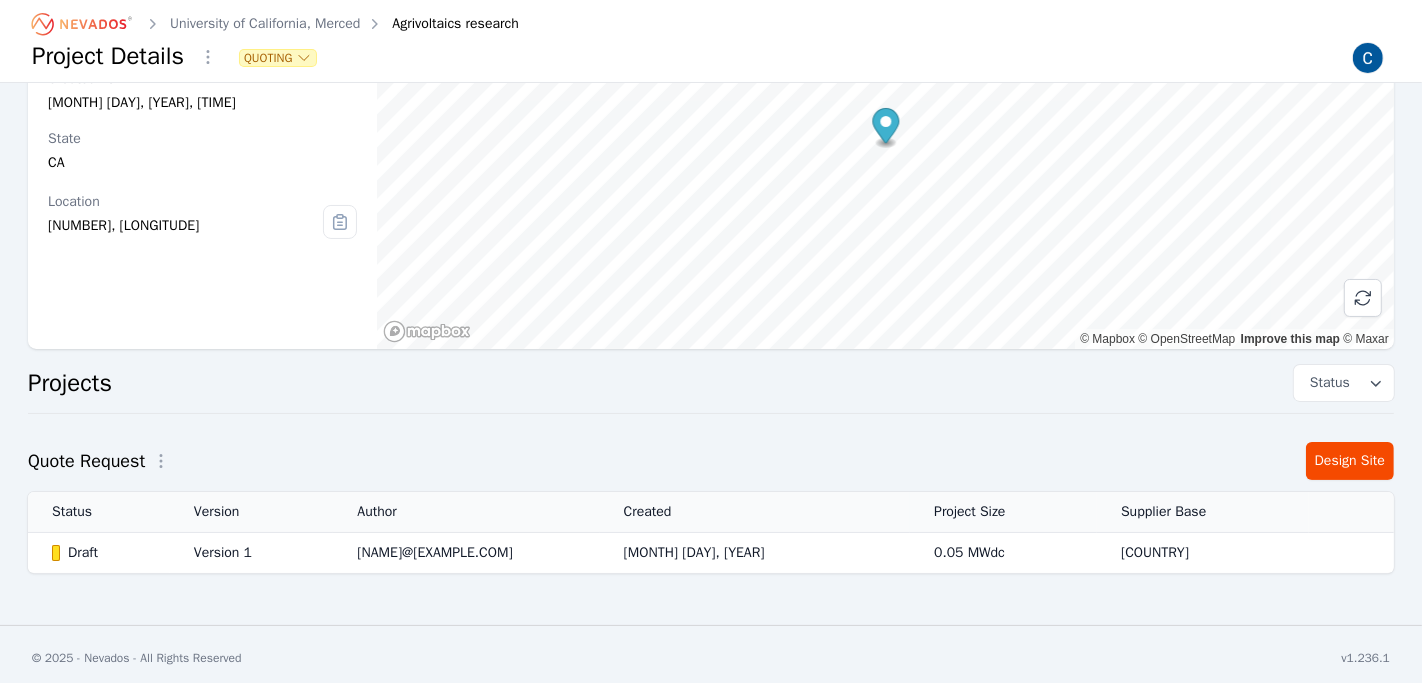 scroll, scrollTop: 157, scrollLeft: 0, axis: vertical 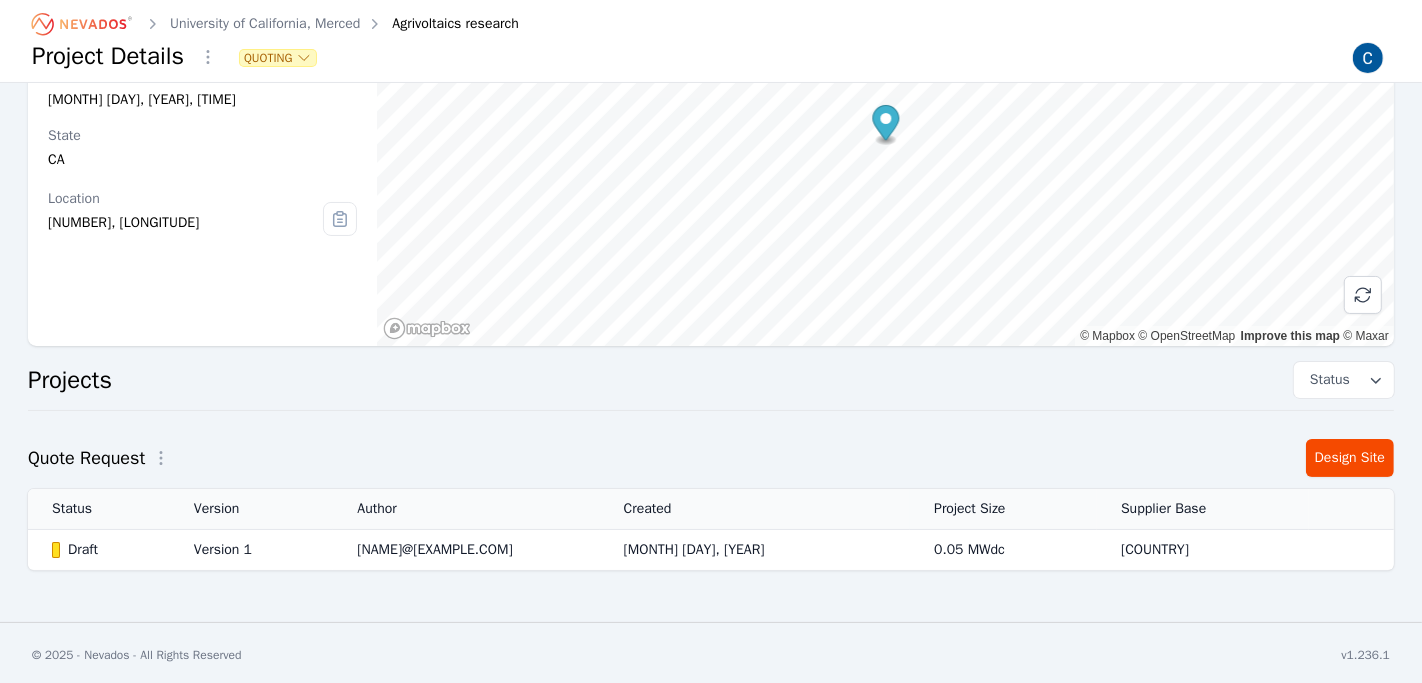 click on "Draft" at bounding box center [106, 550] 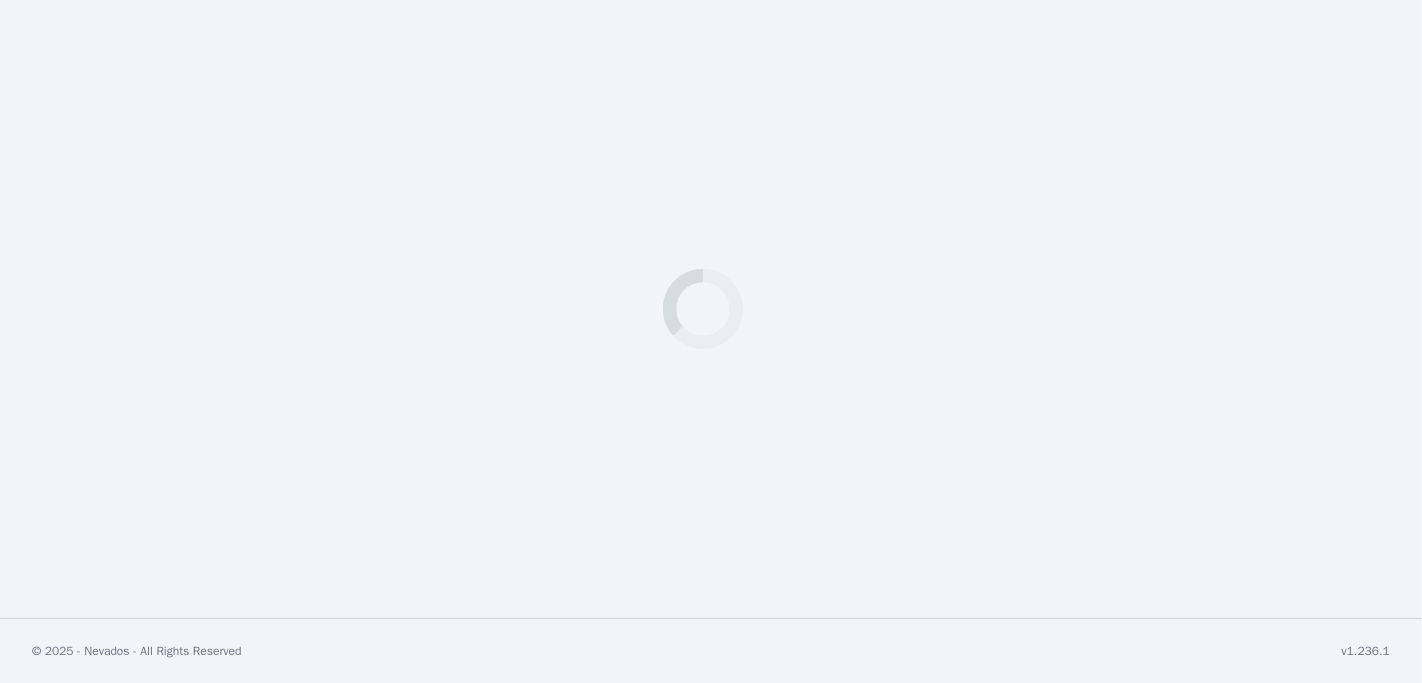 scroll, scrollTop: 0, scrollLeft: 0, axis: both 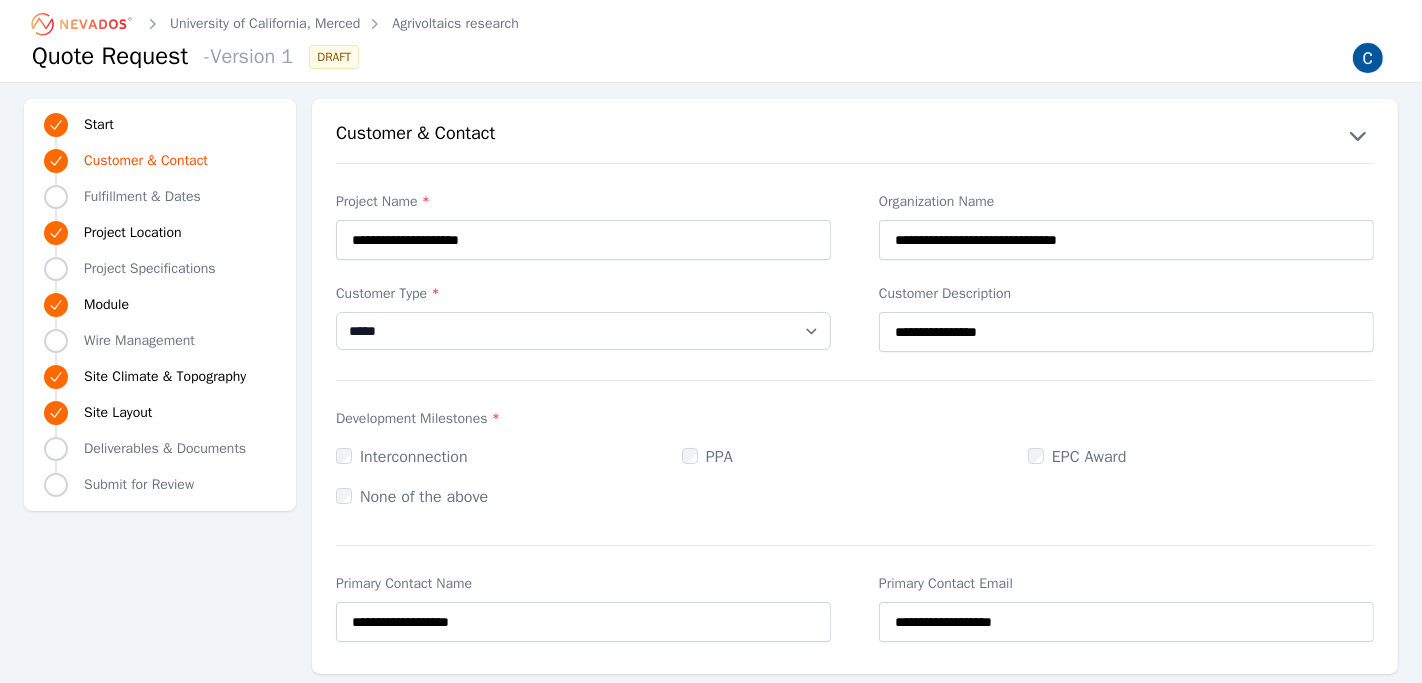 click 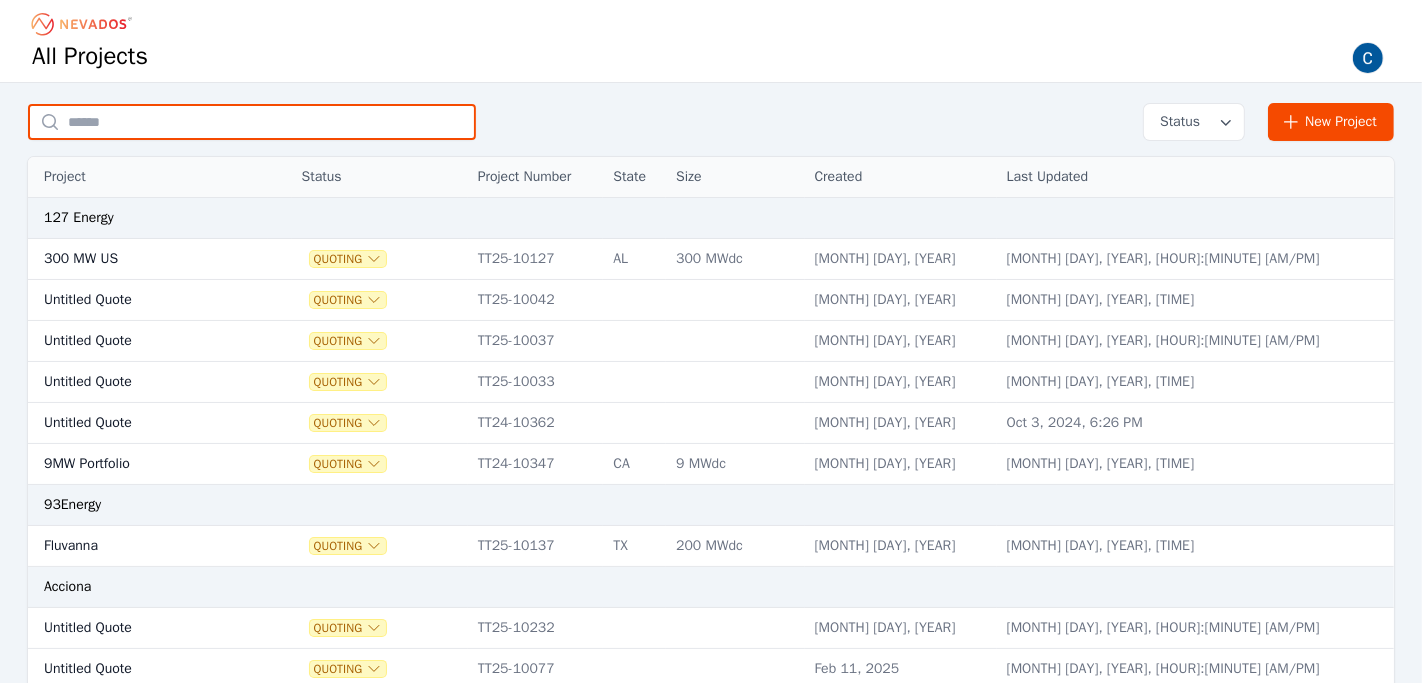 click at bounding box center (252, 122) 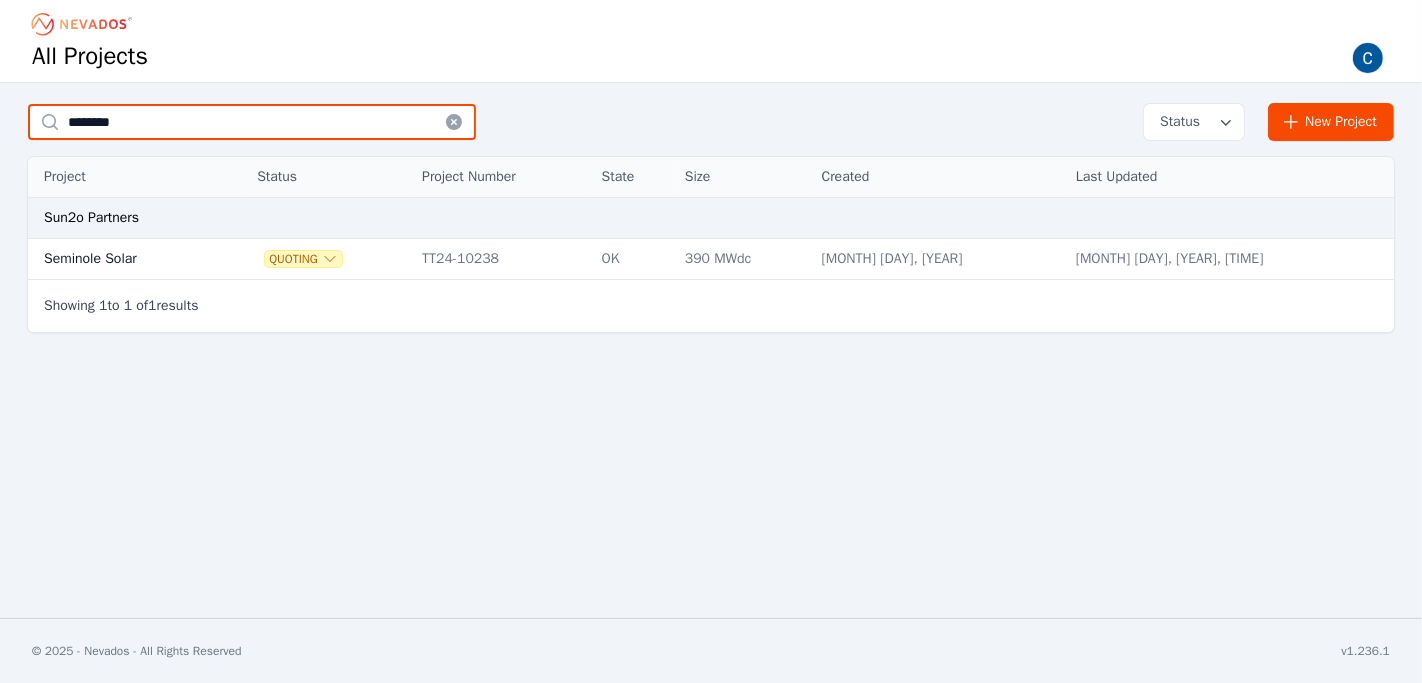 type on "********" 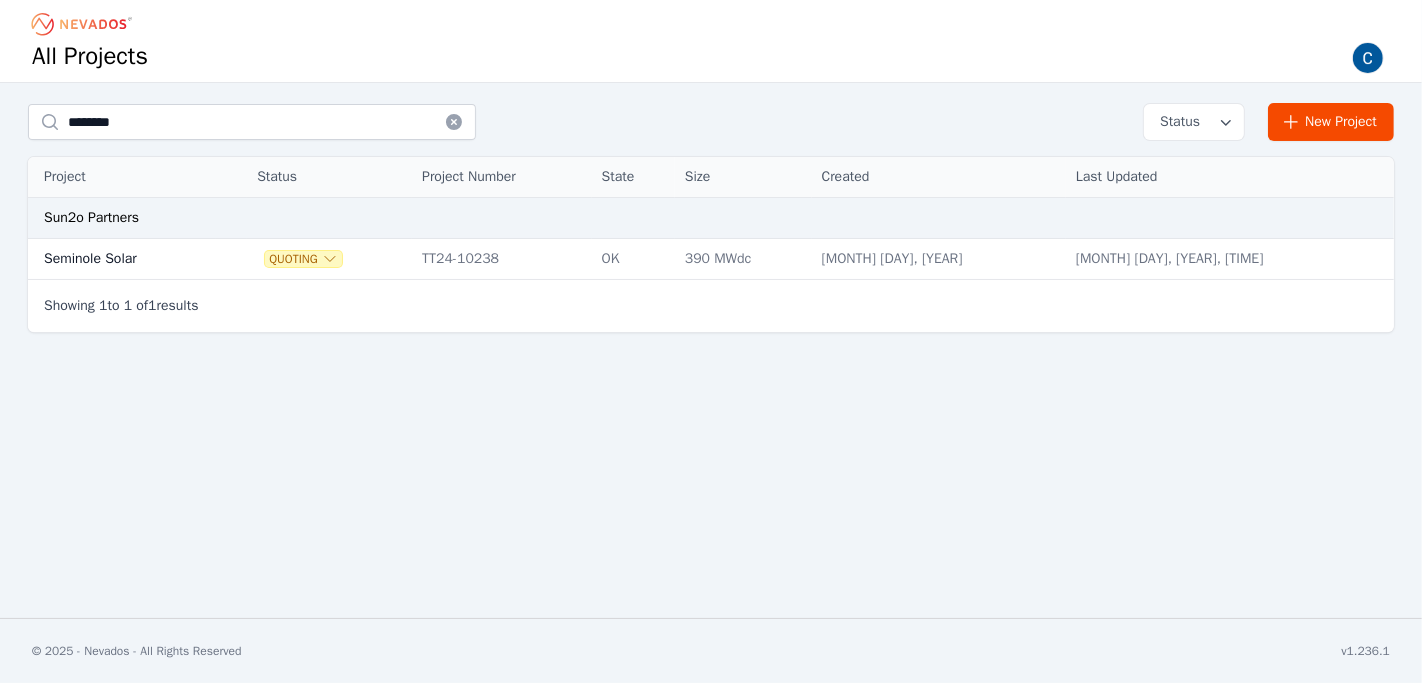 click on "Seminole Solar" at bounding box center [122, 259] 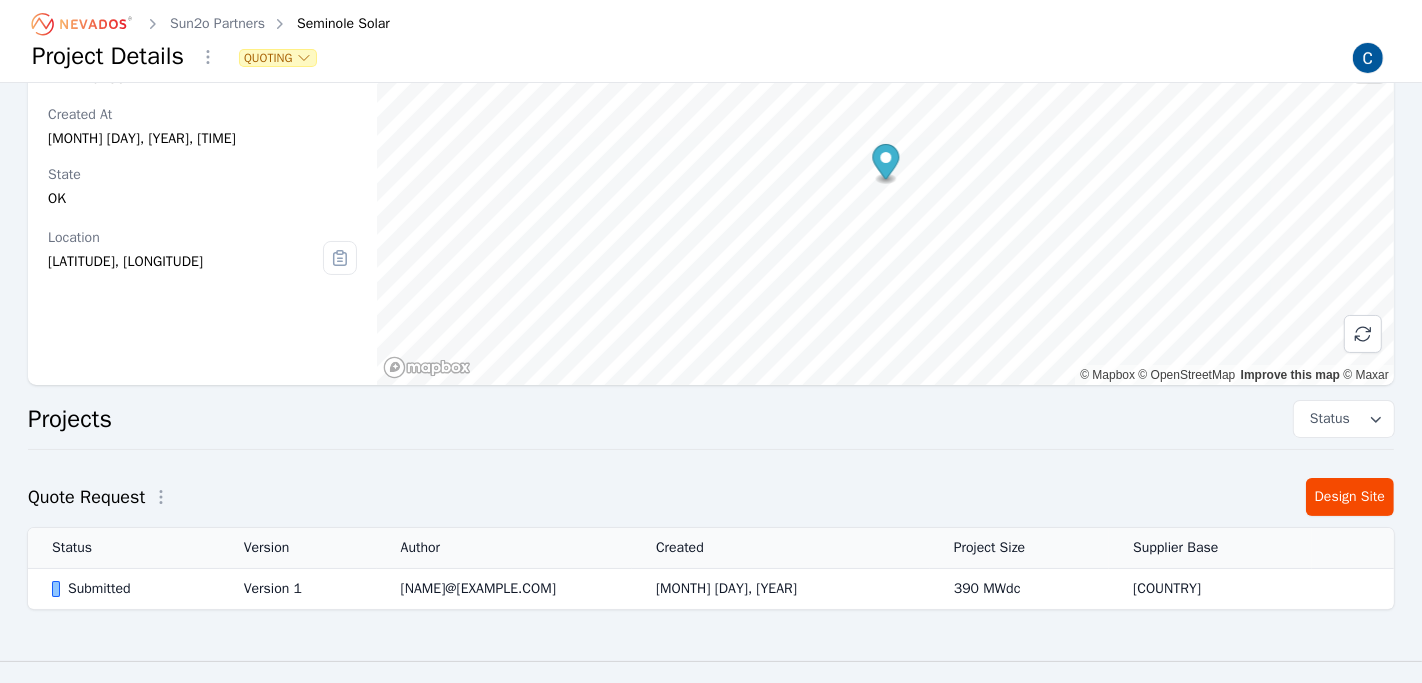 scroll, scrollTop: 157, scrollLeft: 0, axis: vertical 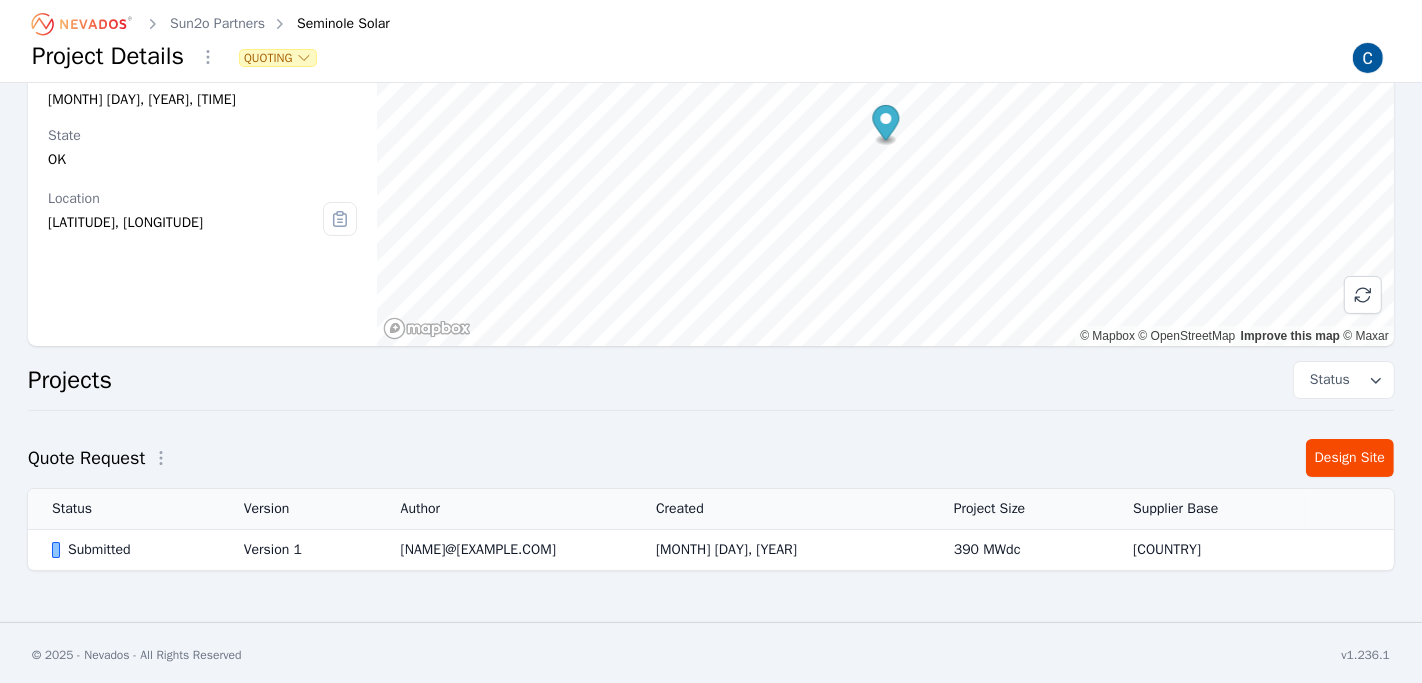 click on "Submitted" at bounding box center (131, 550) 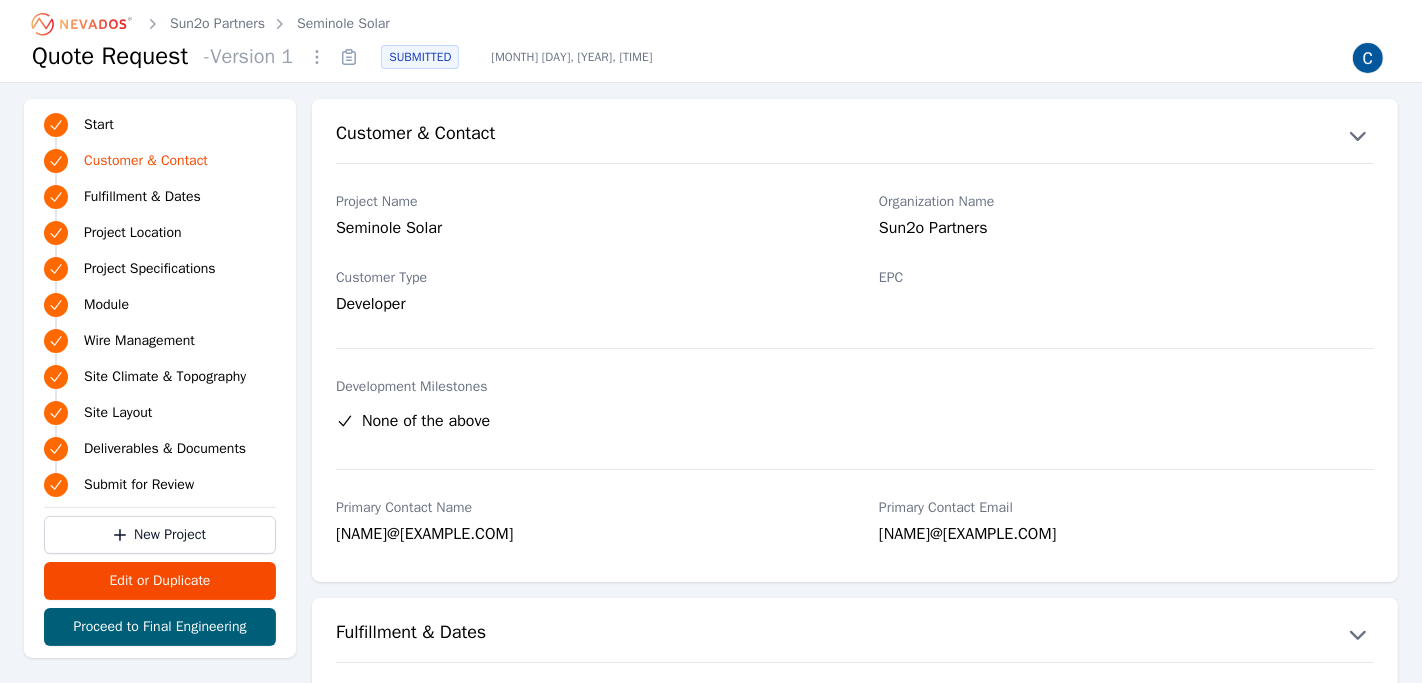 click 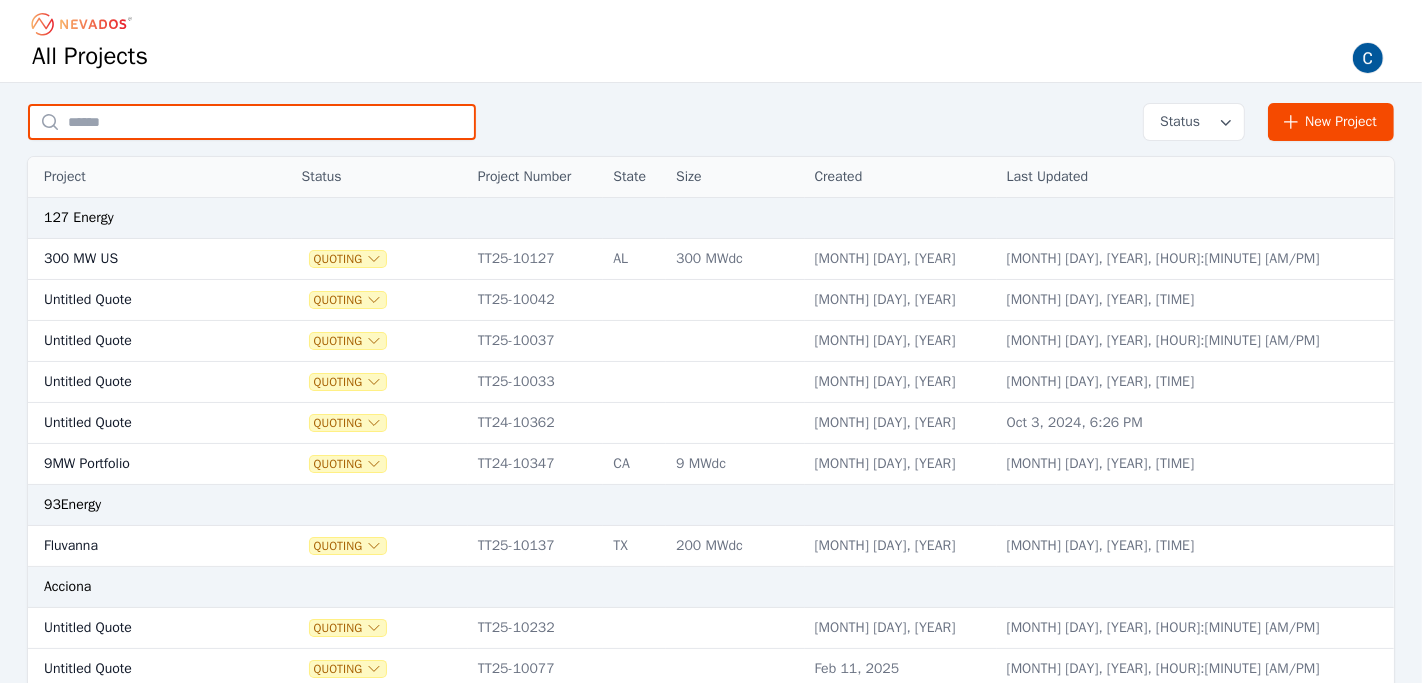 click at bounding box center (252, 122) 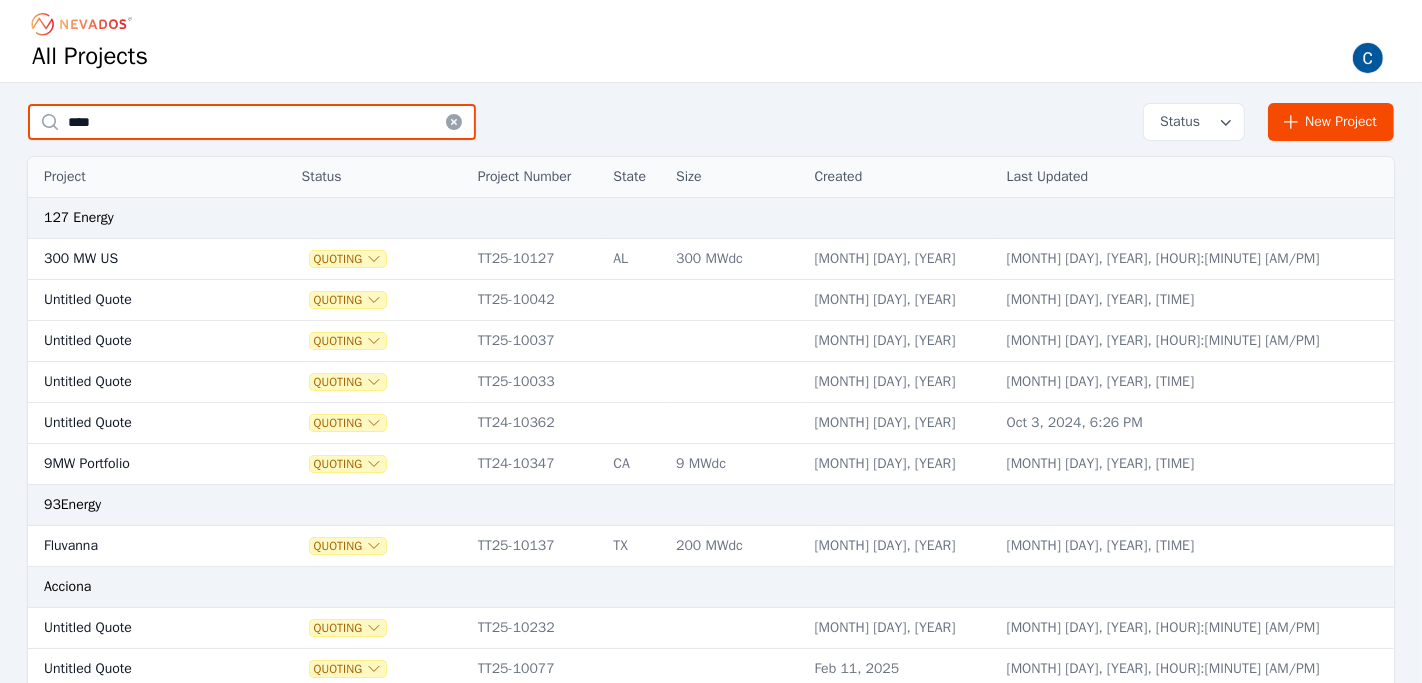 type on "****" 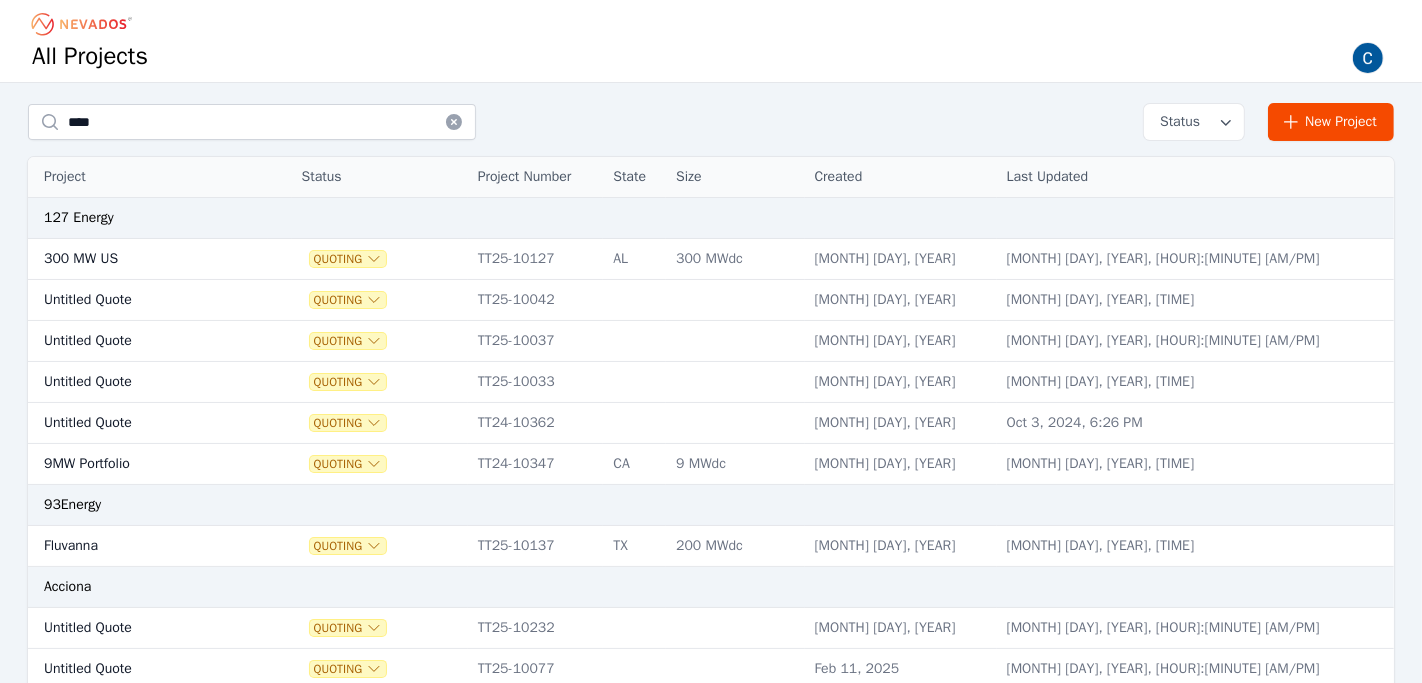 click on "**** Status New Project" at bounding box center (711, 122) 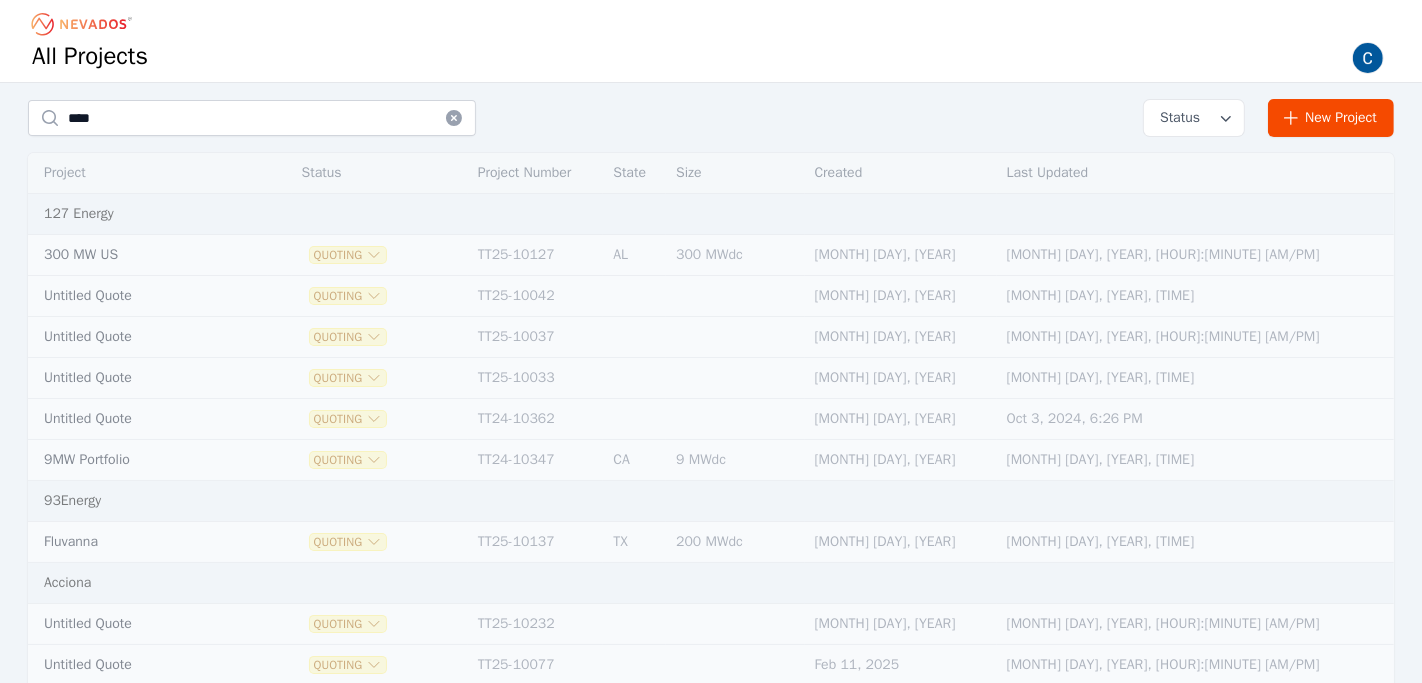 scroll, scrollTop: 0, scrollLeft: 0, axis: both 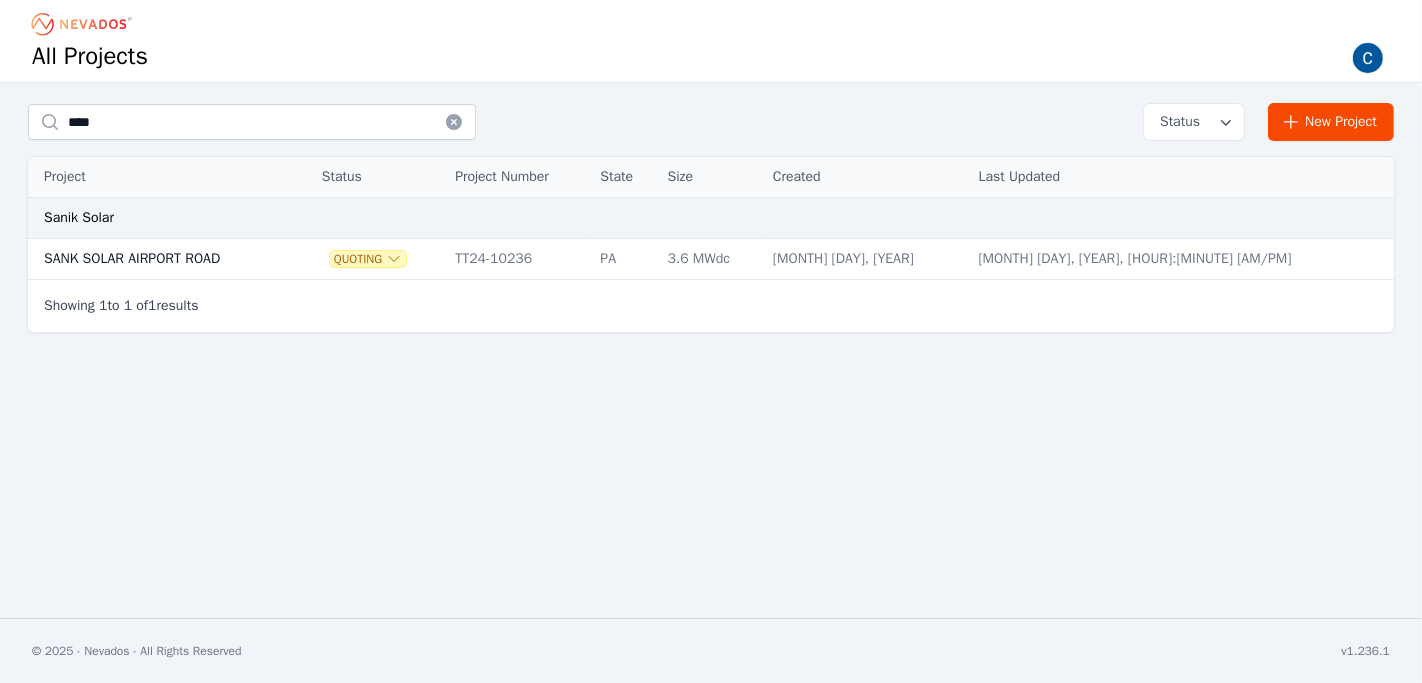 click on "SANK SOLAR AIRPORT ROAD" at bounding box center [157, 259] 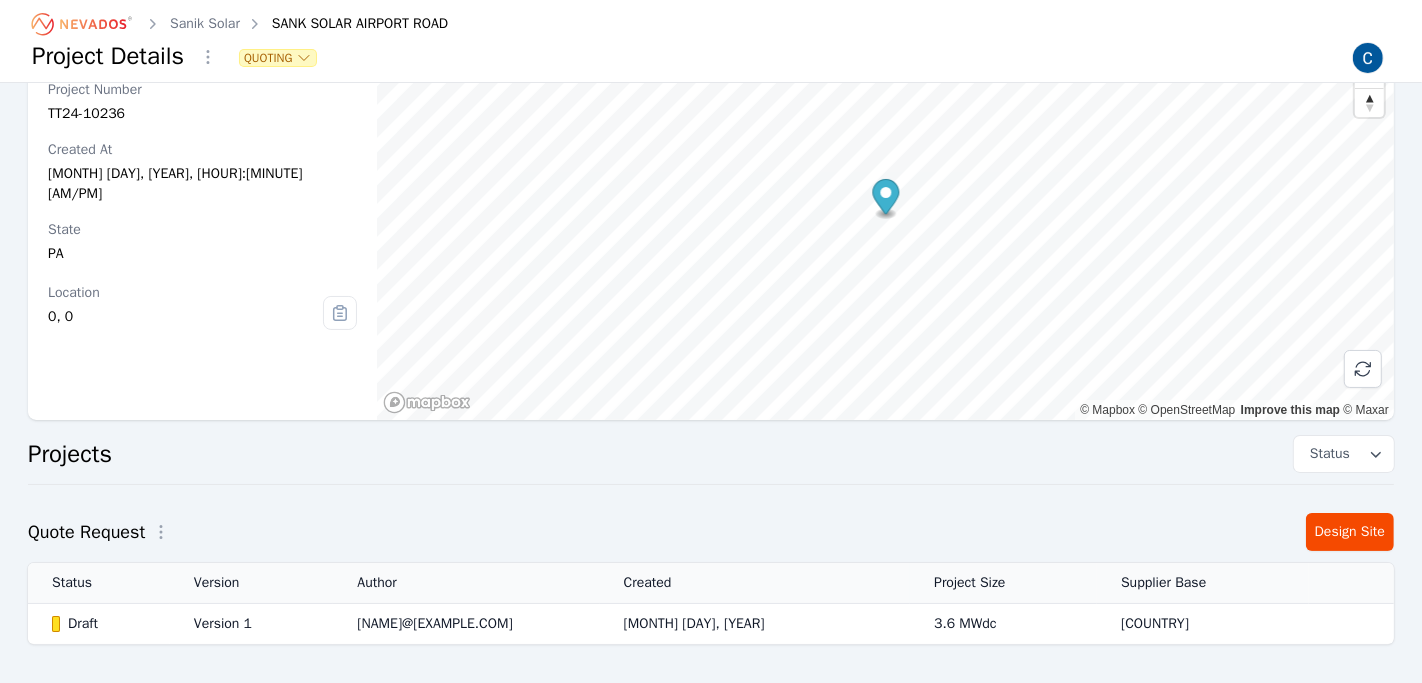 scroll, scrollTop: 157, scrollLeft: 0, axis: vertical 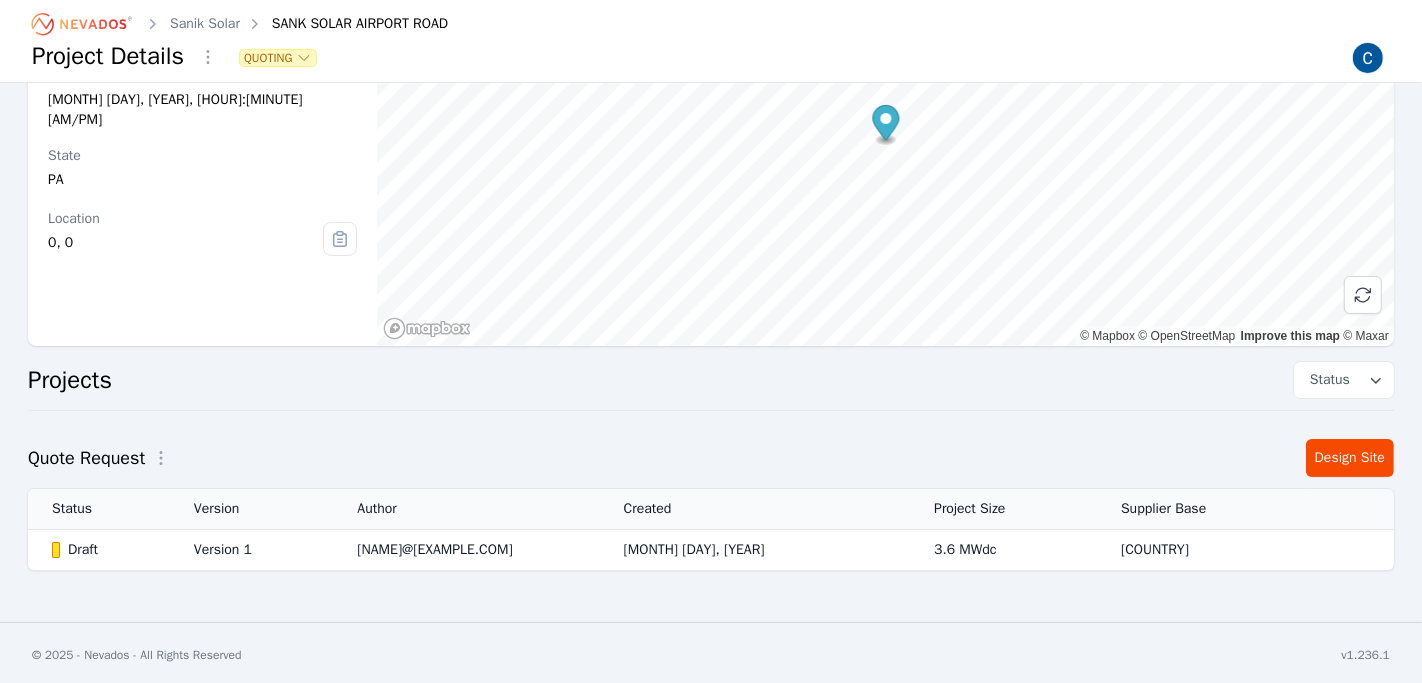 click on "Draft" at bounding box center [106, 550] 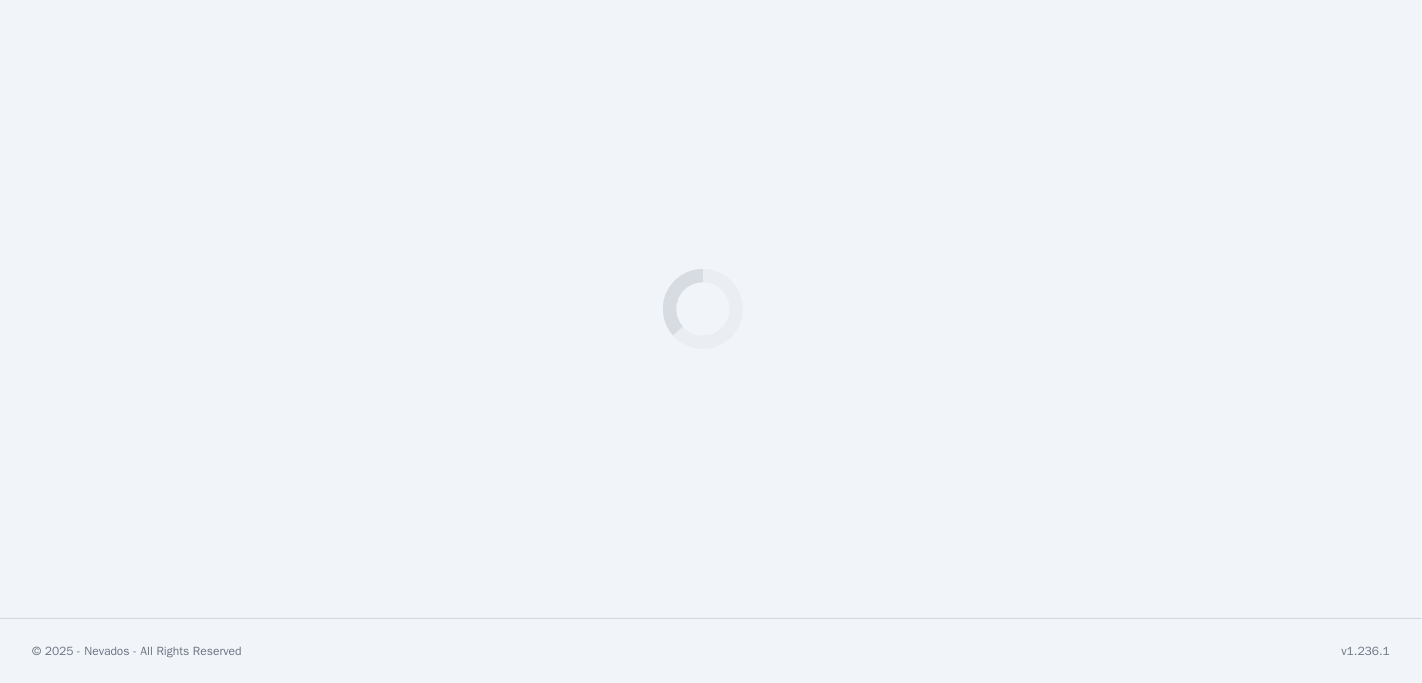 select on "*********" 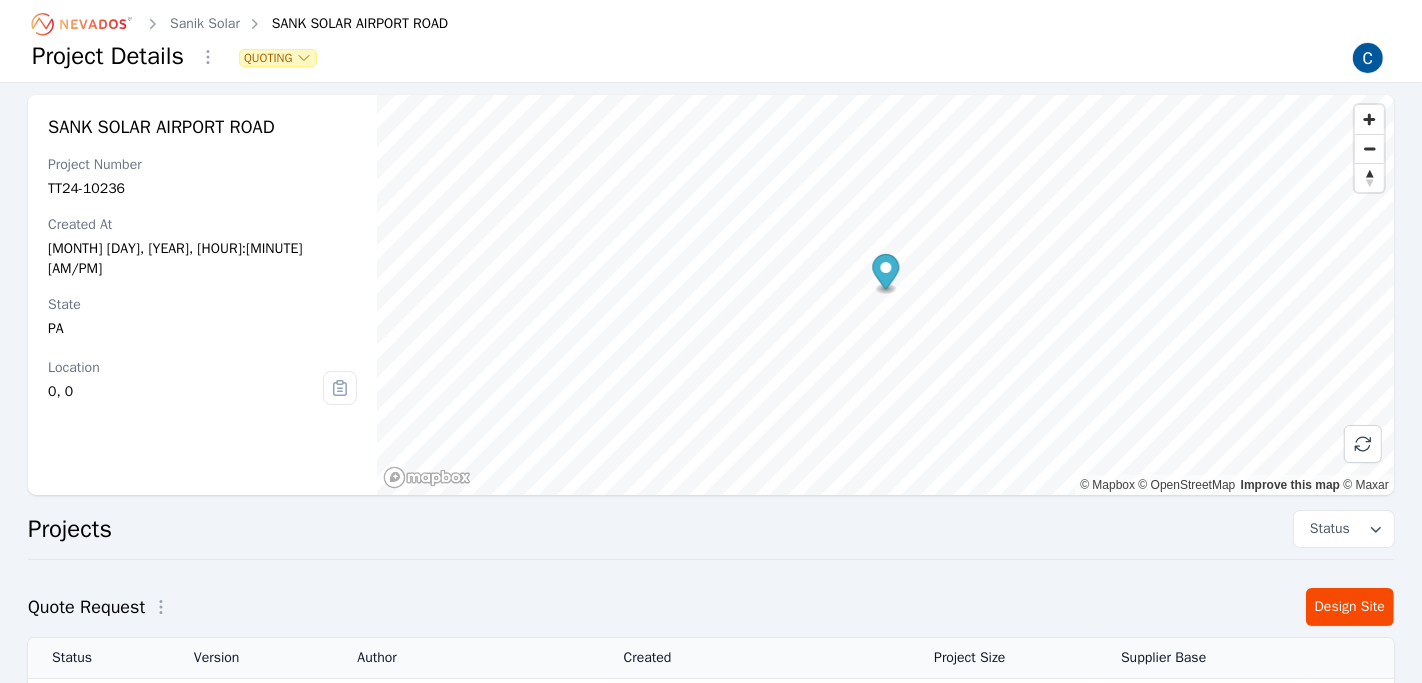 scroll, scrollTop: 0, scrollLeft: 0, axis: both 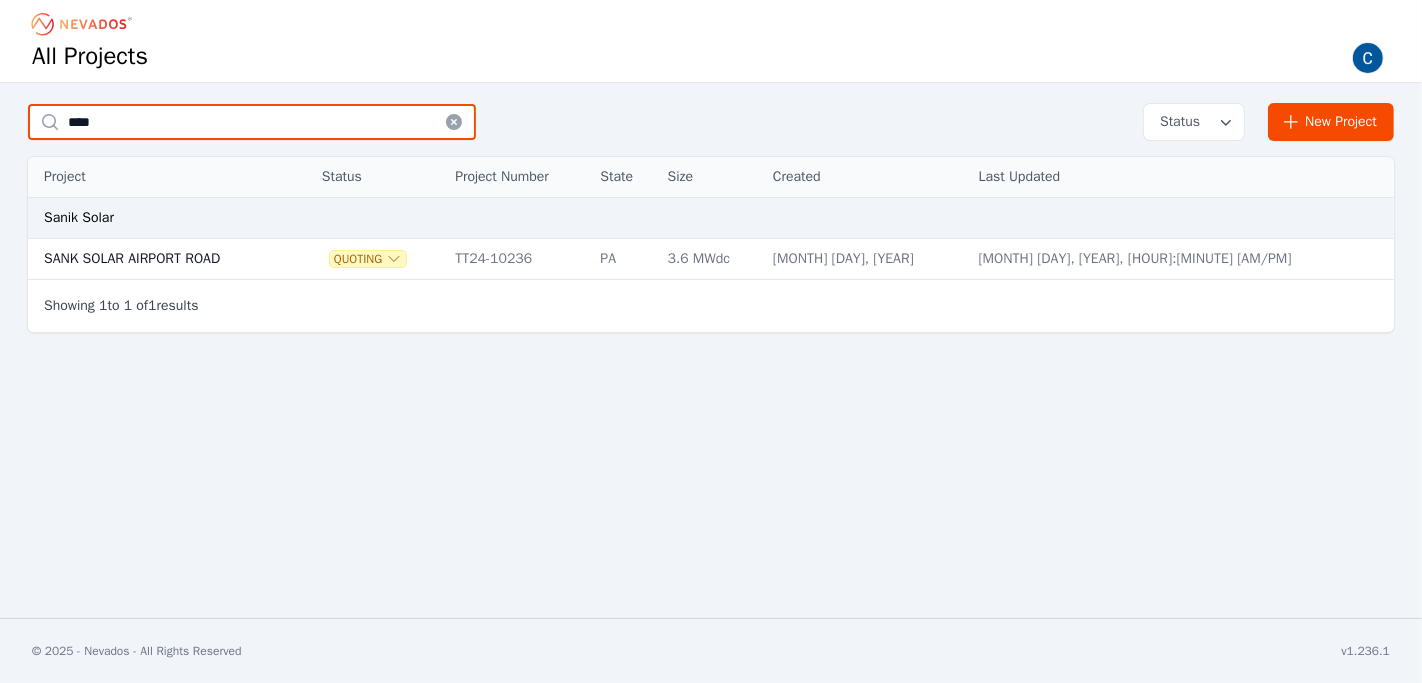 click on "****" at bounding box center (252, 122) 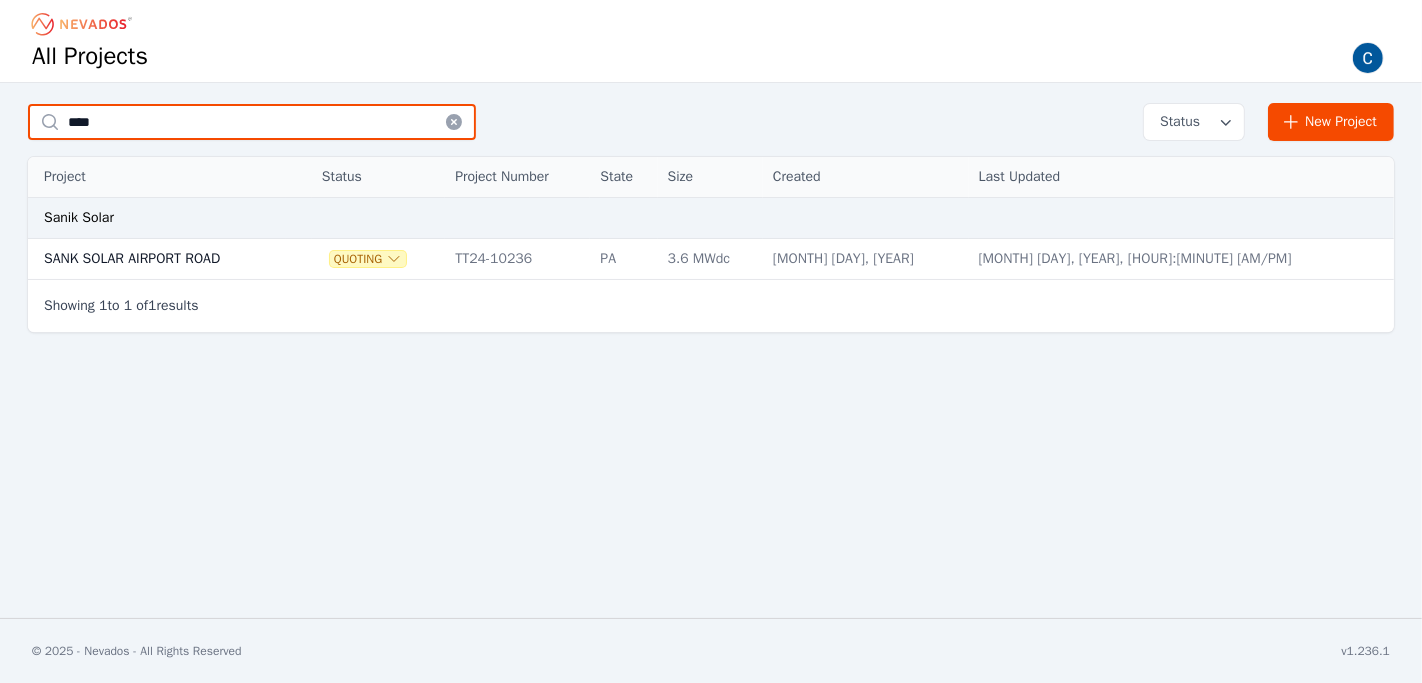 paste on "****" 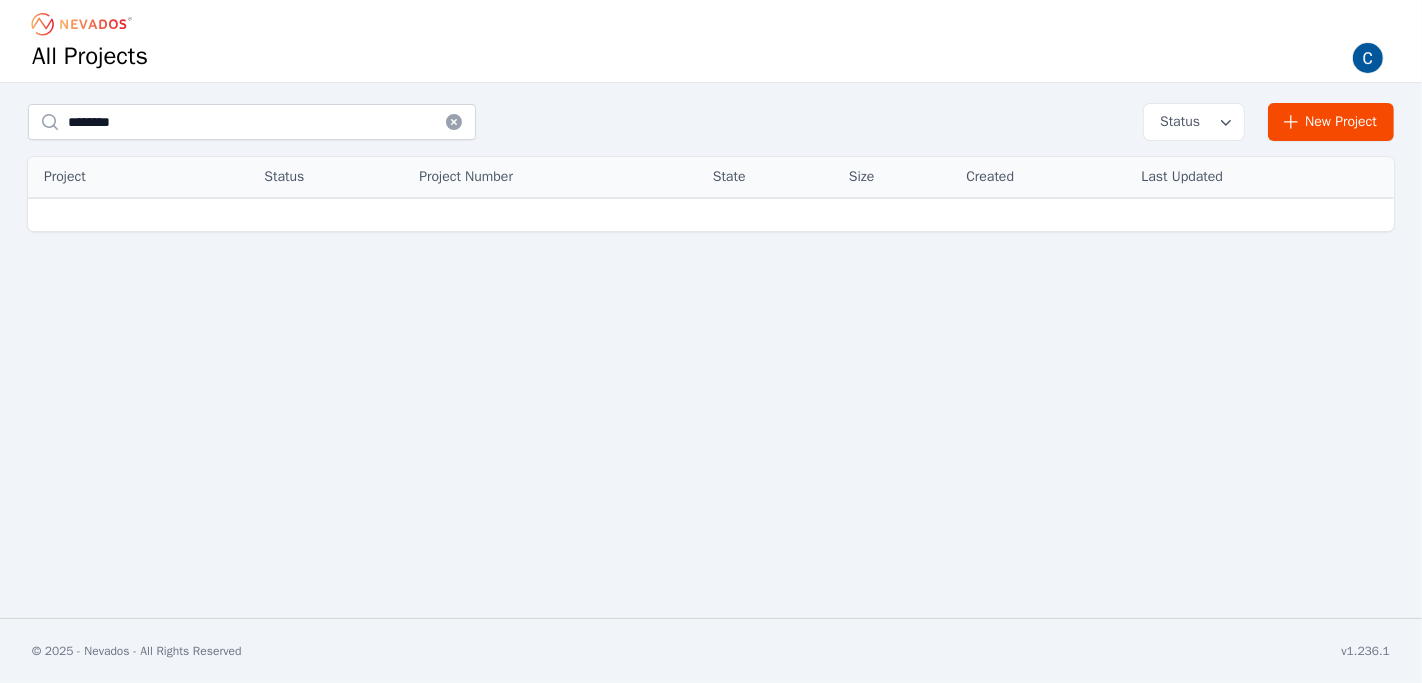 click on "******** Status New Project" at bounding box center (711, 122) 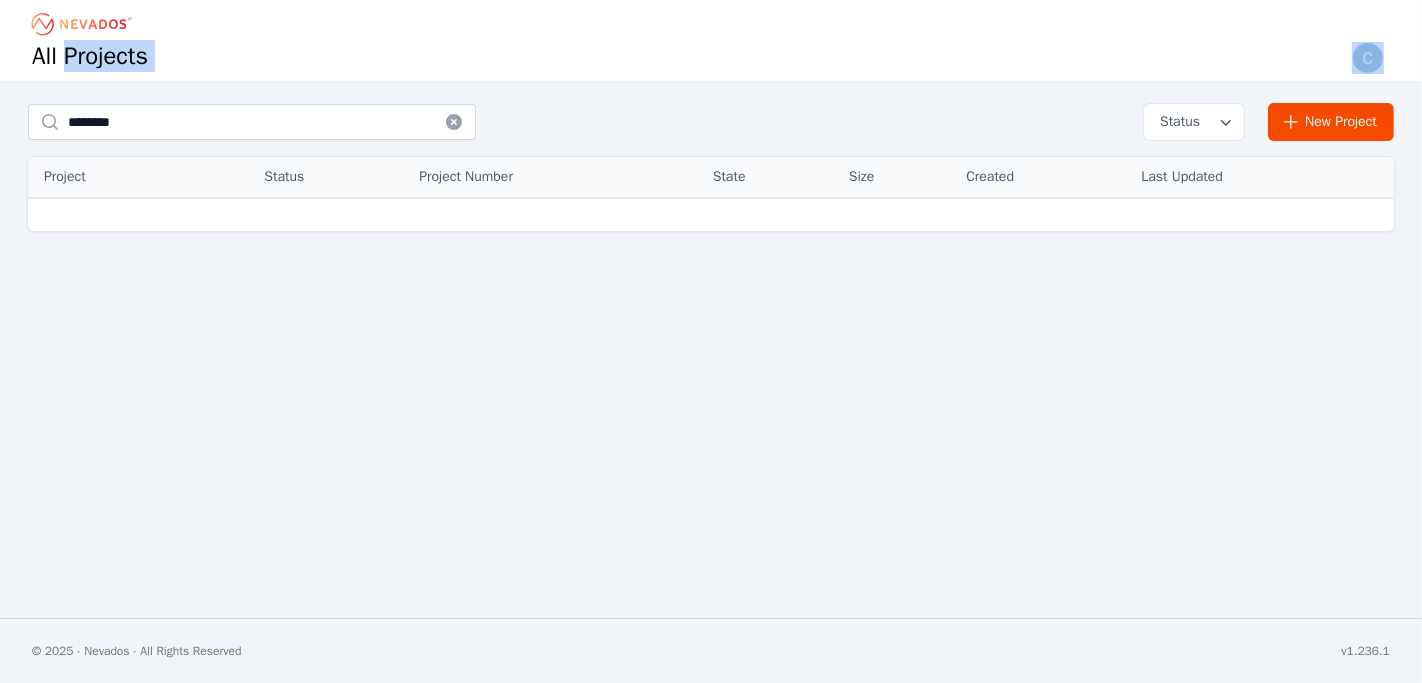 click on "******** Status New Project" at bounding box center [711, 122] 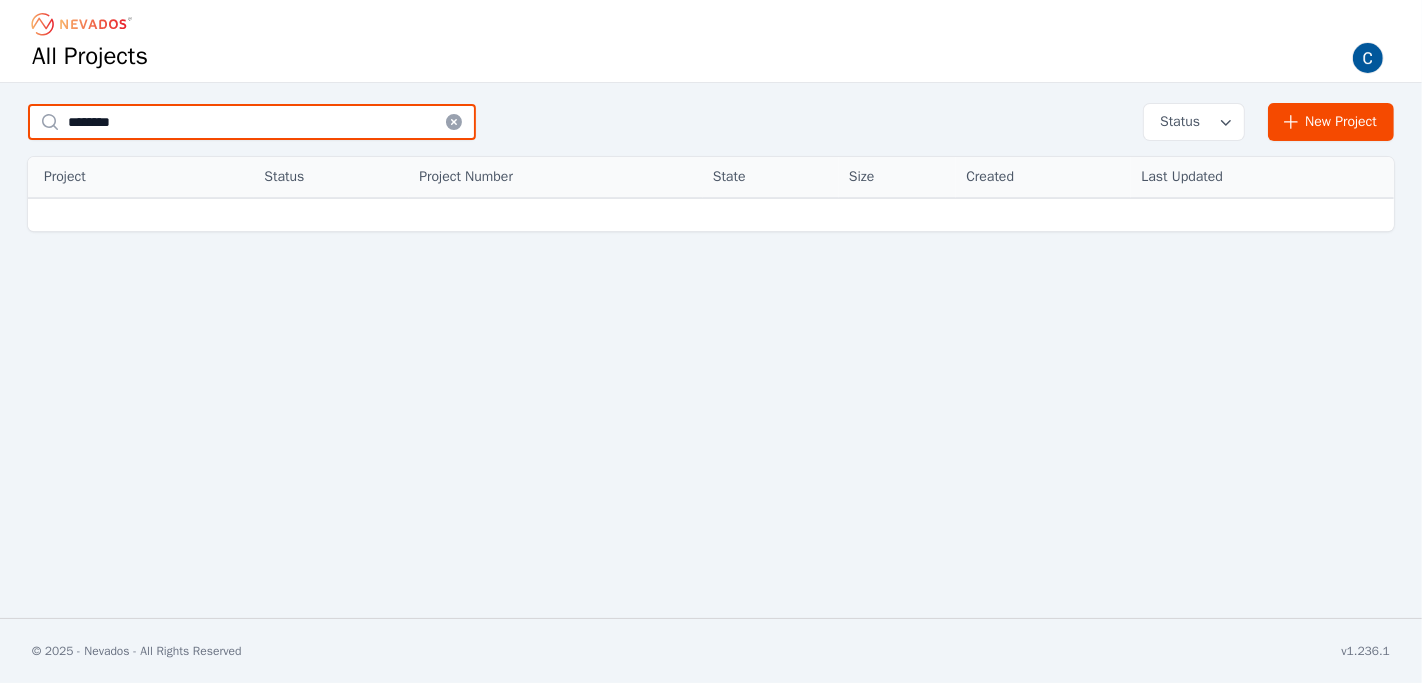 click on "********" at bounding box center (252, 122) 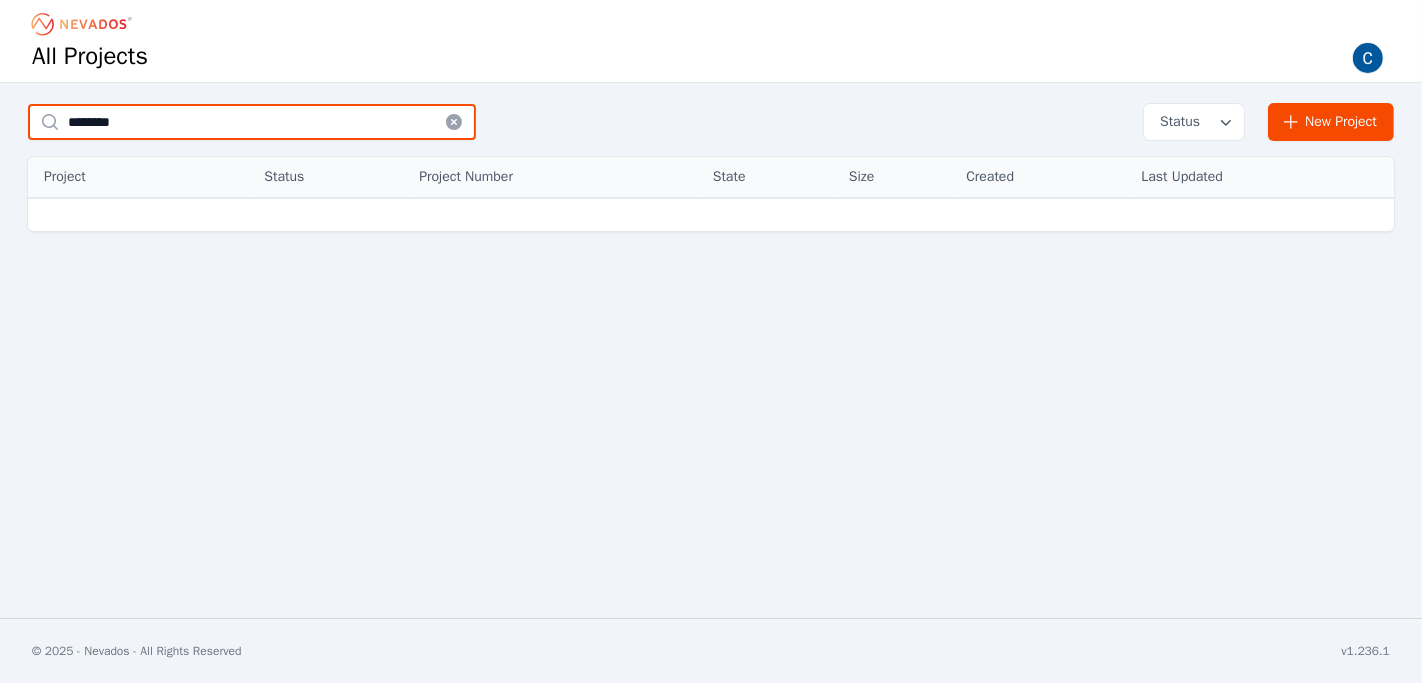 paste 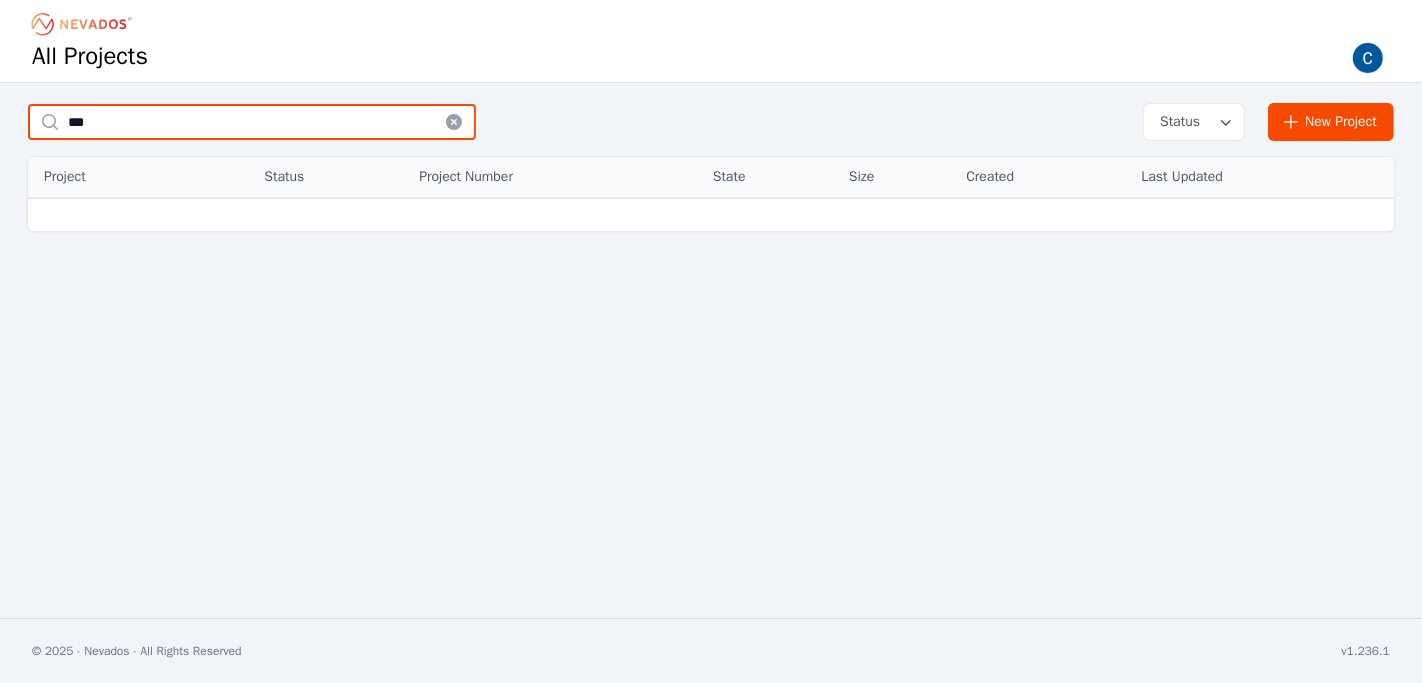 type on "***" 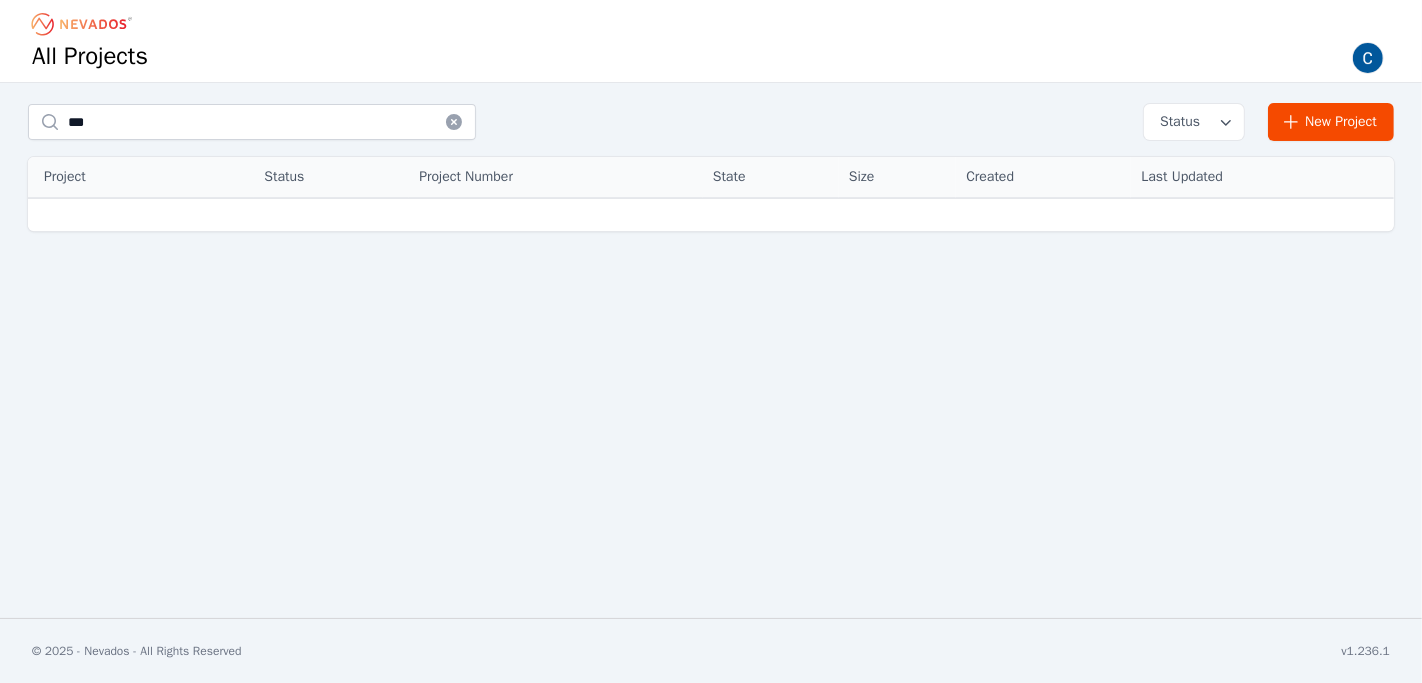 click 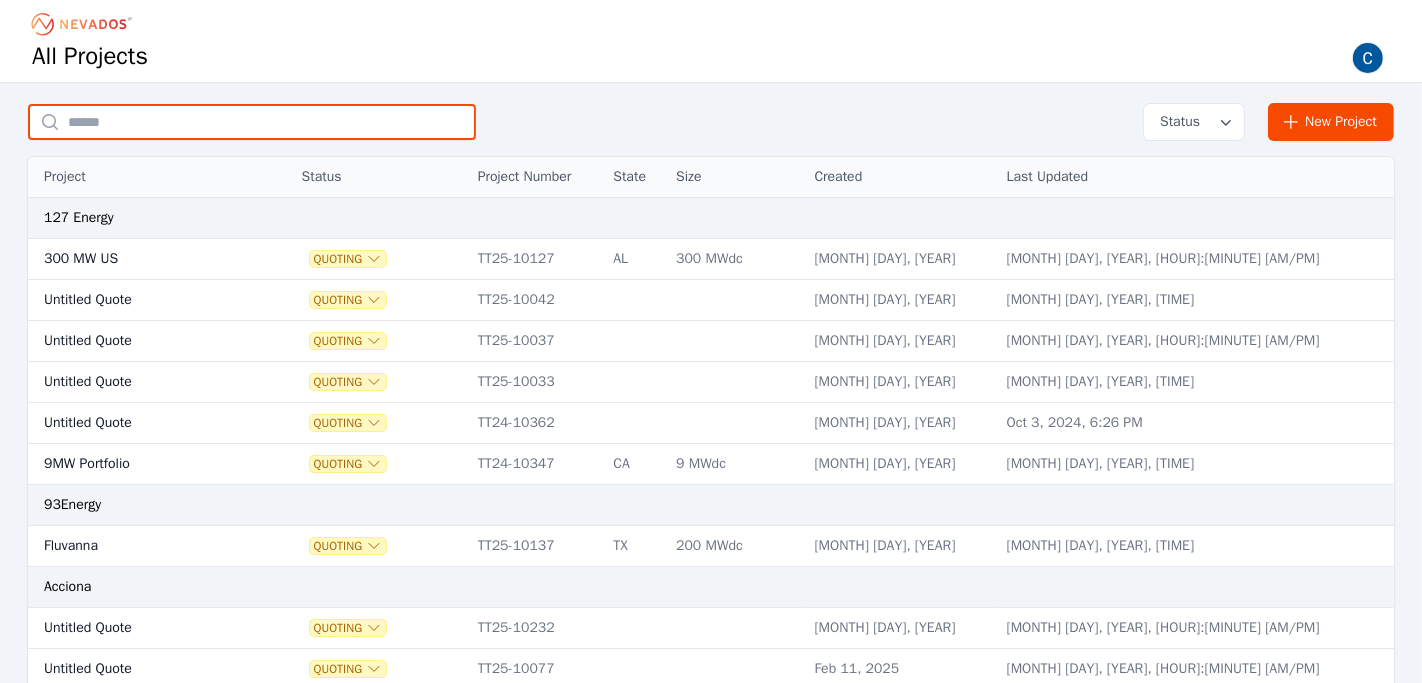 click at bounding box center (252, 122) 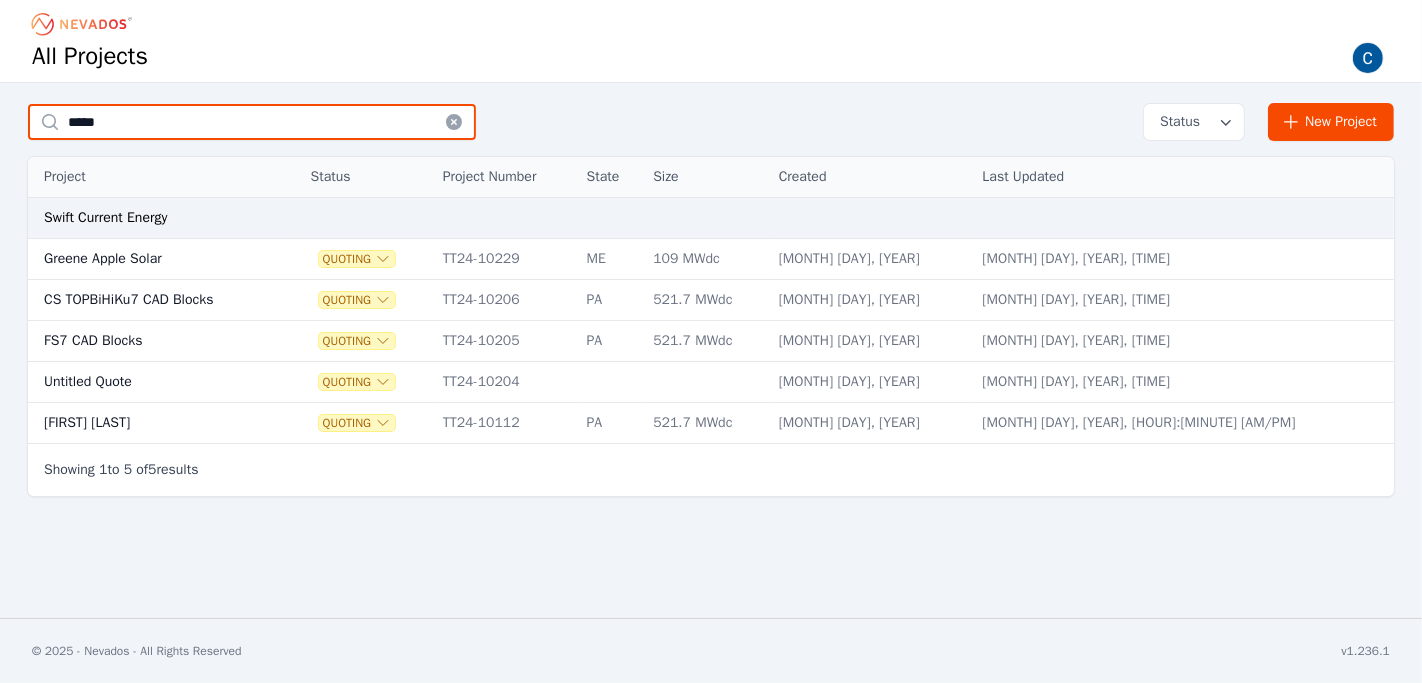 click on "*****" at bounding box center [252, 122] 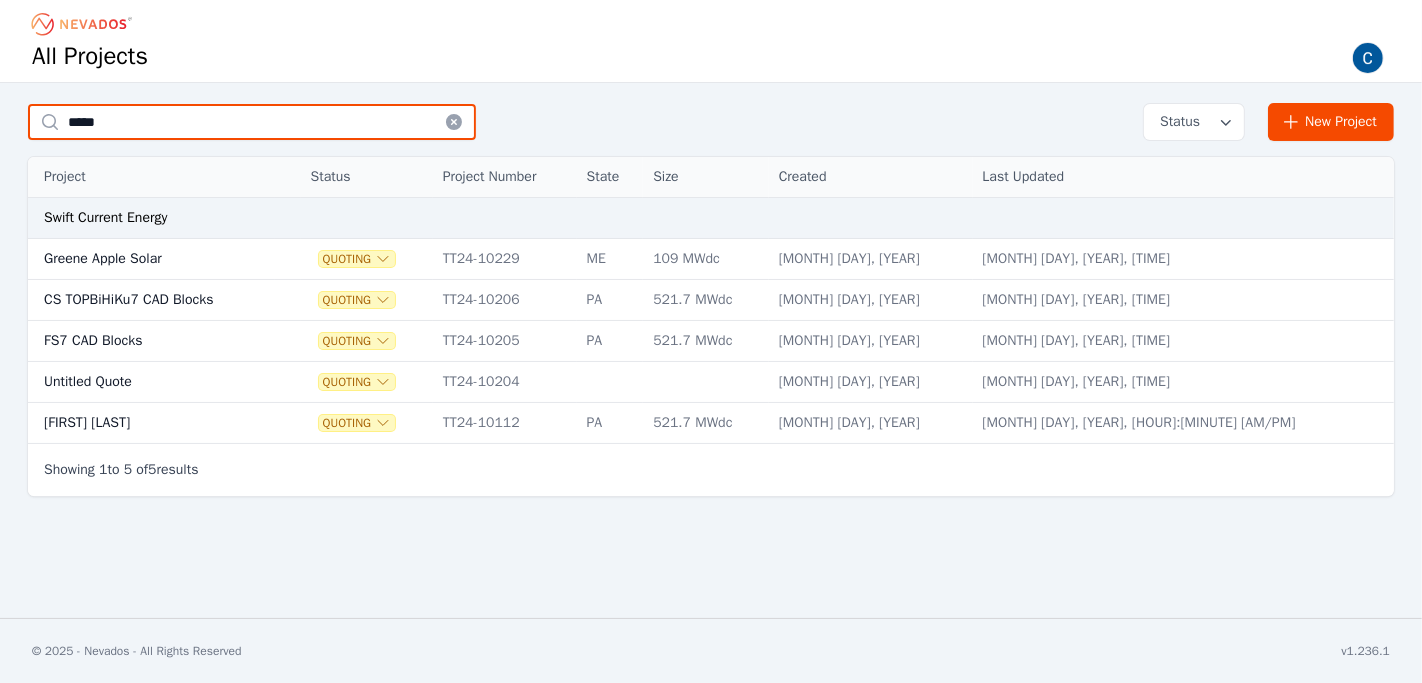 paste 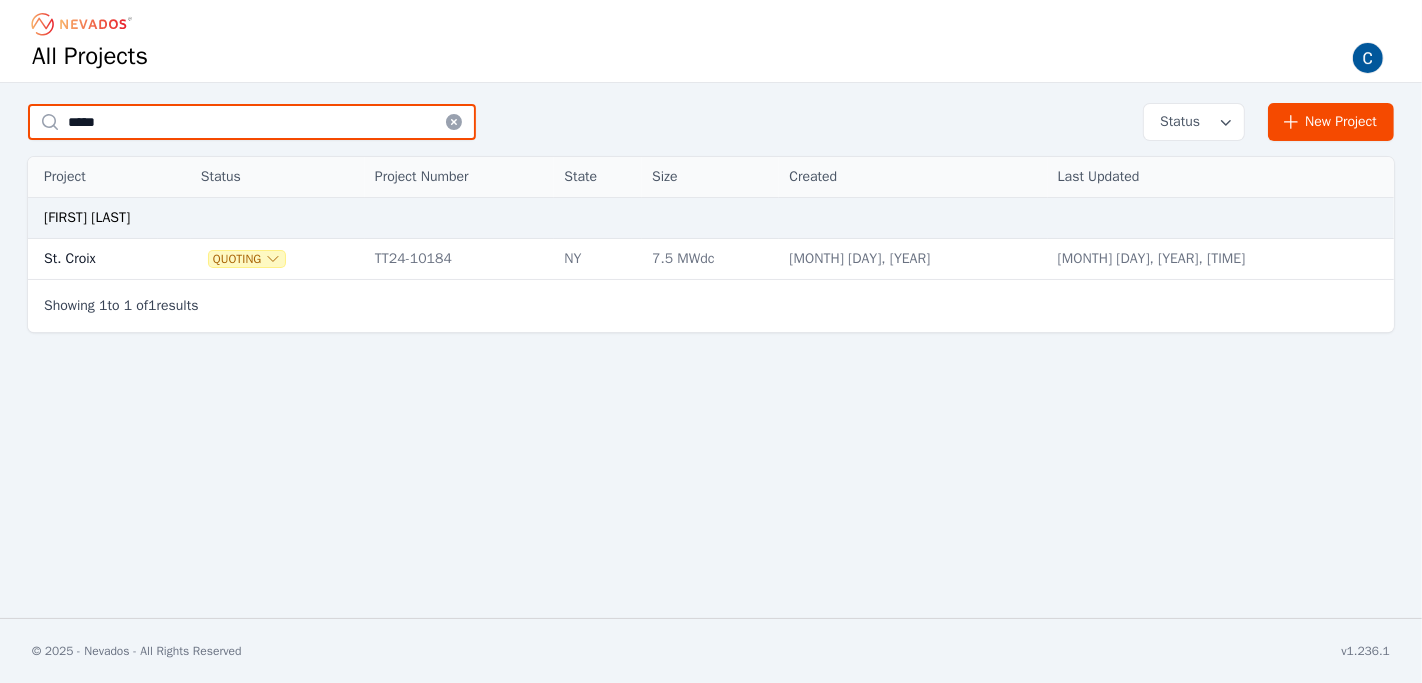 type on "*****" 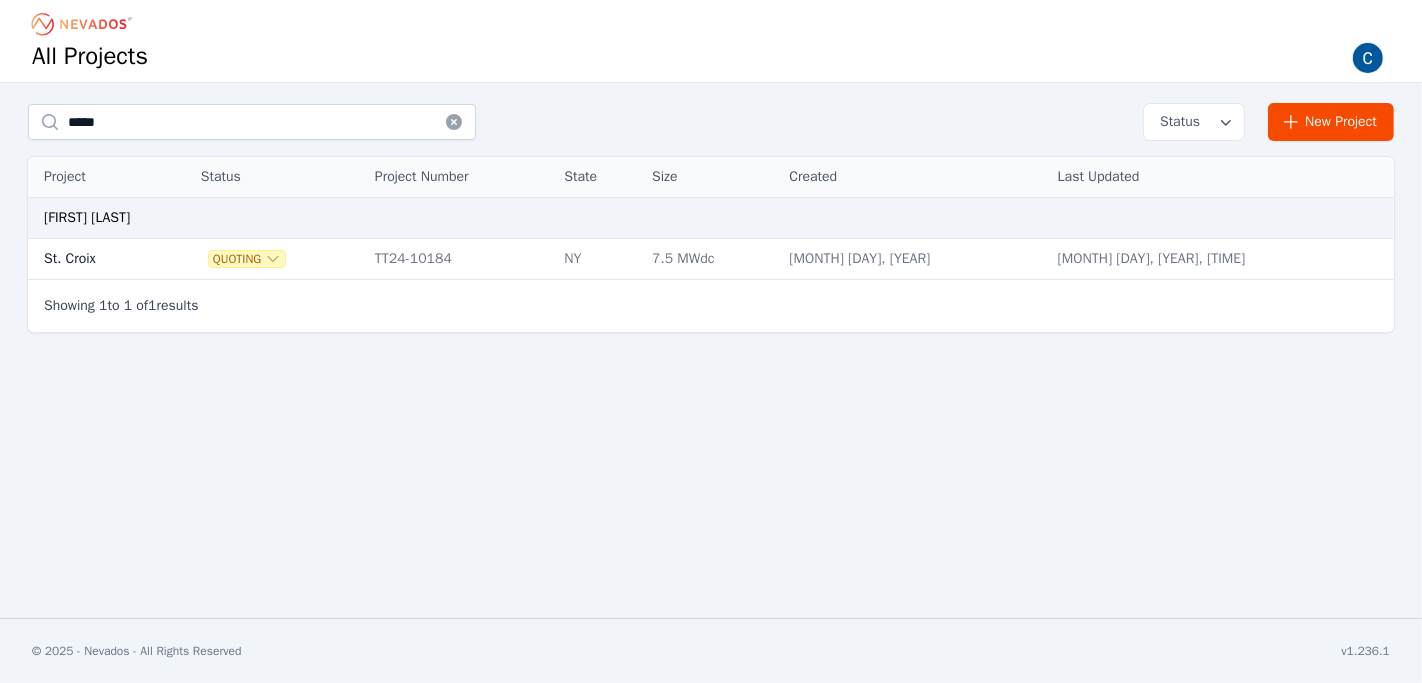 click on "St. Croix" at bounding box center [93, 259] 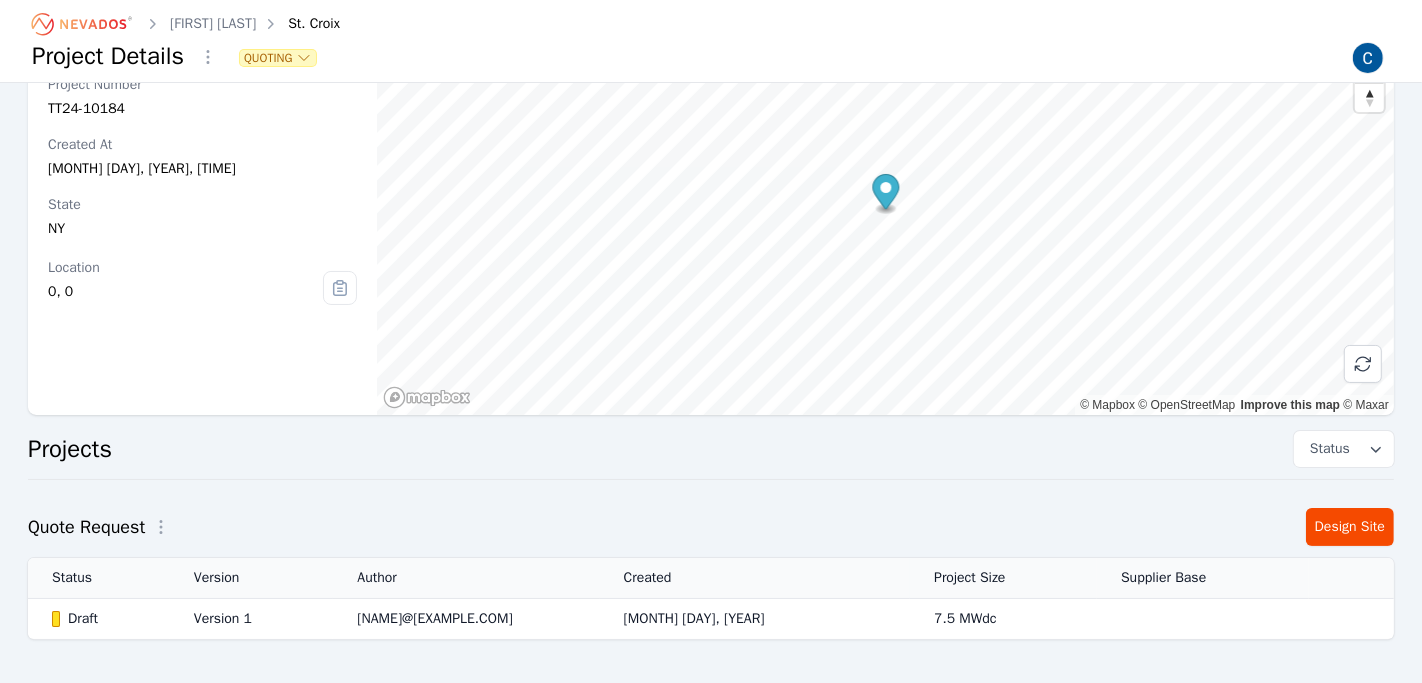 scroll, scrollTop: 157, scrollLeft: 0, axis: vertical 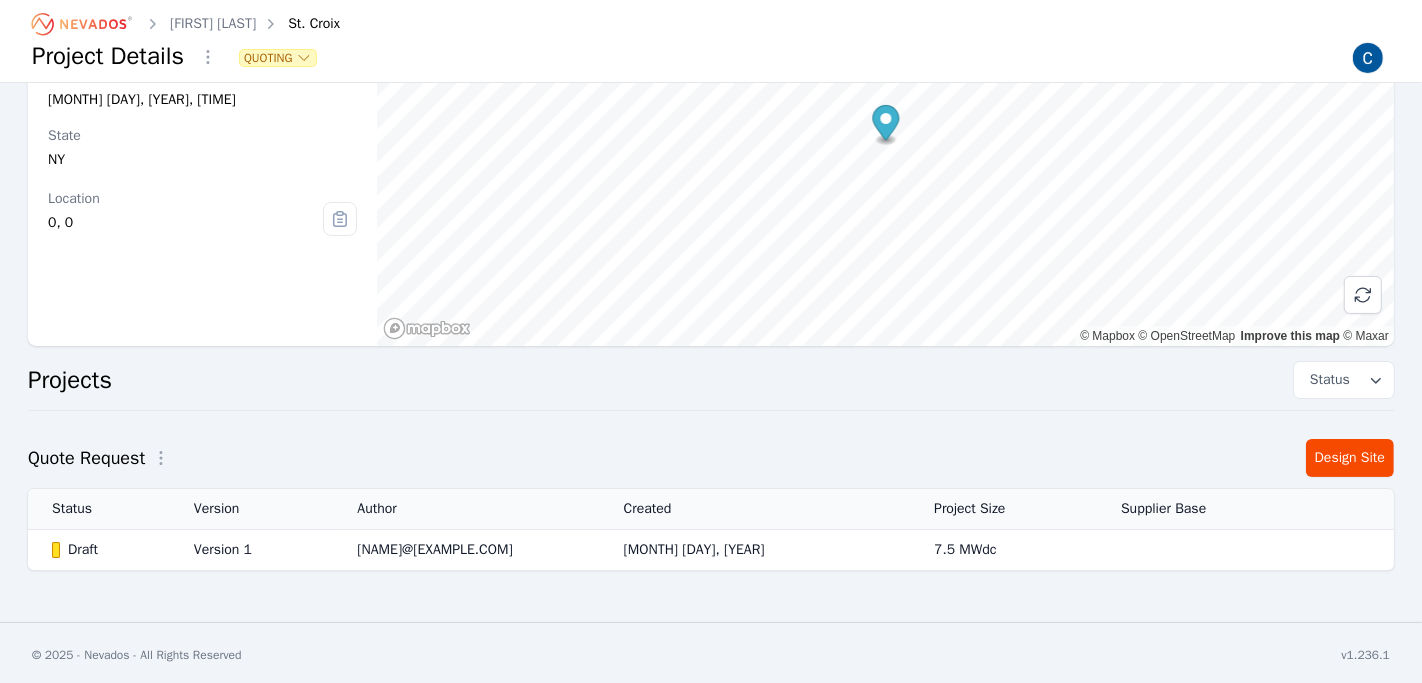 click on "Draft" at bounding box center (106, 550) 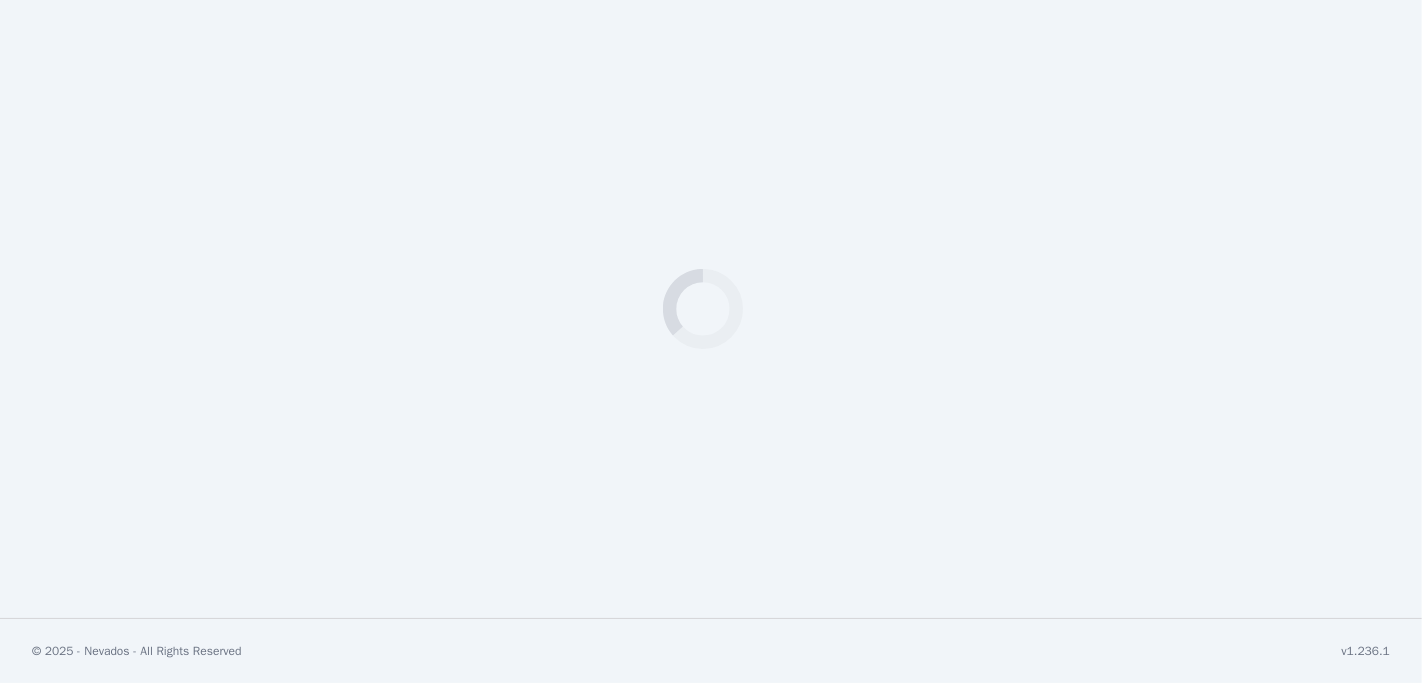 select on "*********" 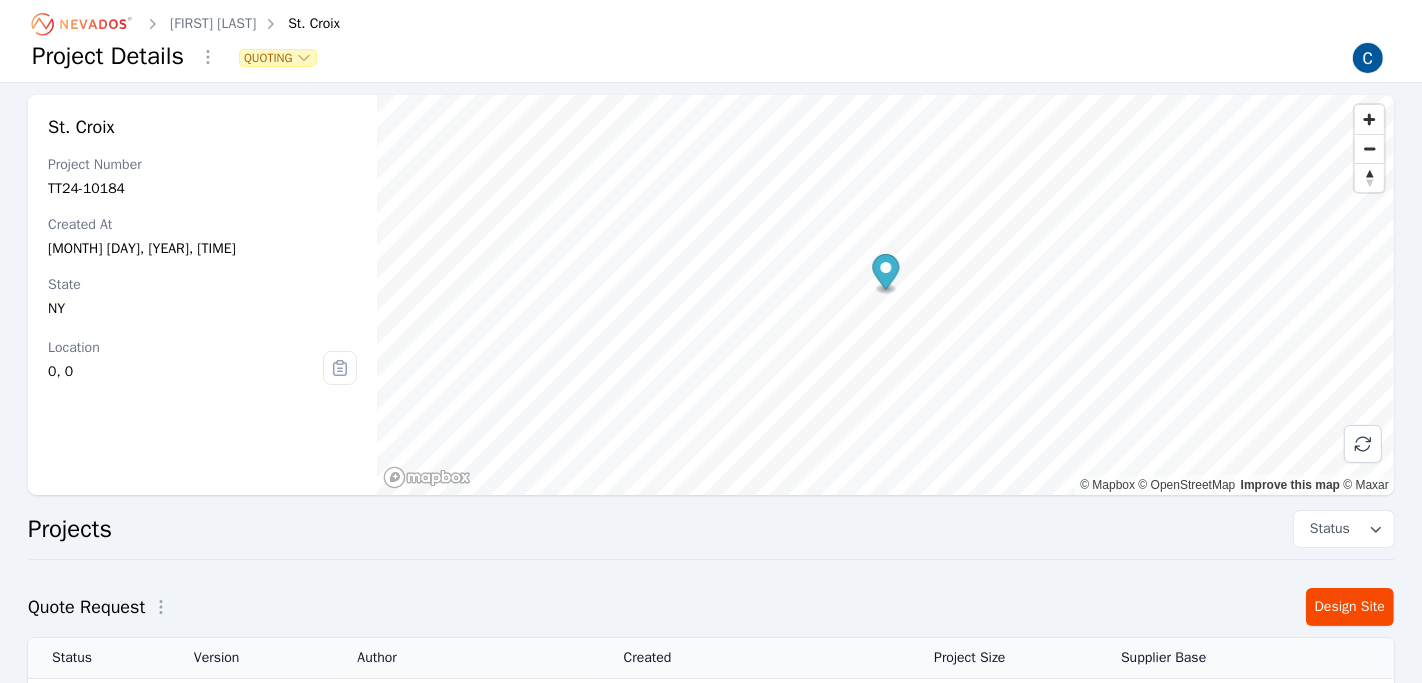 scroll, scrollTop: 0, scrollLeft: 0, axis: both 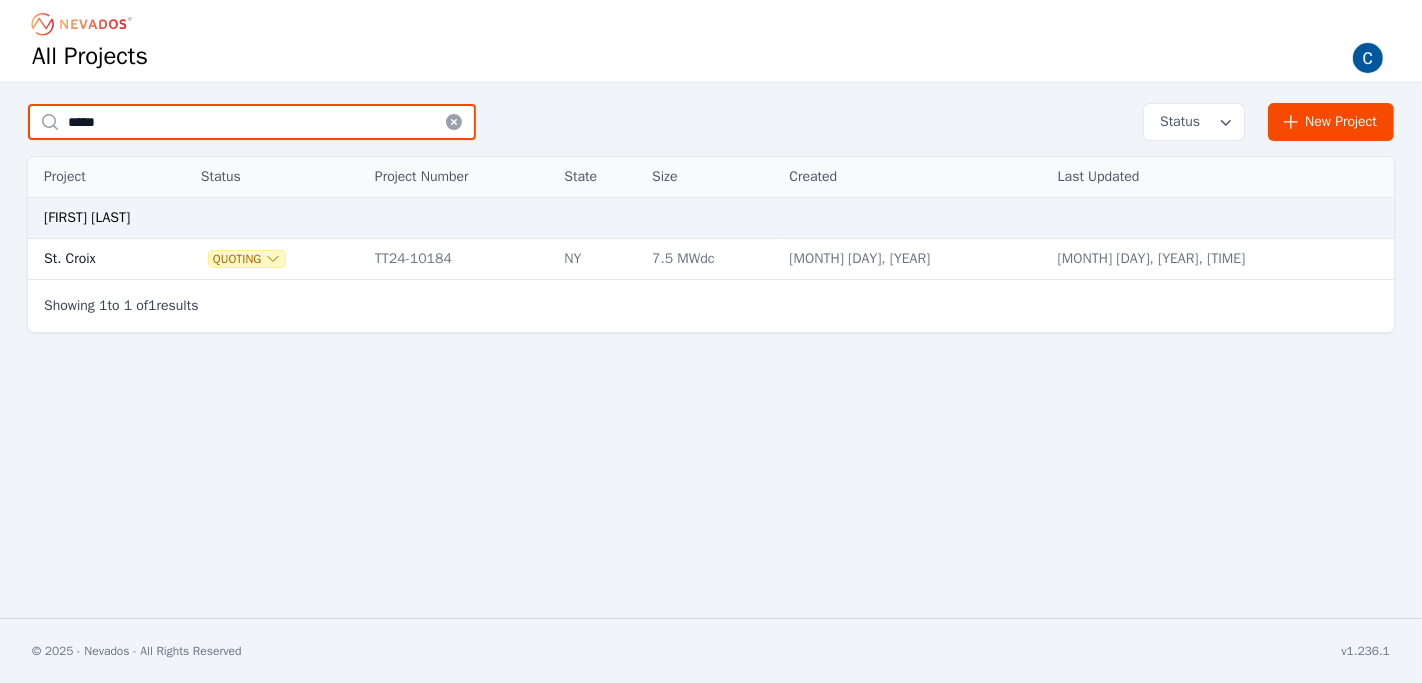 click on "*****" at bounding box center (252, 122) 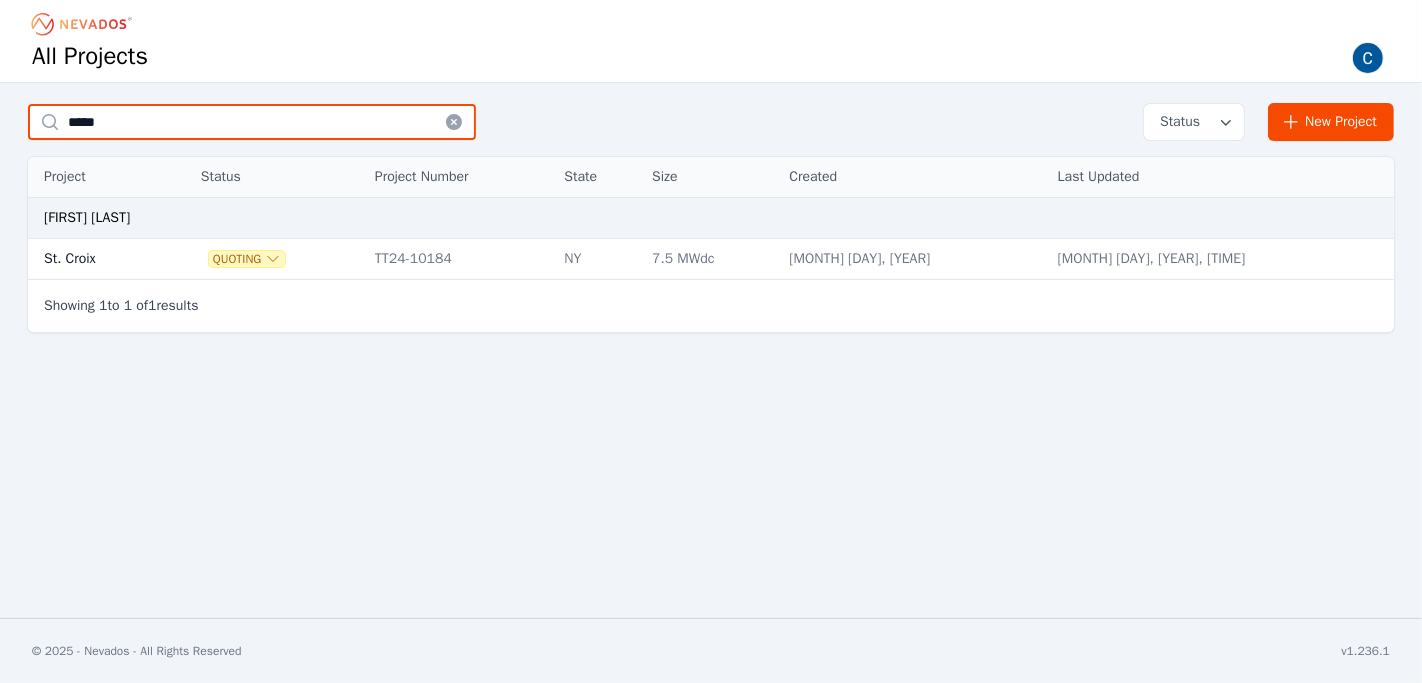 paste on "***" 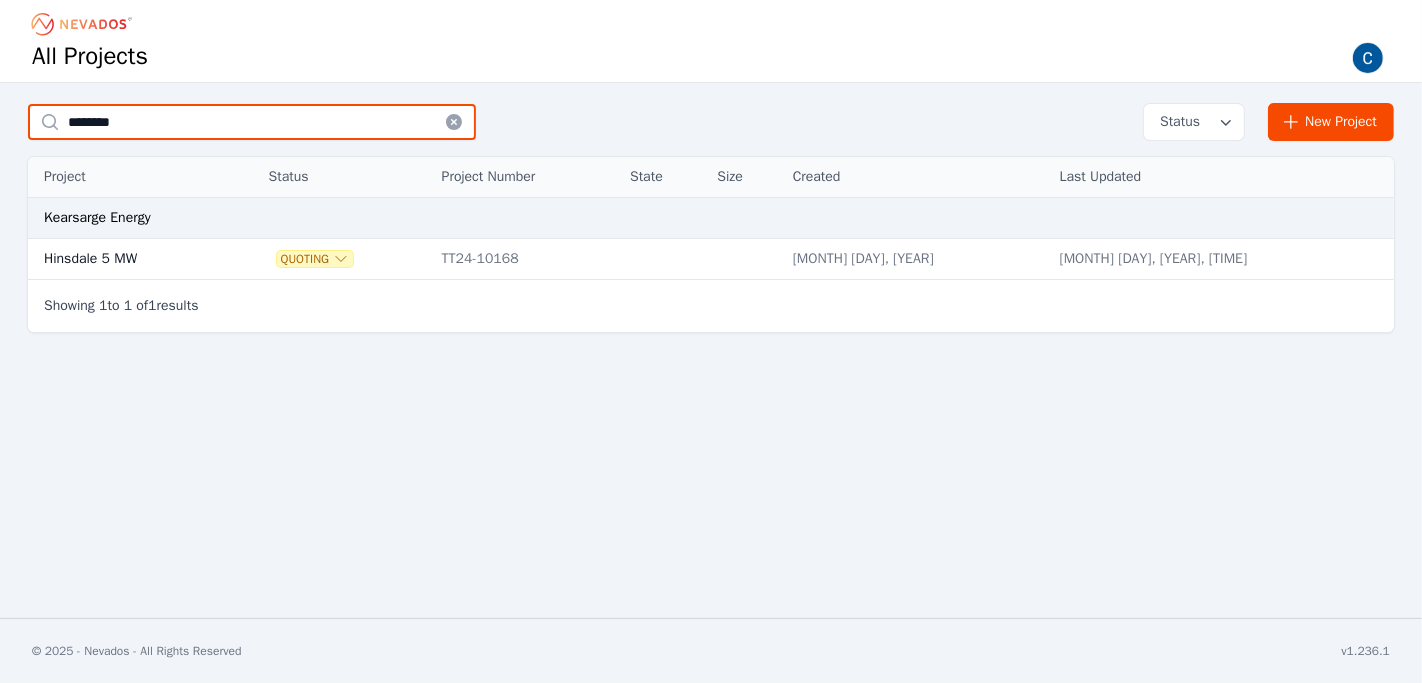 type on "********" 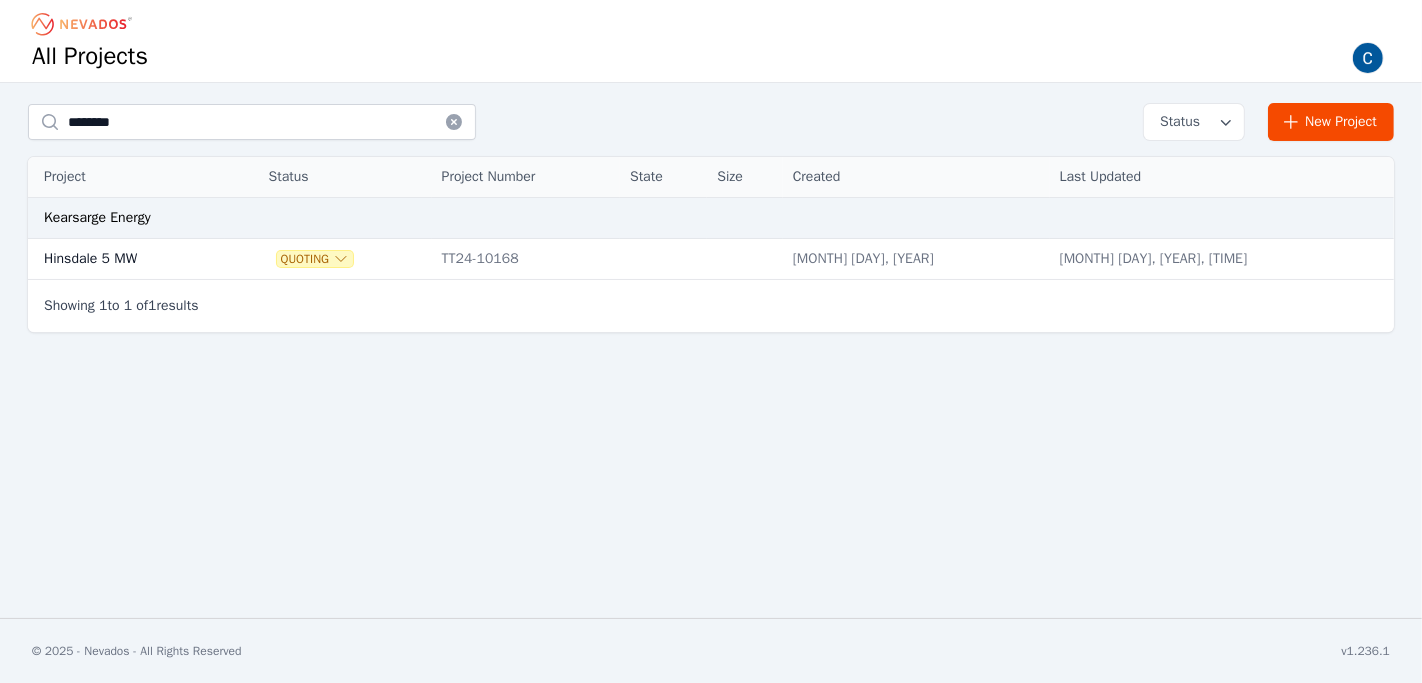 click on "Hinsdale 5 MW" at bounding box center (126, 259) 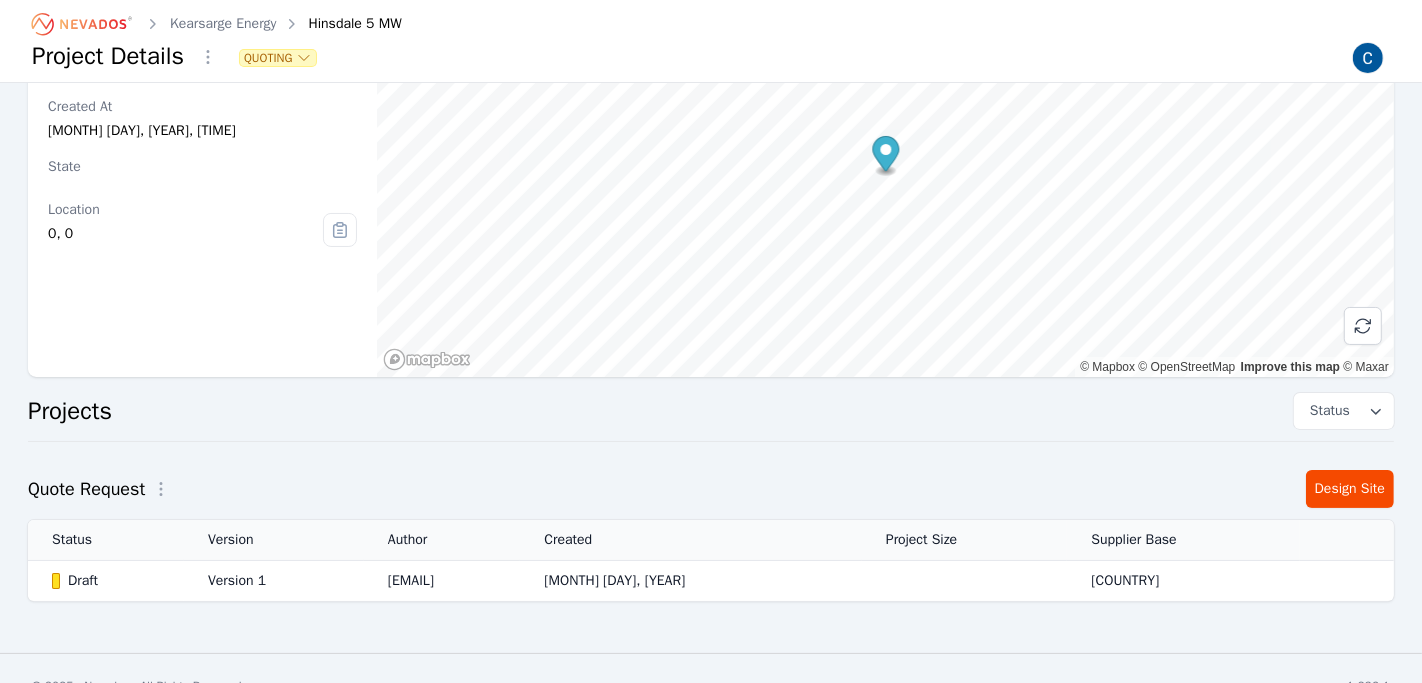 scroll, scrollTop: 157, scrollLeft: 0, axis: vertical 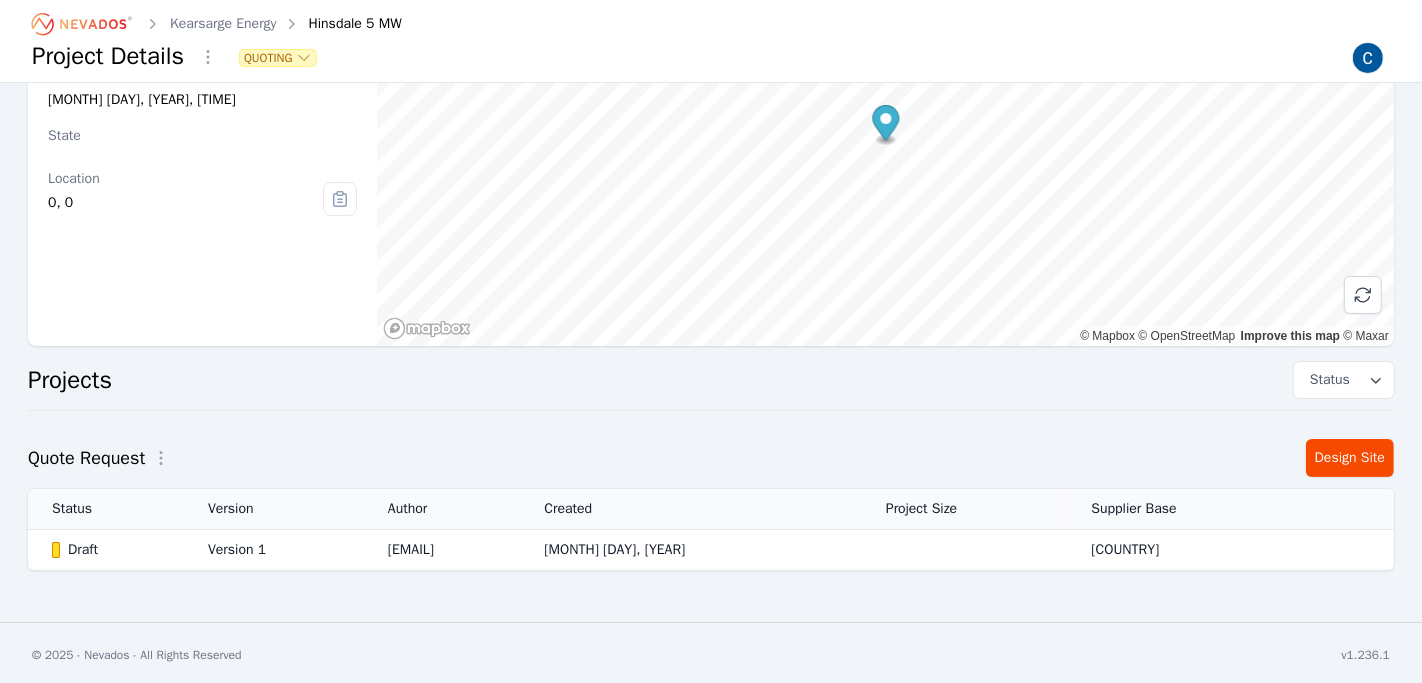 click on "Draft" at bounding box center [113, 550] 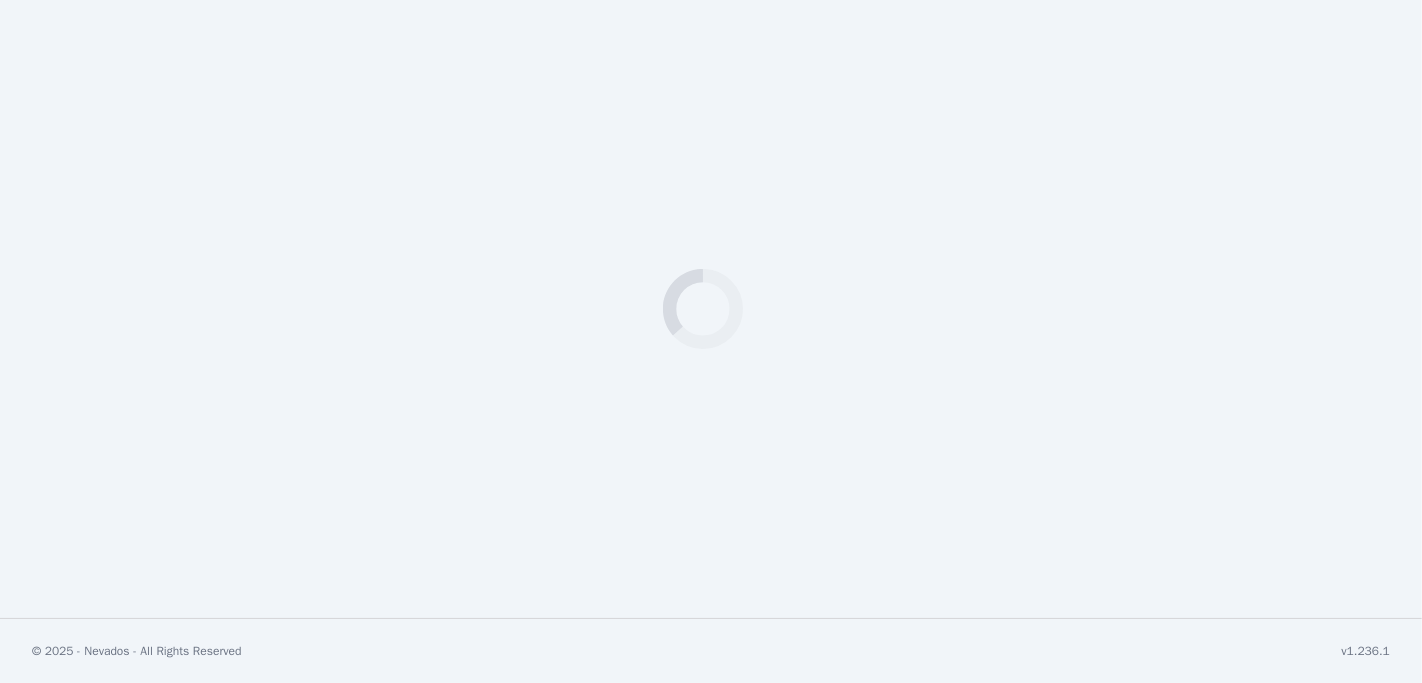 select on "*********" 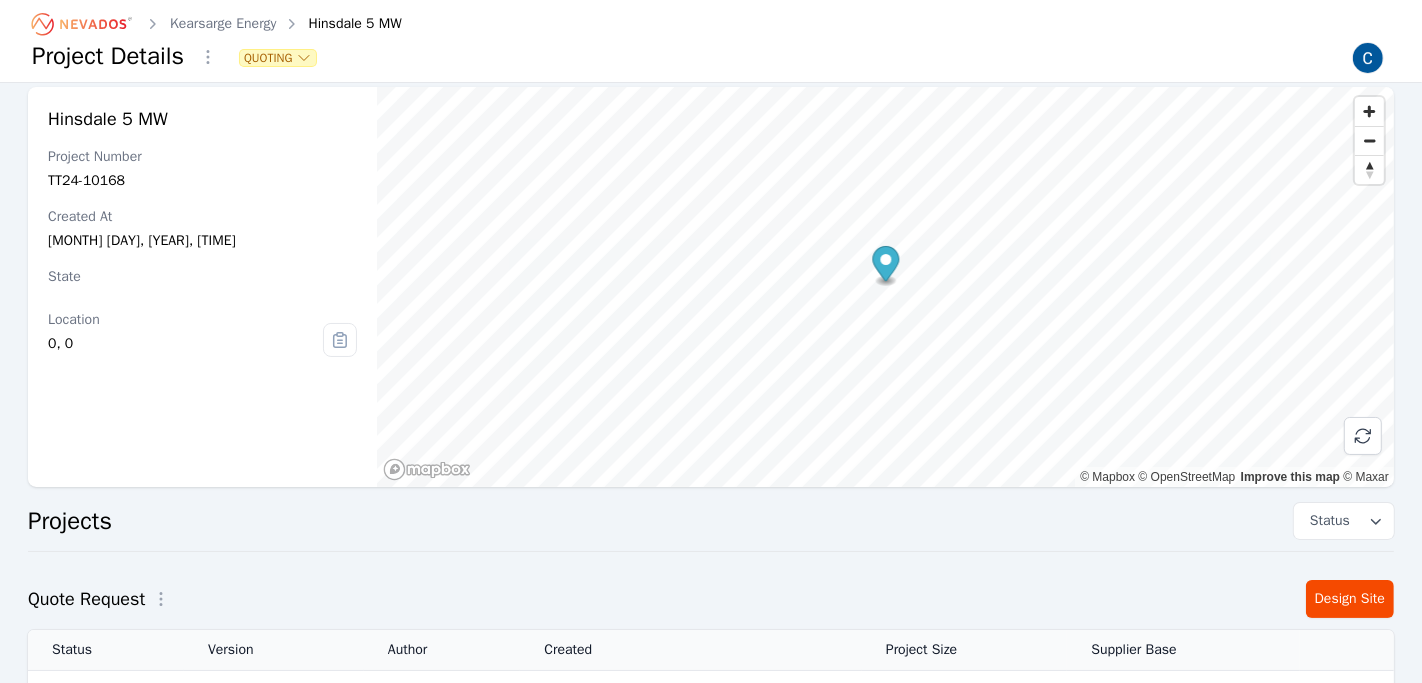 scroll, scrollTop: 0, scrollLeft: 0, axis: both 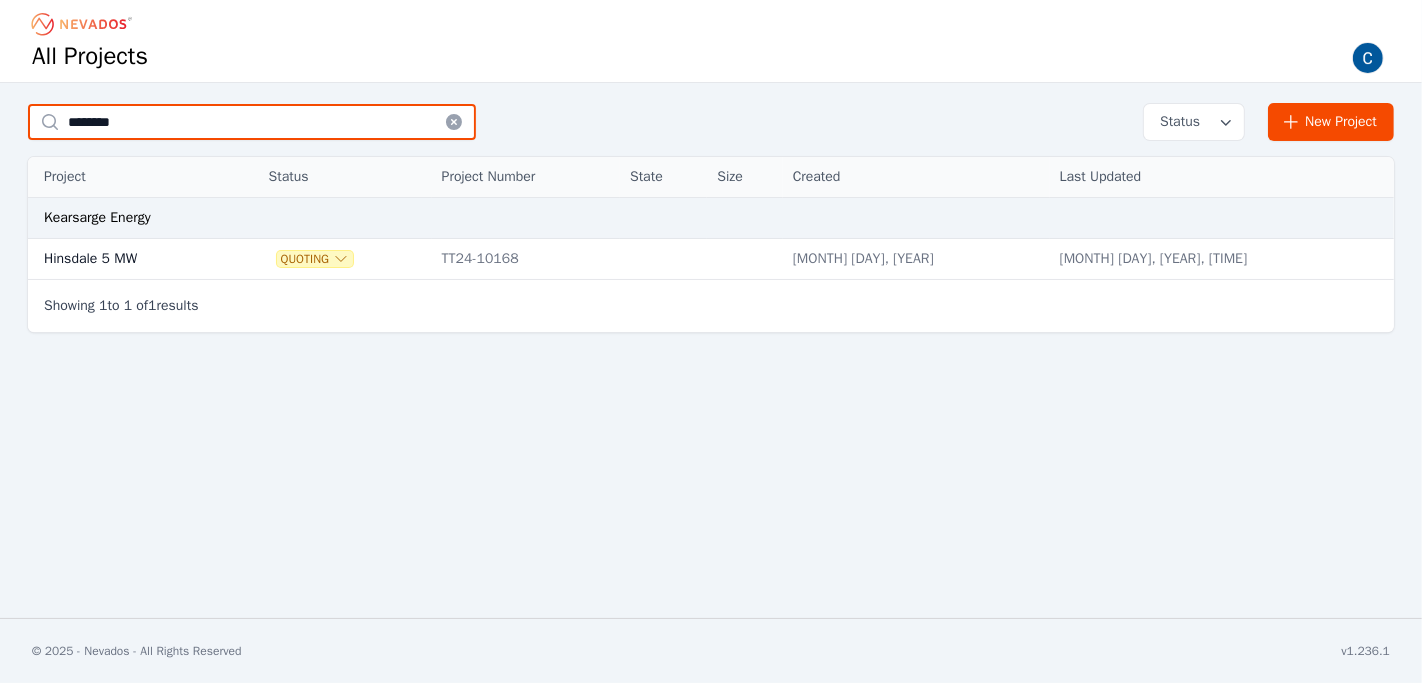 click on "********" at bounding box center (252, 122) 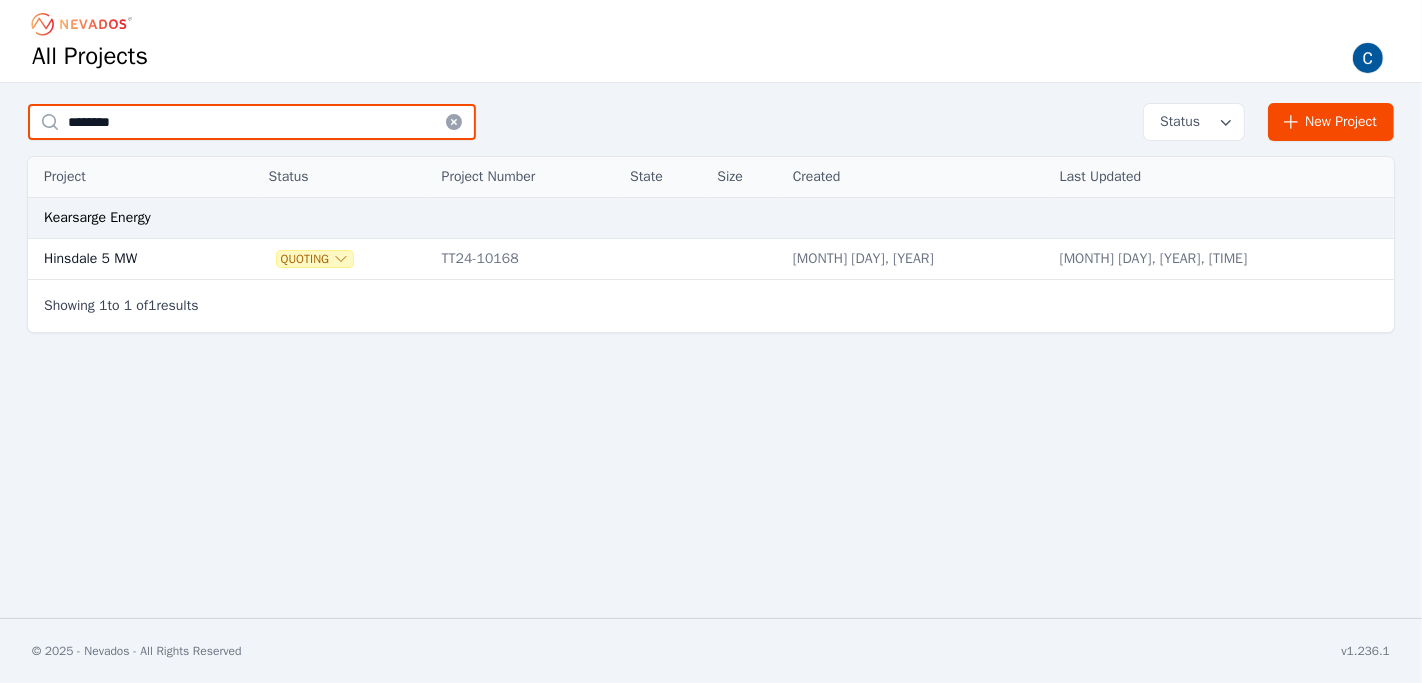 paste on "*" 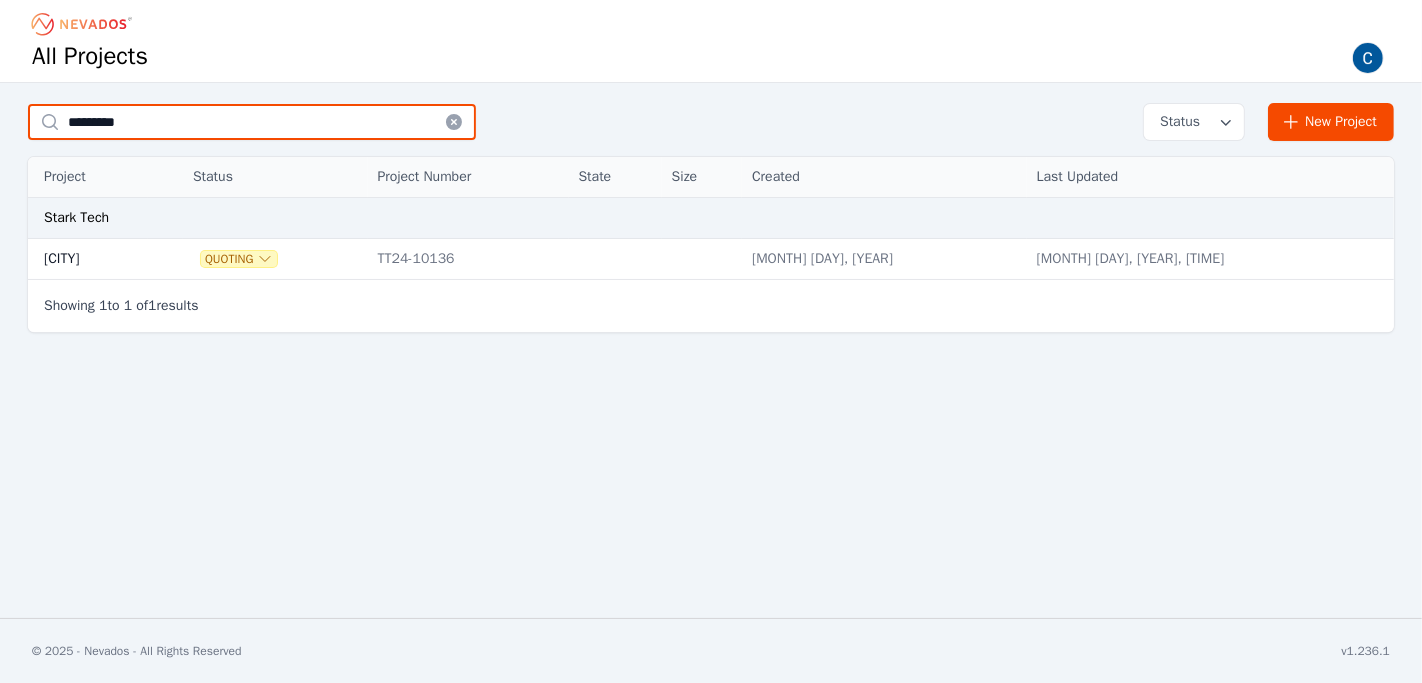 type on "*********" 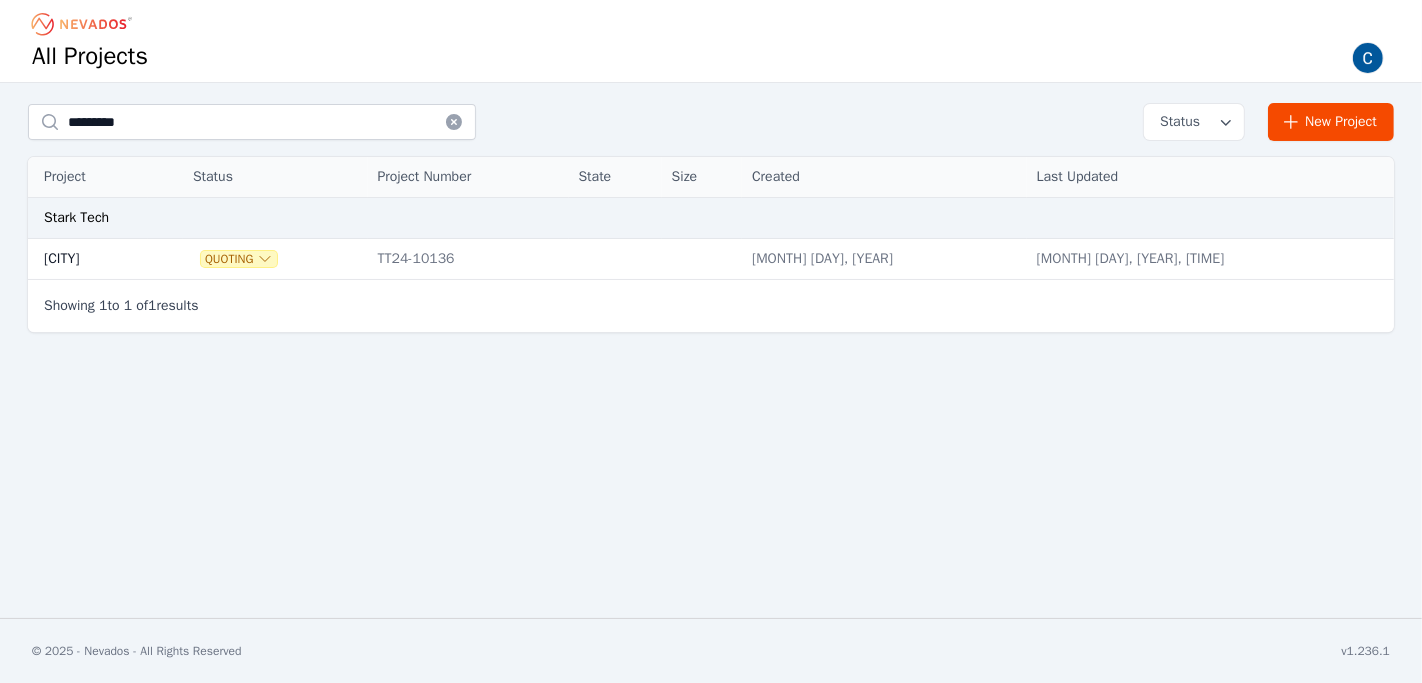 click on "[CITY]" at bounding box center [88, 259] 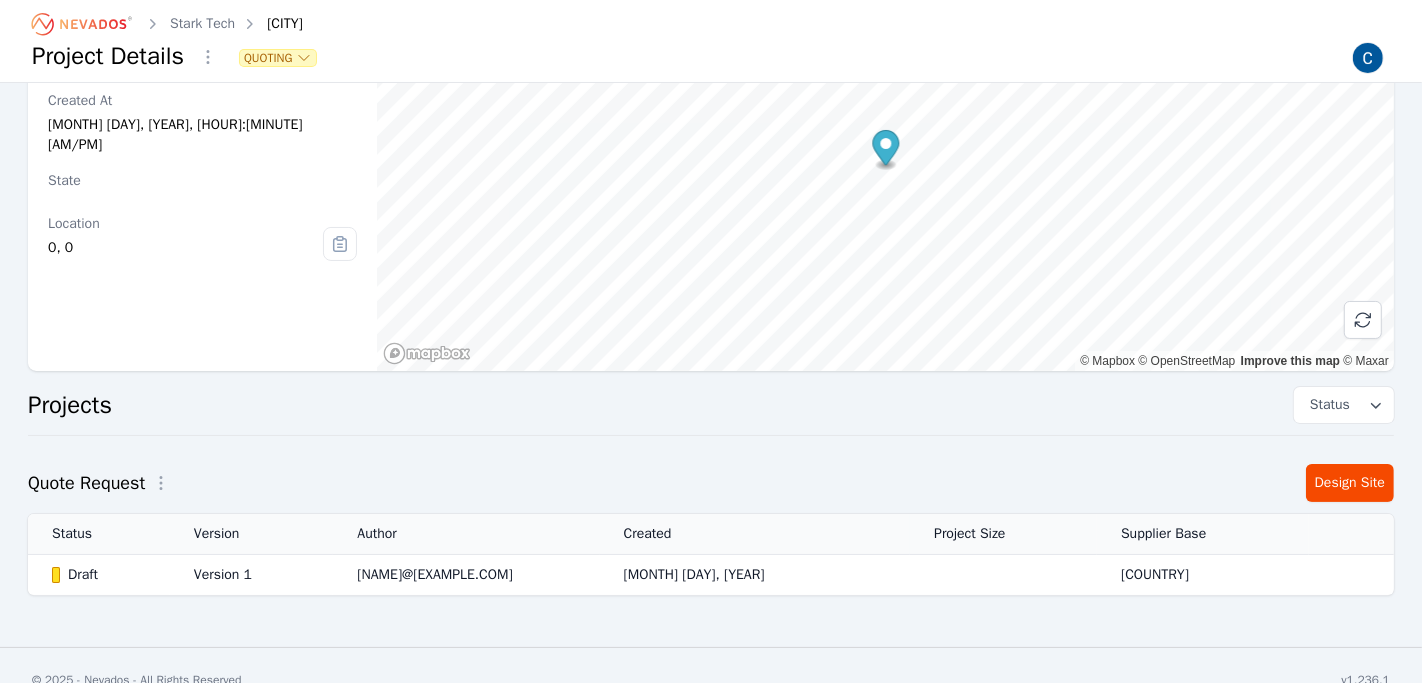 scroll, scrollTop: 157, scrollLeft: 0, axis: vertical 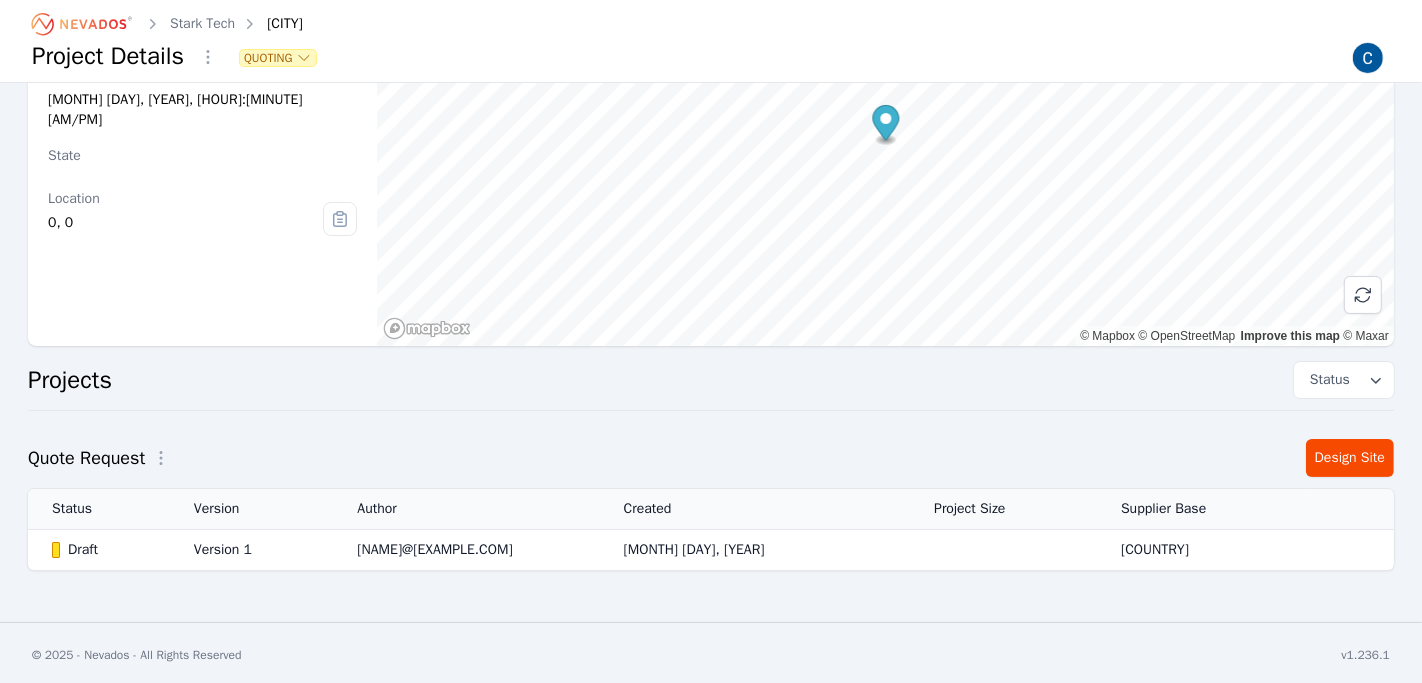 click on "Draft" at bounding box center [106, 550] 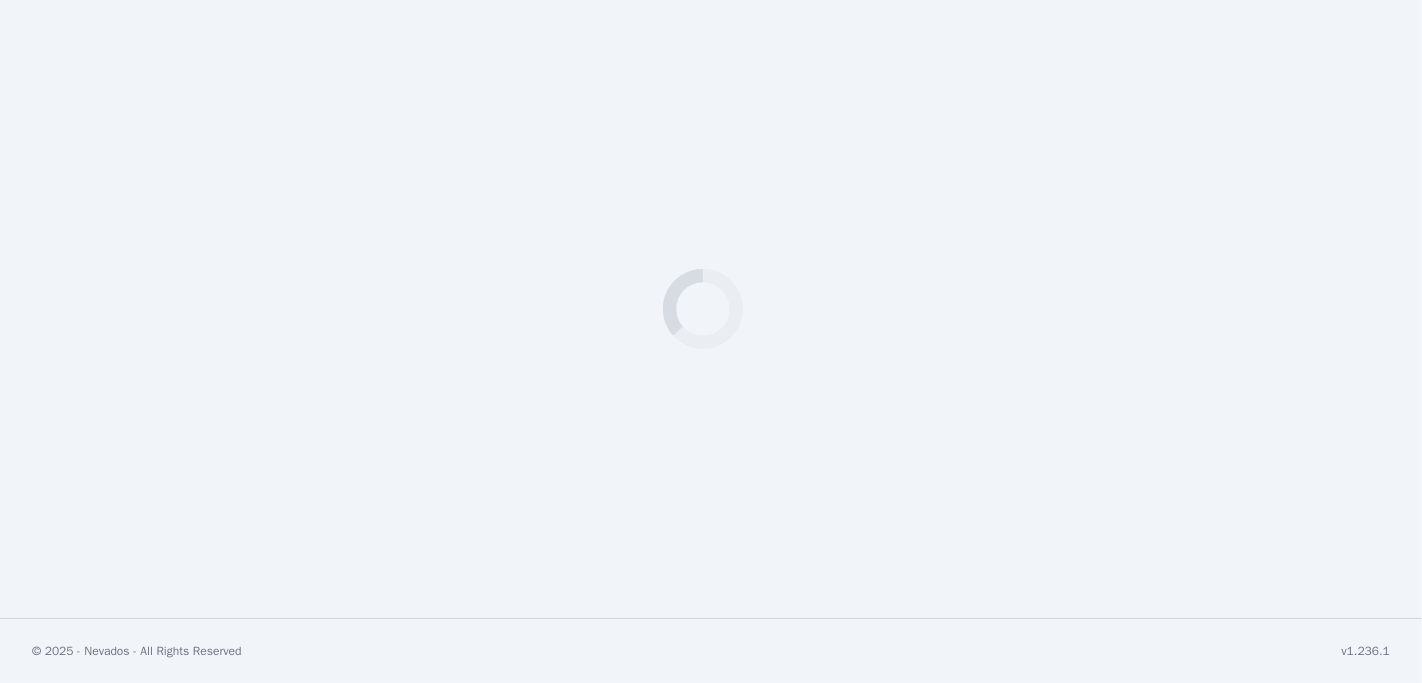 select on "*********" 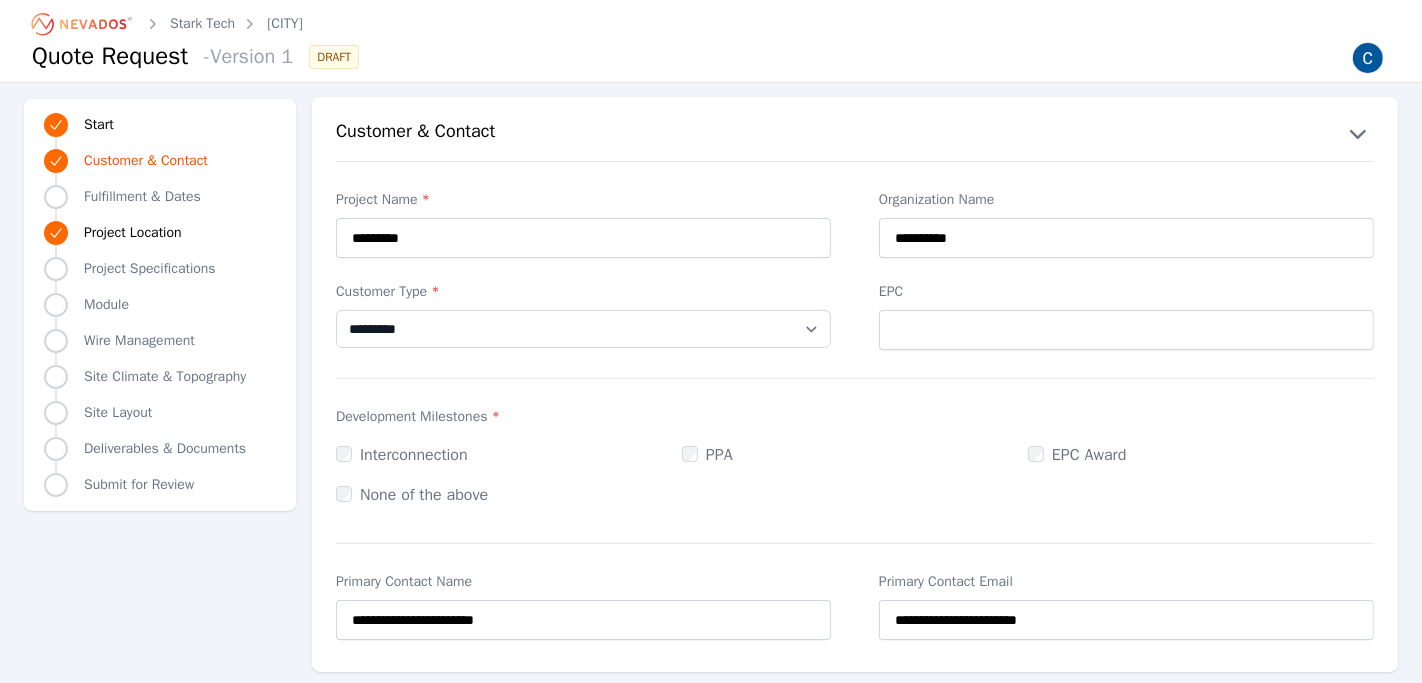 scroll, scrollTop: 9, scrollLeft: 0, axis: vertical 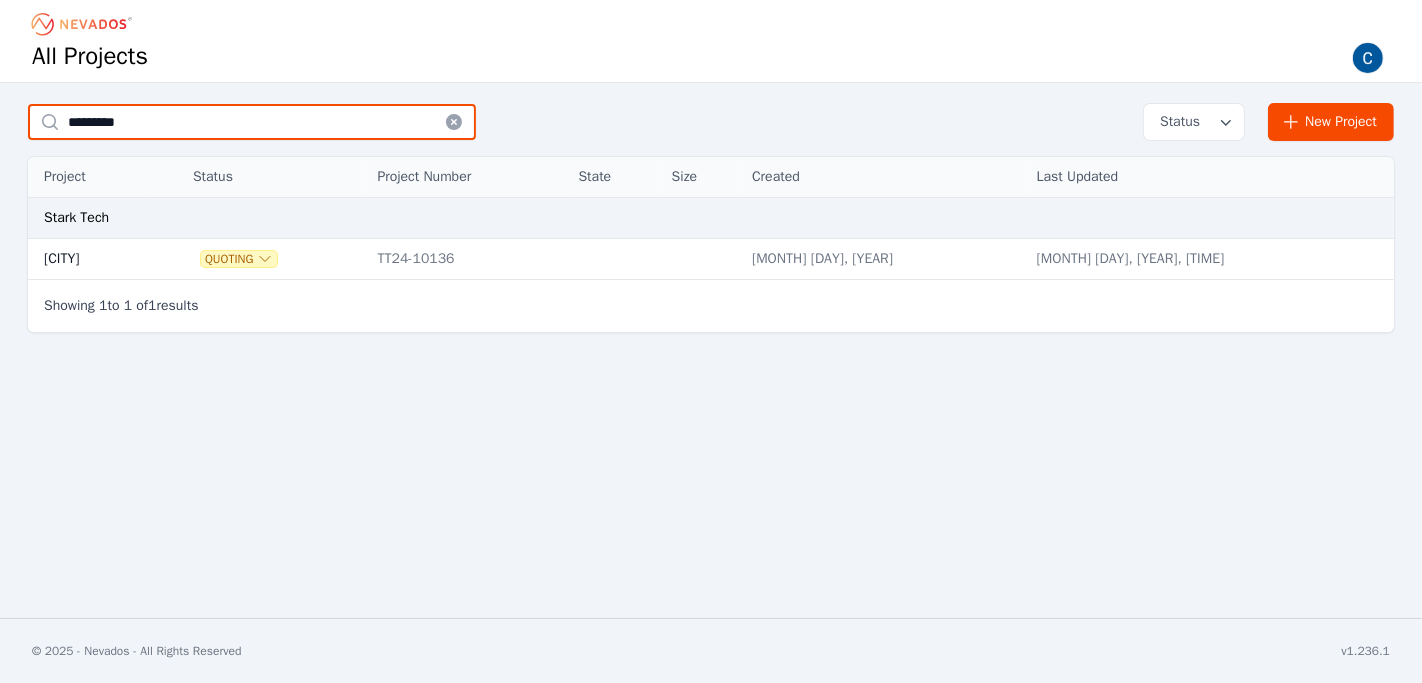 click on "*********" at bounding box center [252, 122] 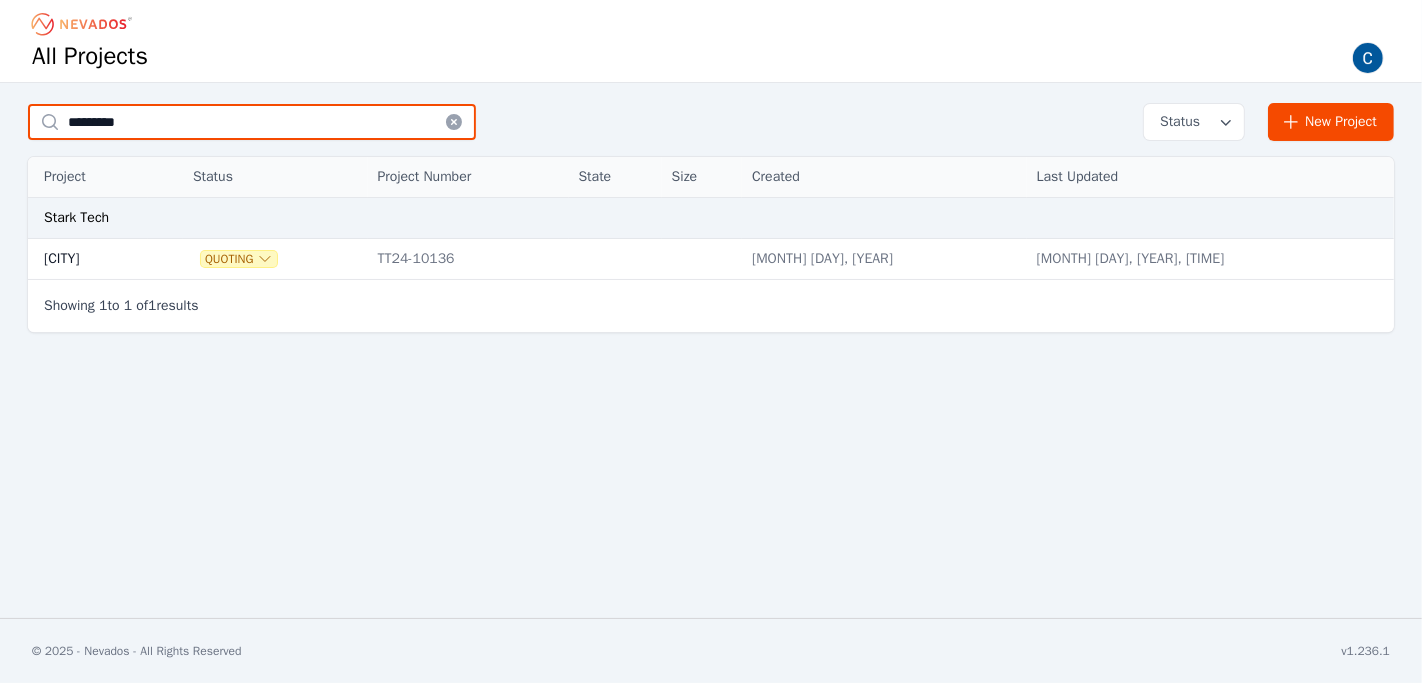 paste 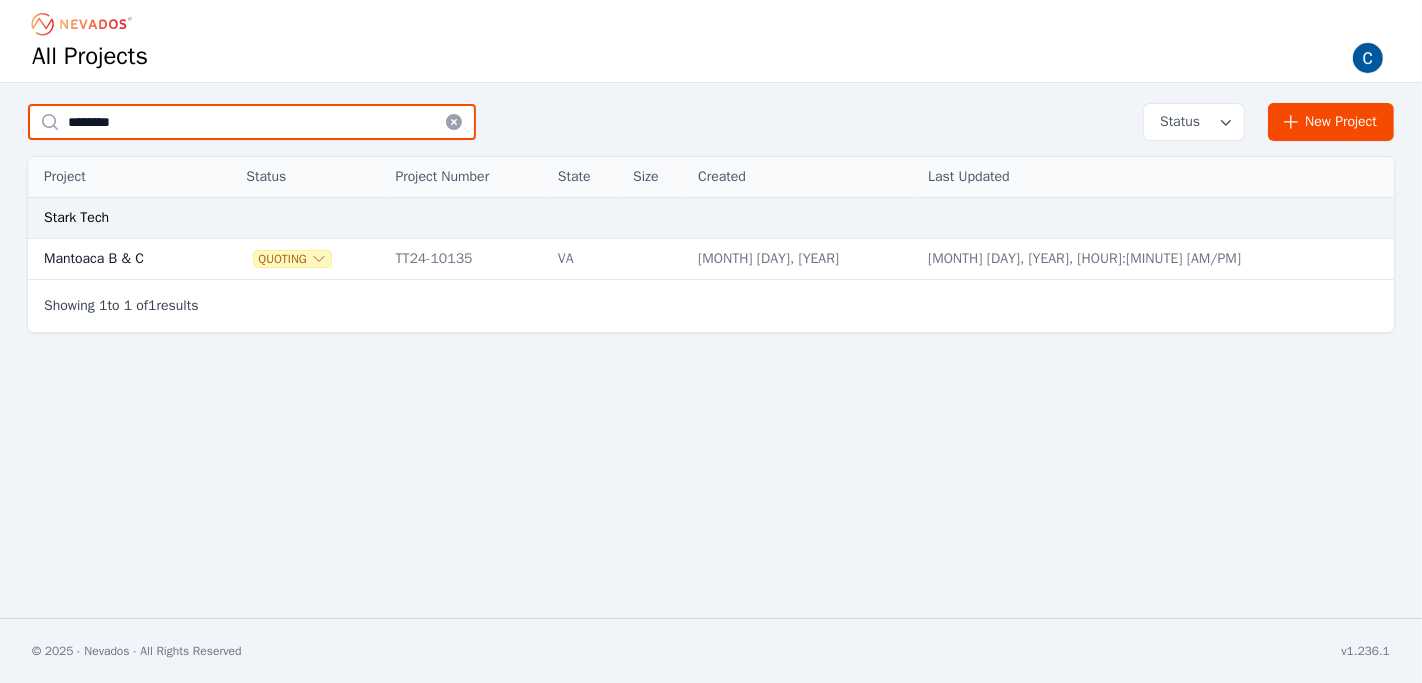 type on "********" 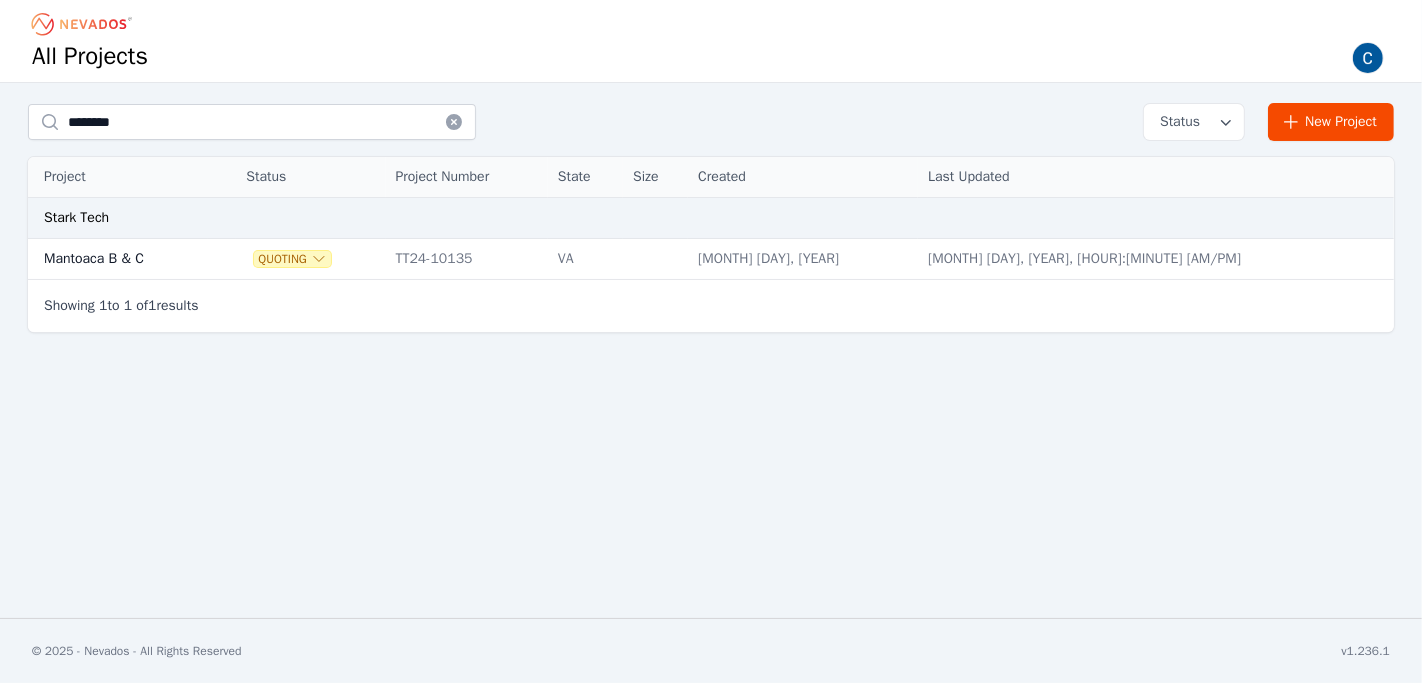 click on "Mantoaca B & C" at bounding box center (118, 259) 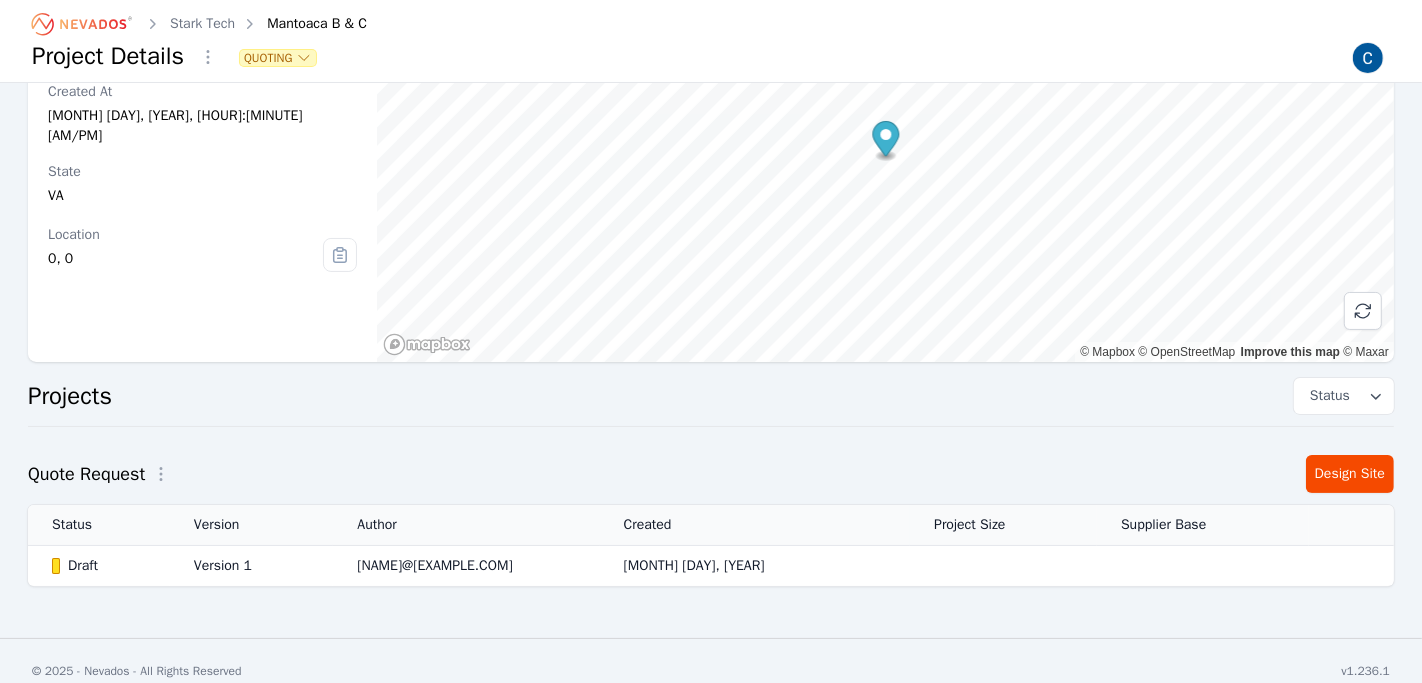 scroll, scrollTop: 147, scrollLeft: 0, axis: vertical 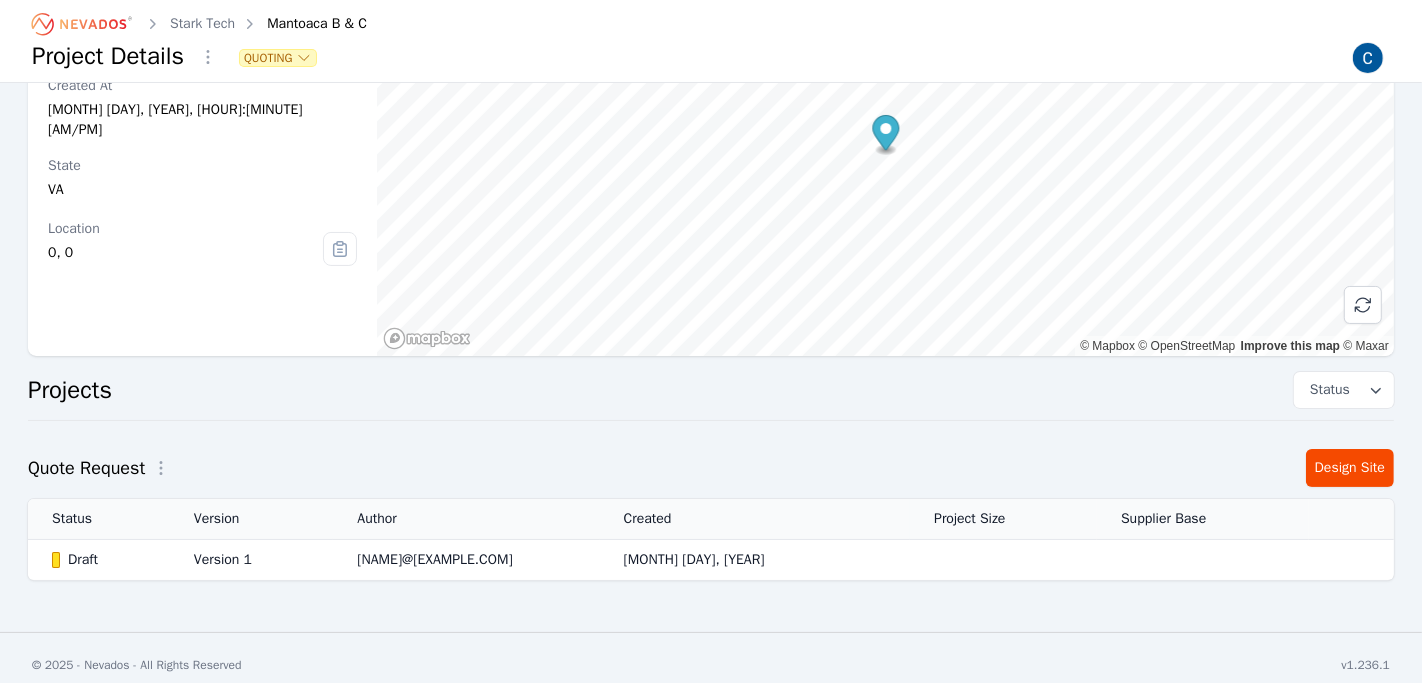 click on "Draft" at bounding box center (106, 560) 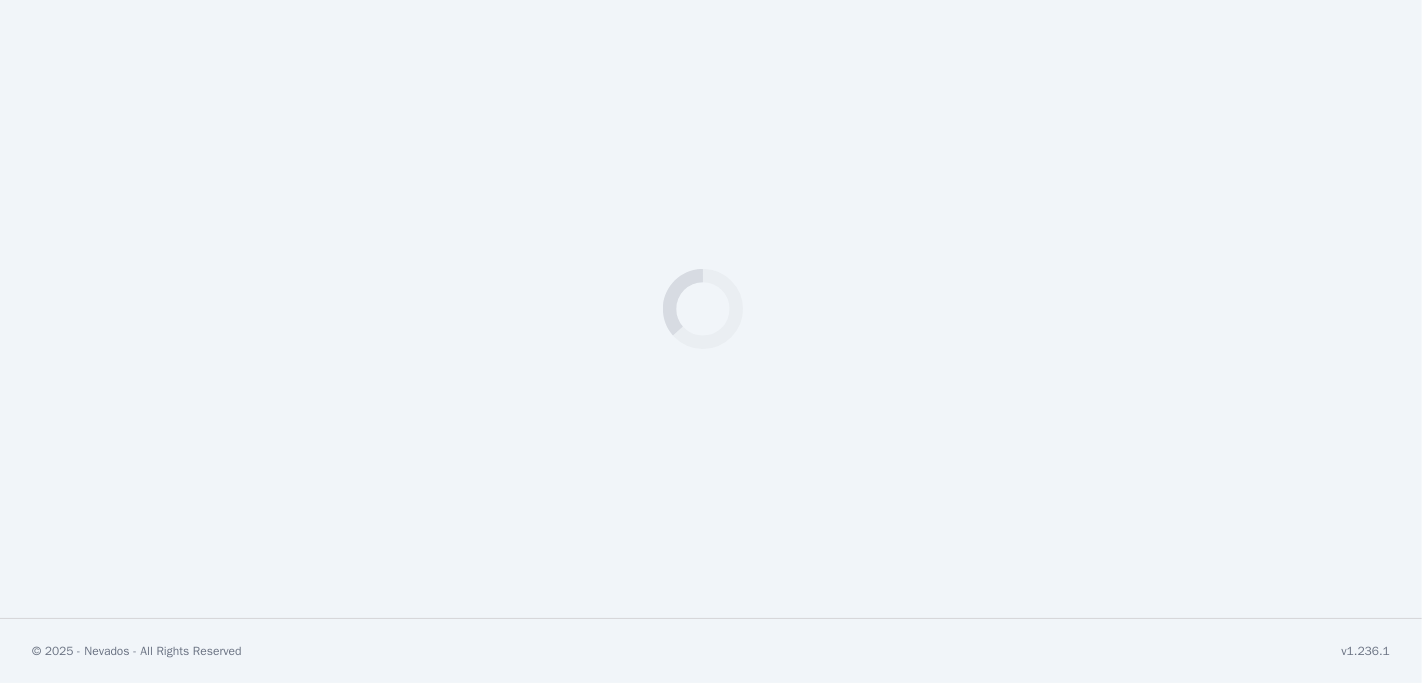 select on "*********" 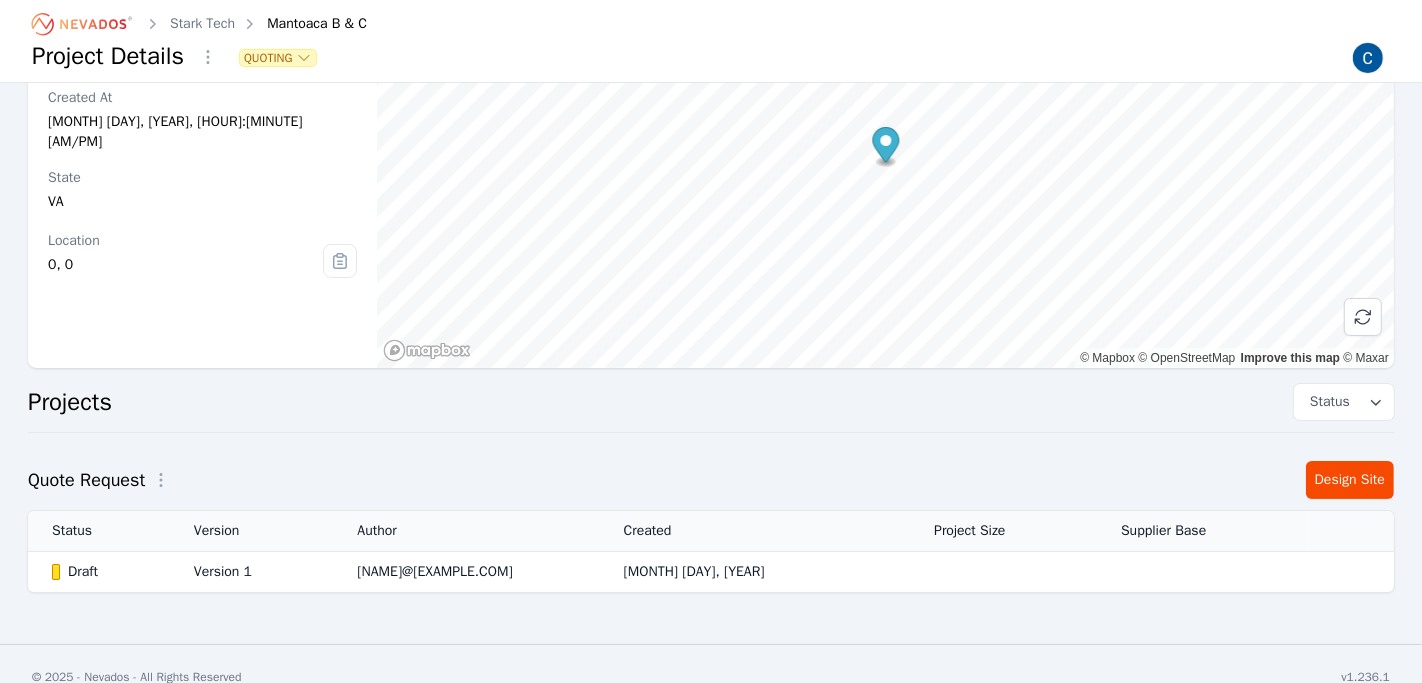 scroll, scrollTop: 147, scrollLeft: 0, axis: vertical 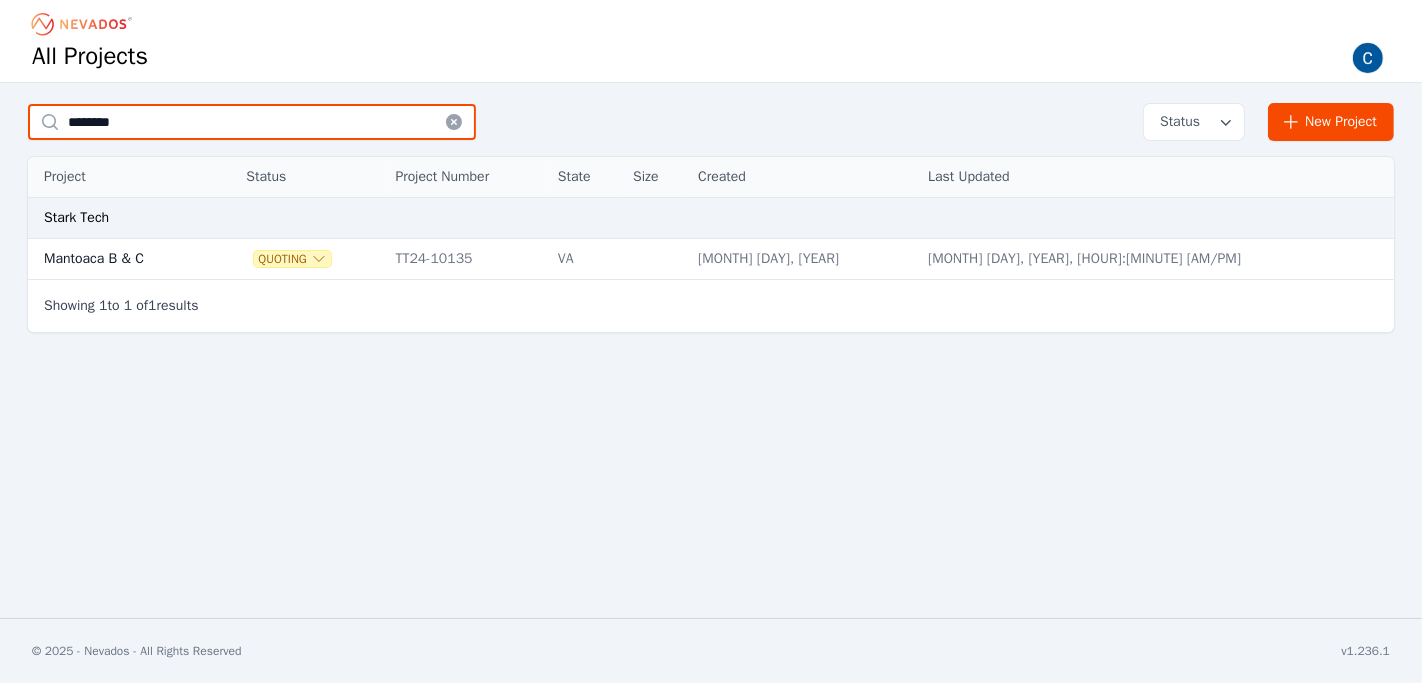 click on "********" at bounding box center [252, 122] 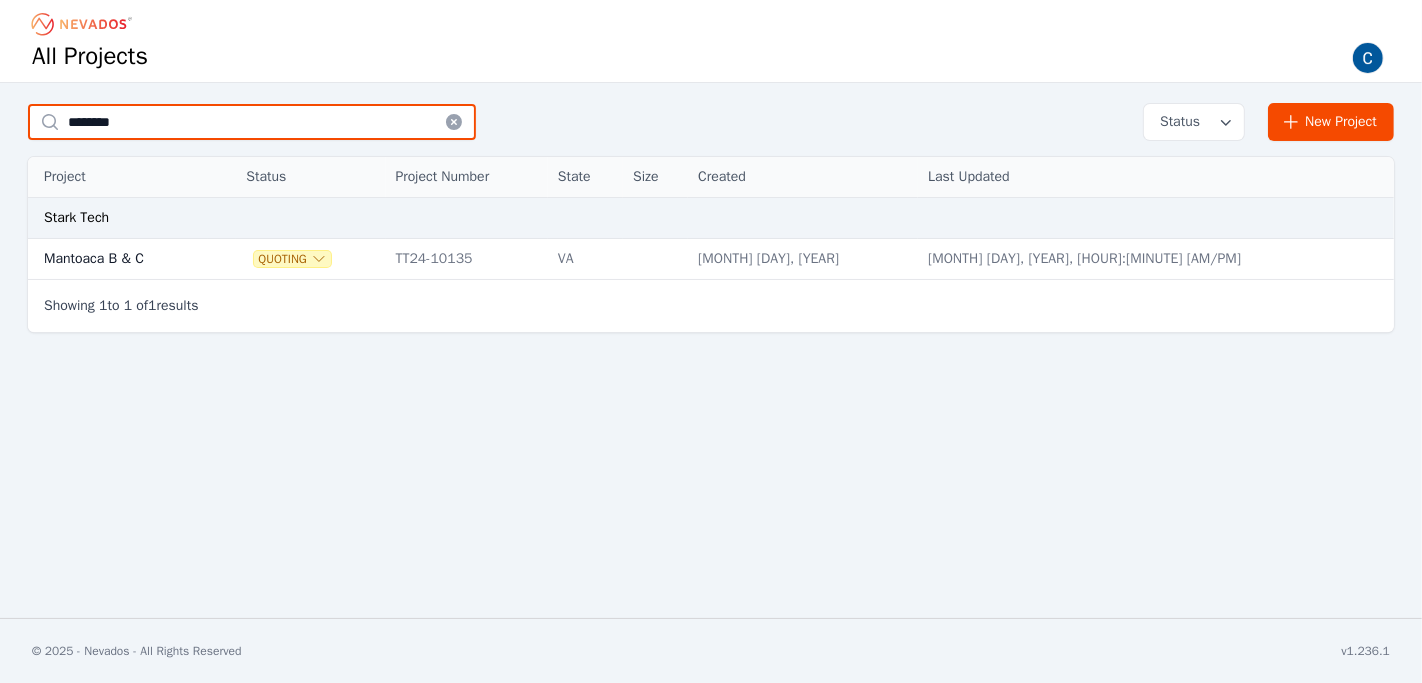 paste 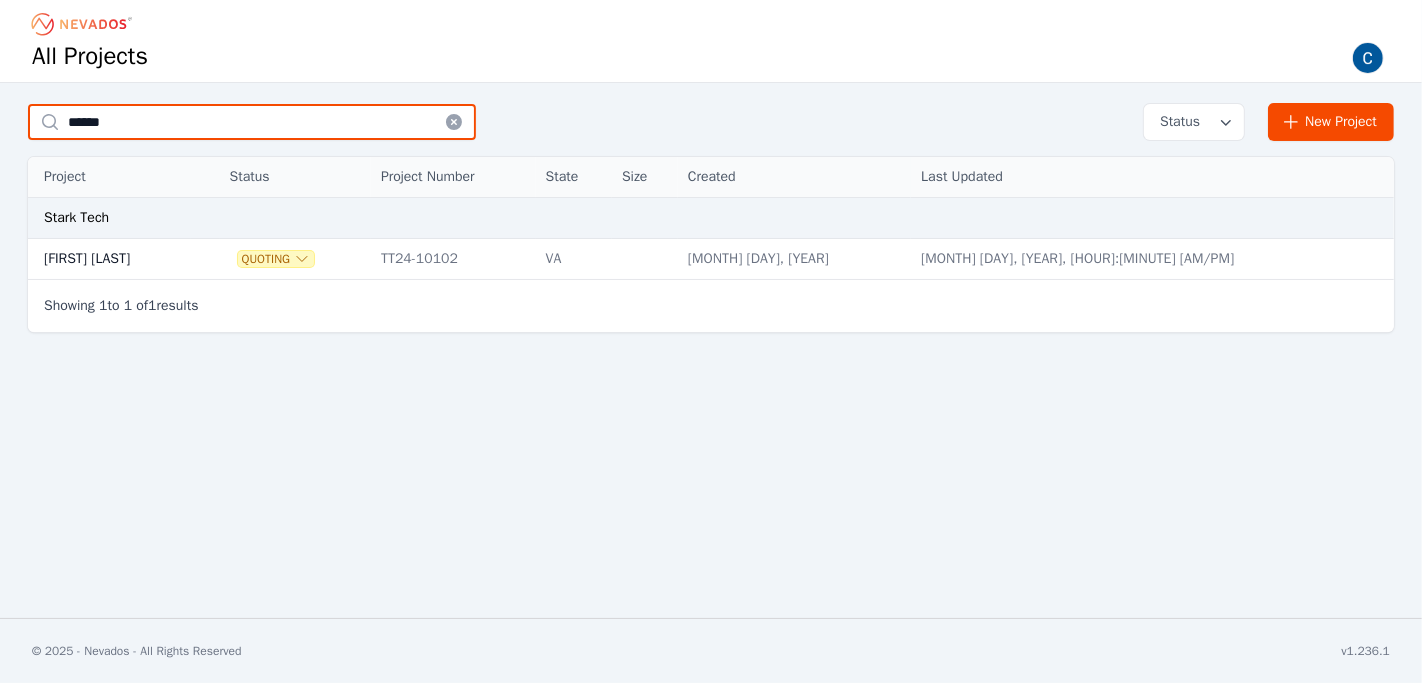 type on "******" 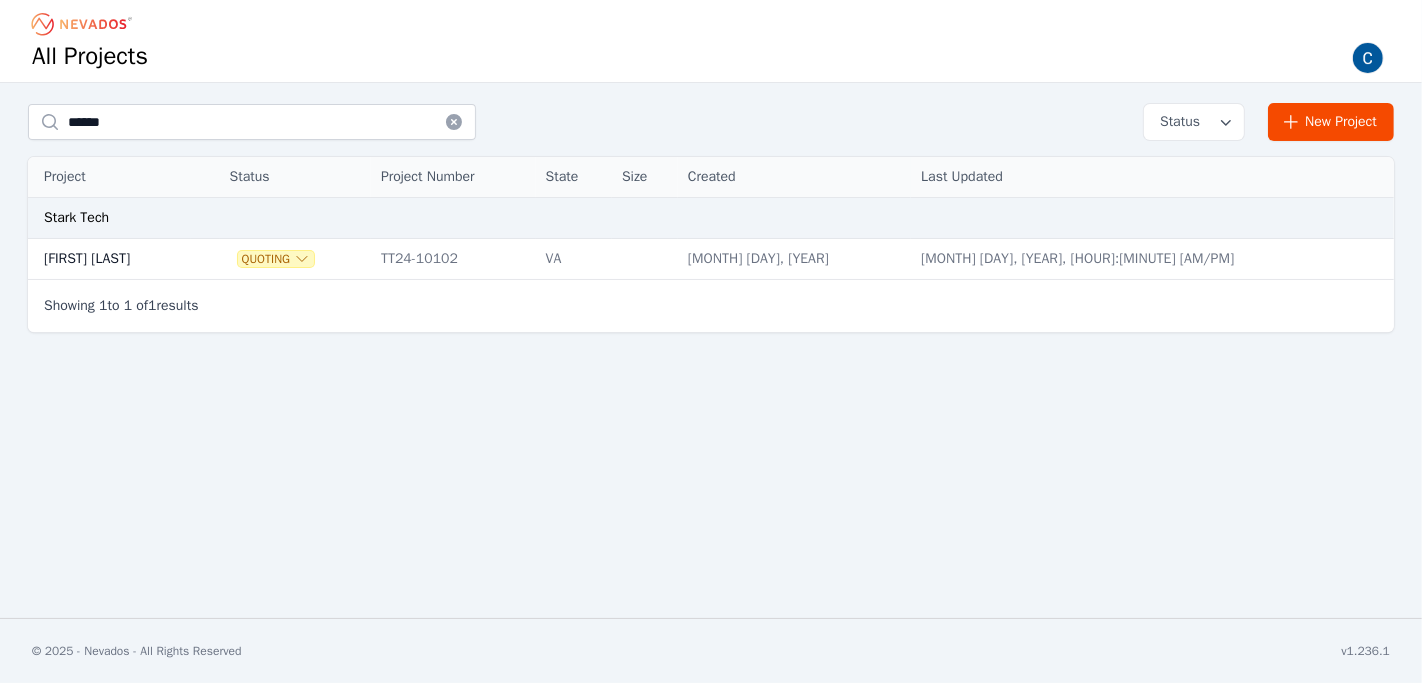 click on "[FIRST] [LAST]" at bounding box center (109, 259) 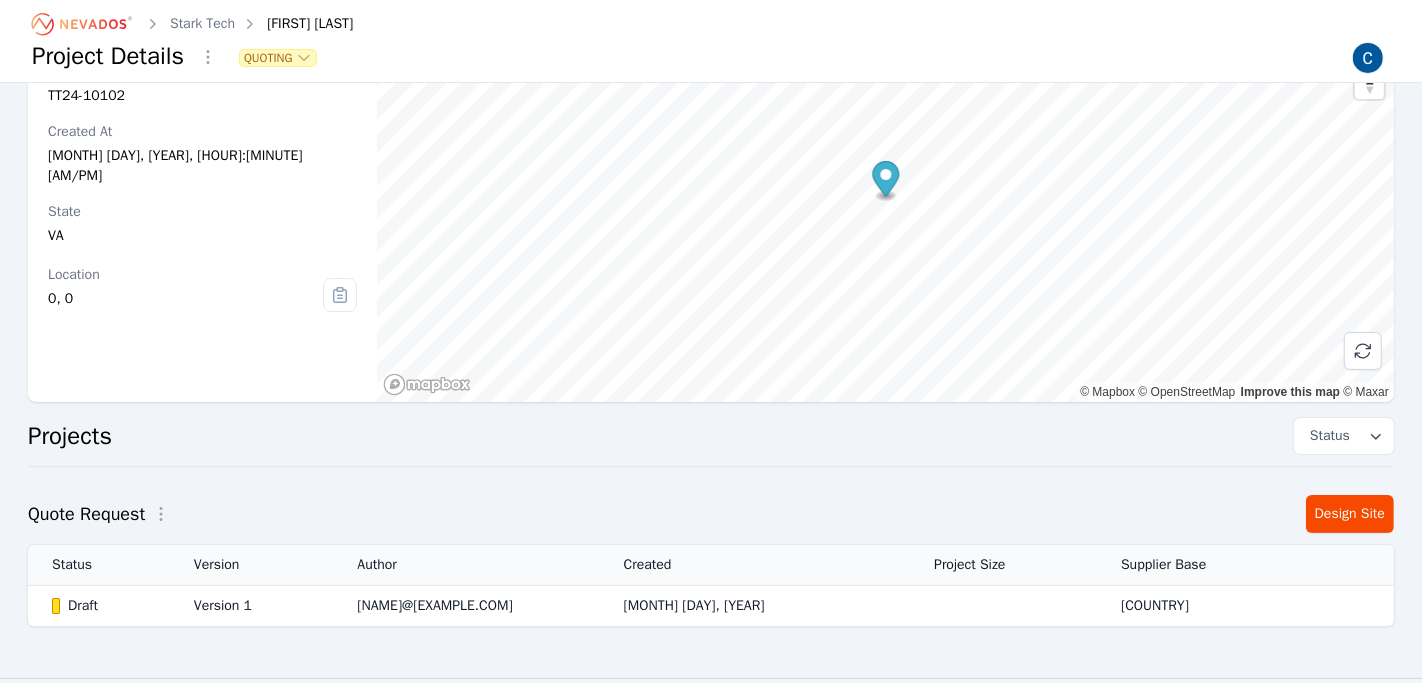 scroll, scrollTop: 108, scrollLeft: 0, axis: vertical 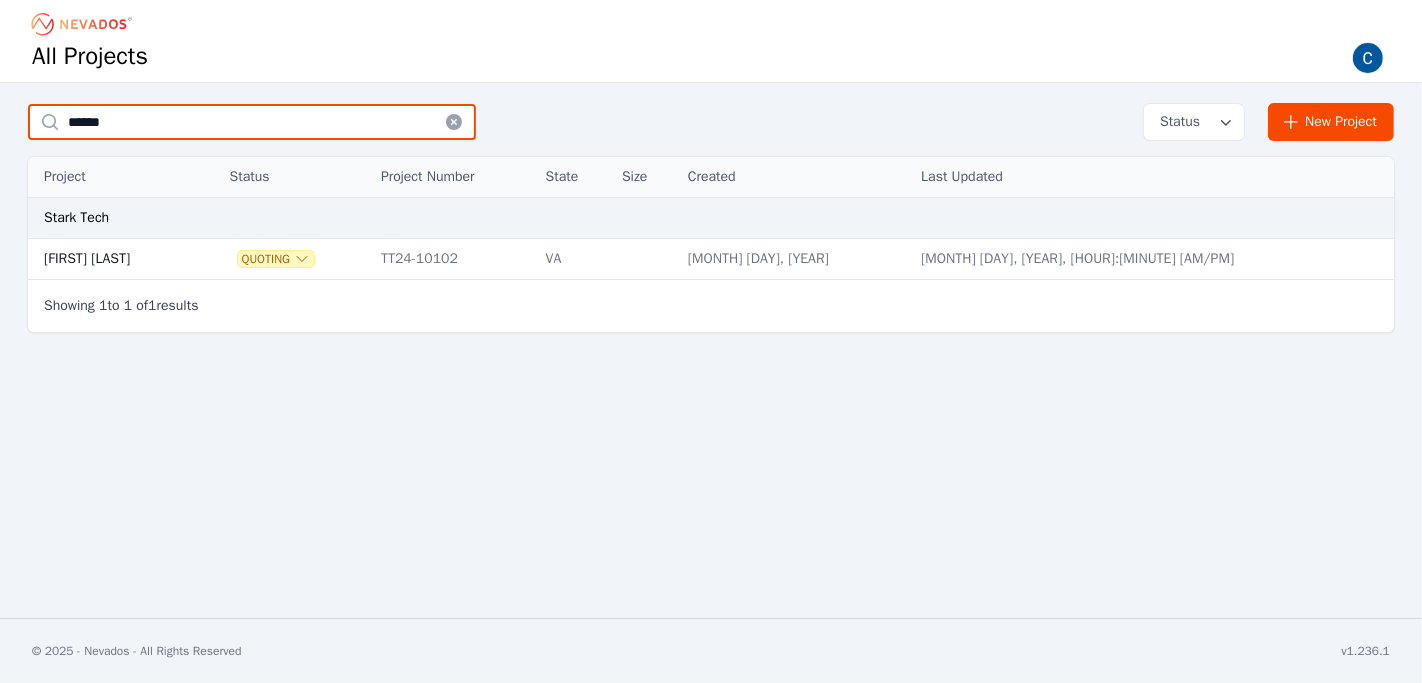 click on "******" at bounding box center [252, 122] 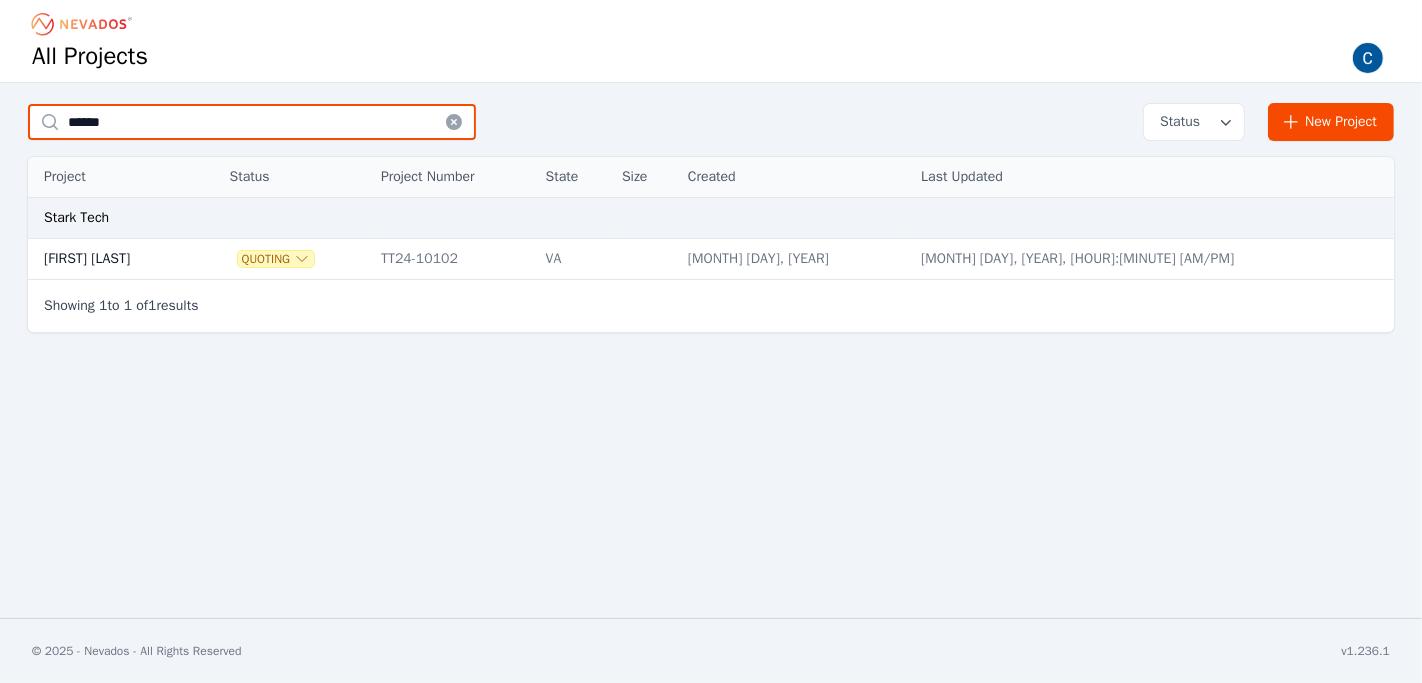 paste 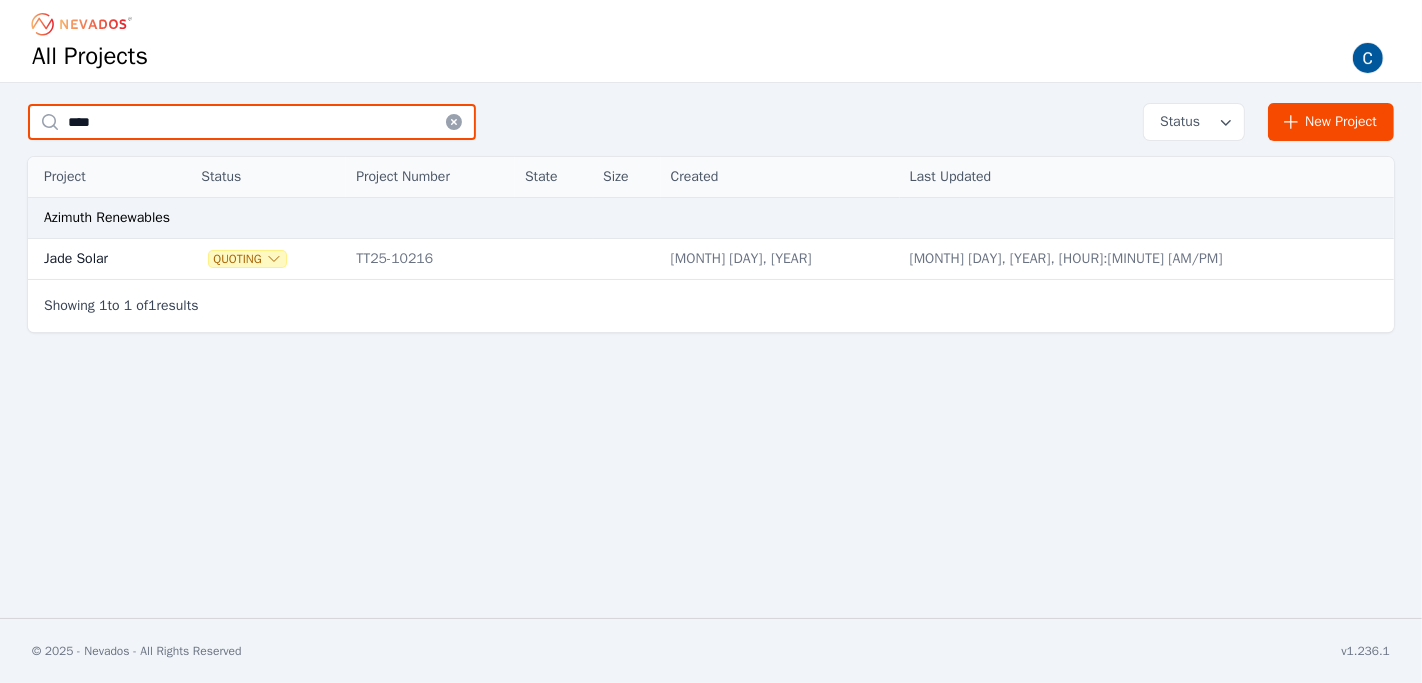 type on "****" 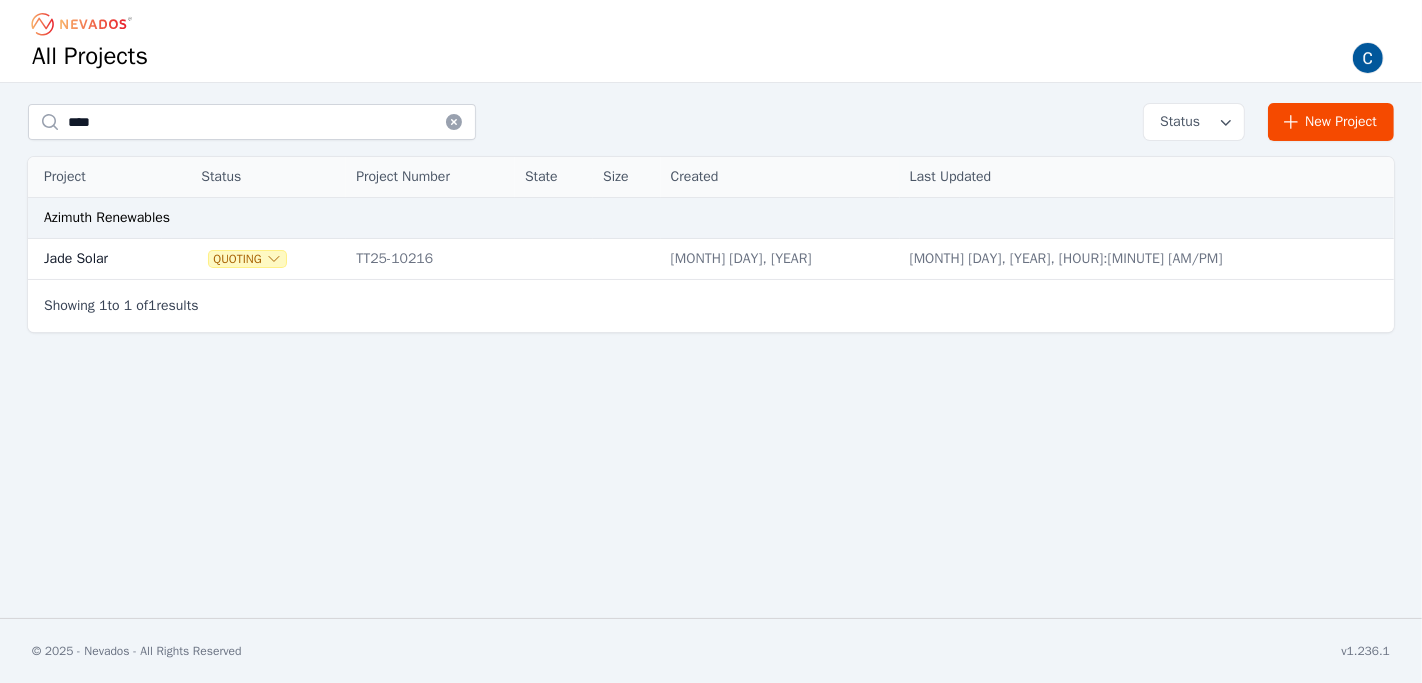 click on "Jade Solar" at bounding box center [95, 259] 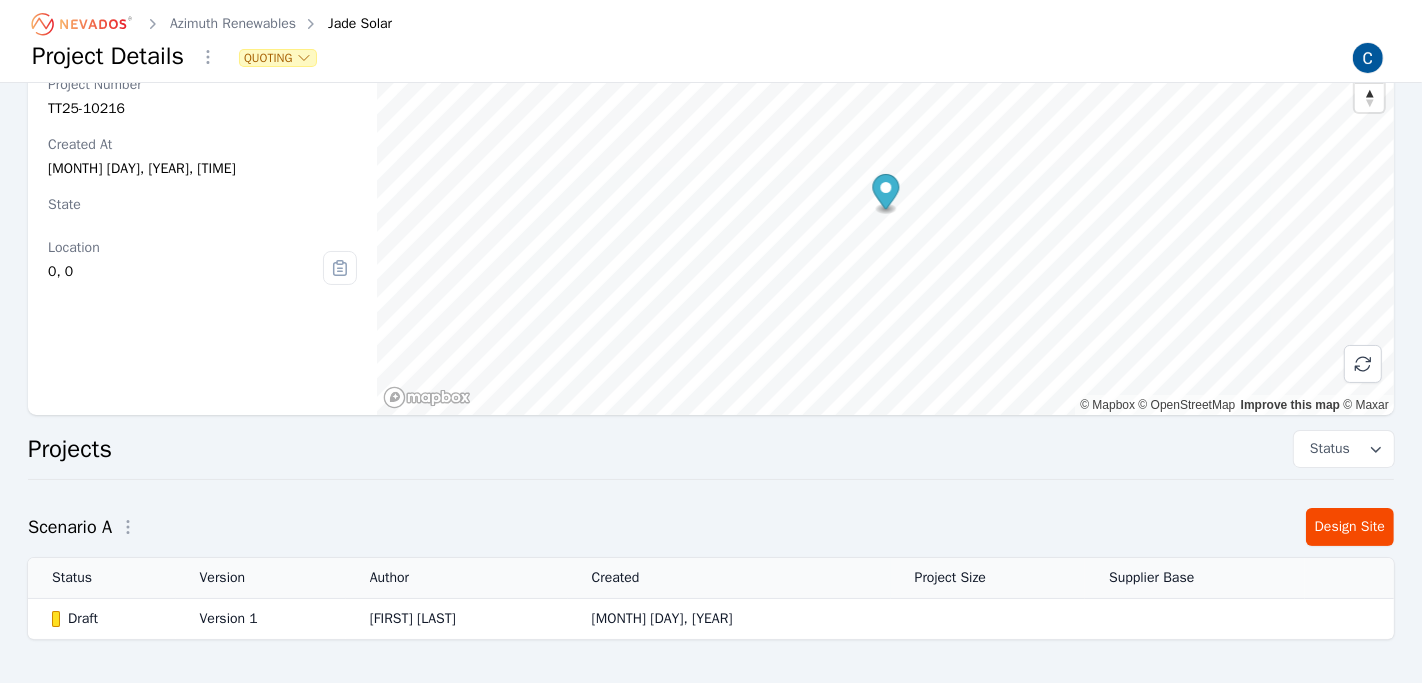 scroll, scrollTop: 157, scrollLeft: 0, axis: vertical 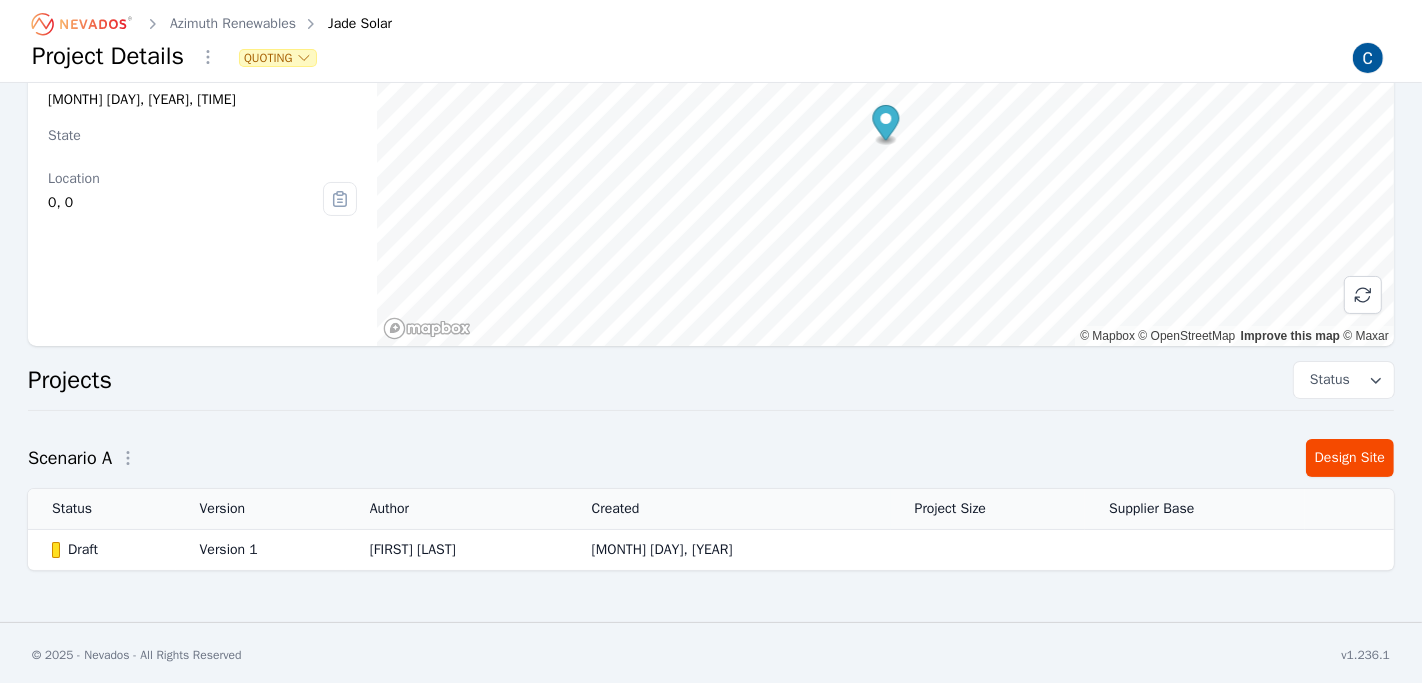 click on "Draft" at bounding box center [109, 550] 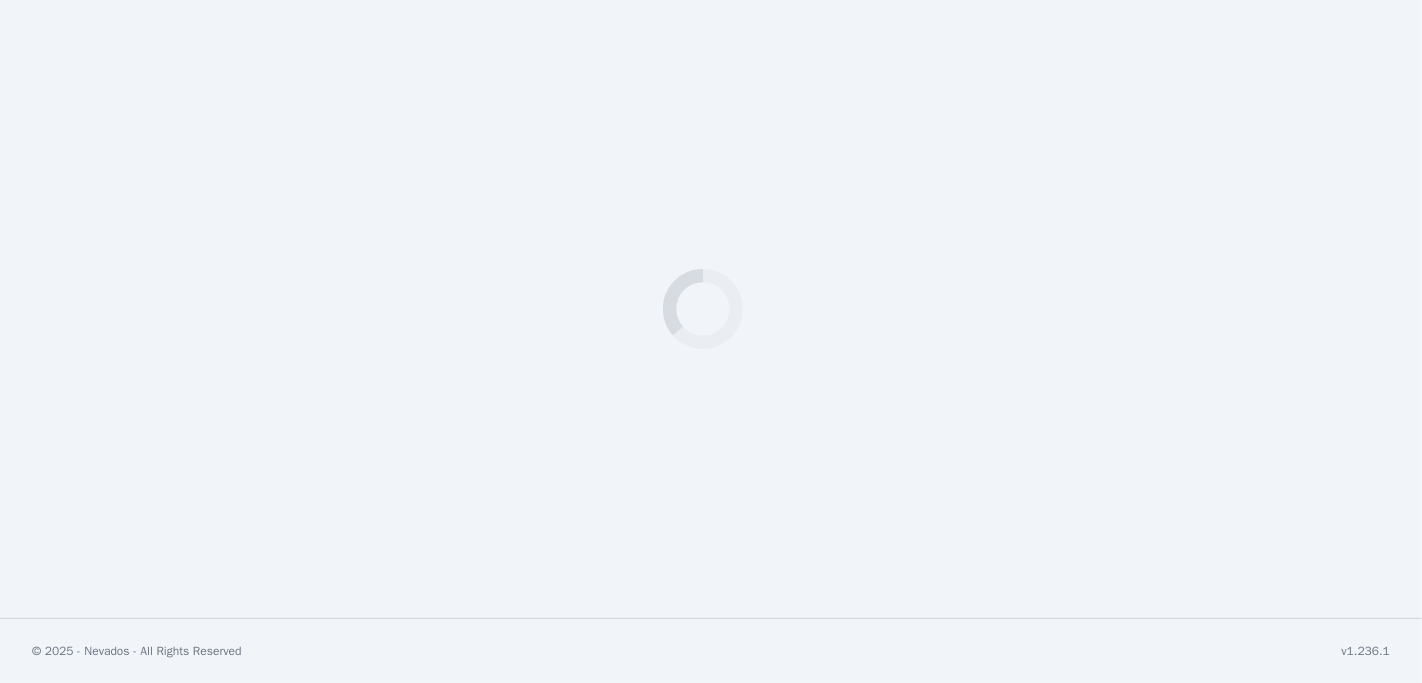 scroll, scrollTop: 0, scrollLeft: 0, axis: both 